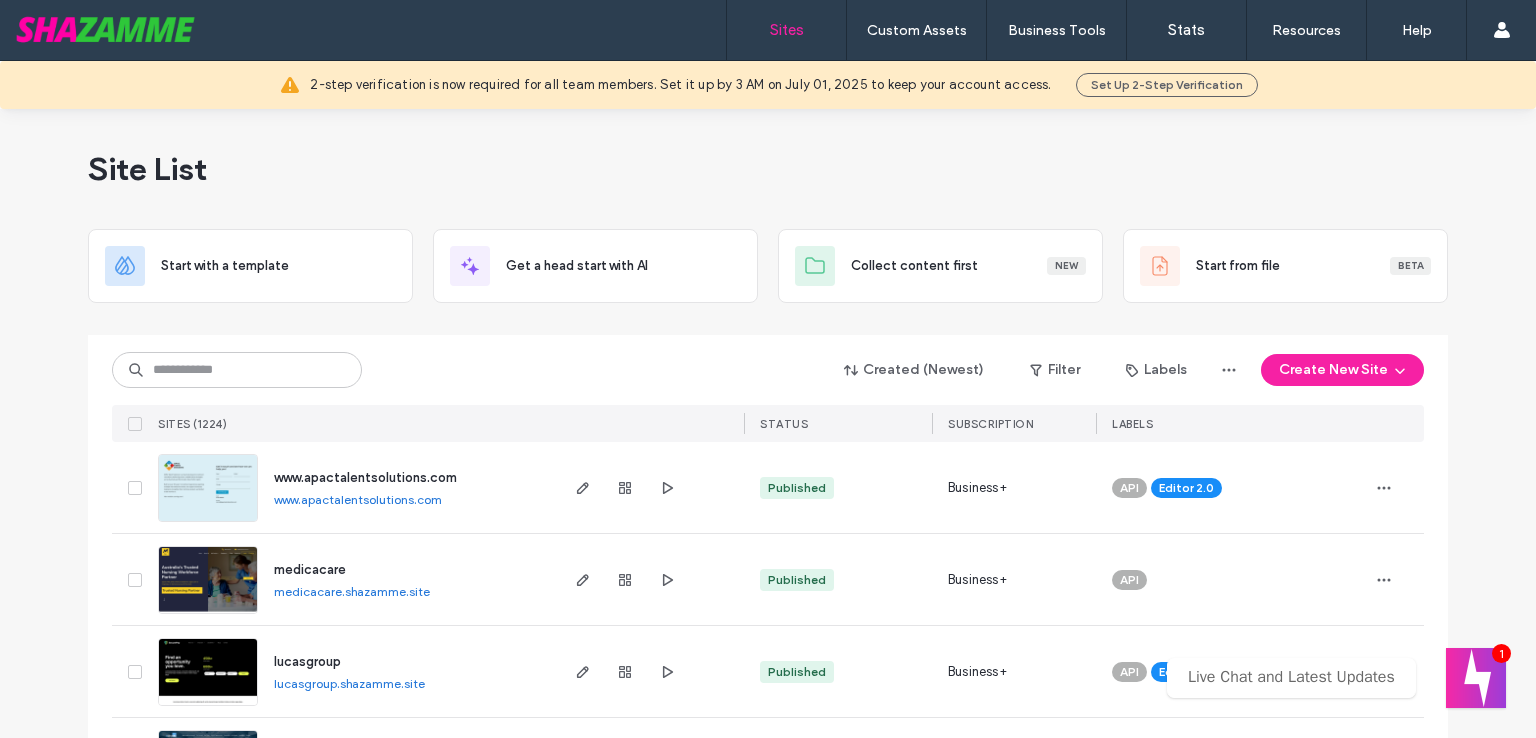 scroll, scrollTop: 0, scrollLeft: 0, axis: both 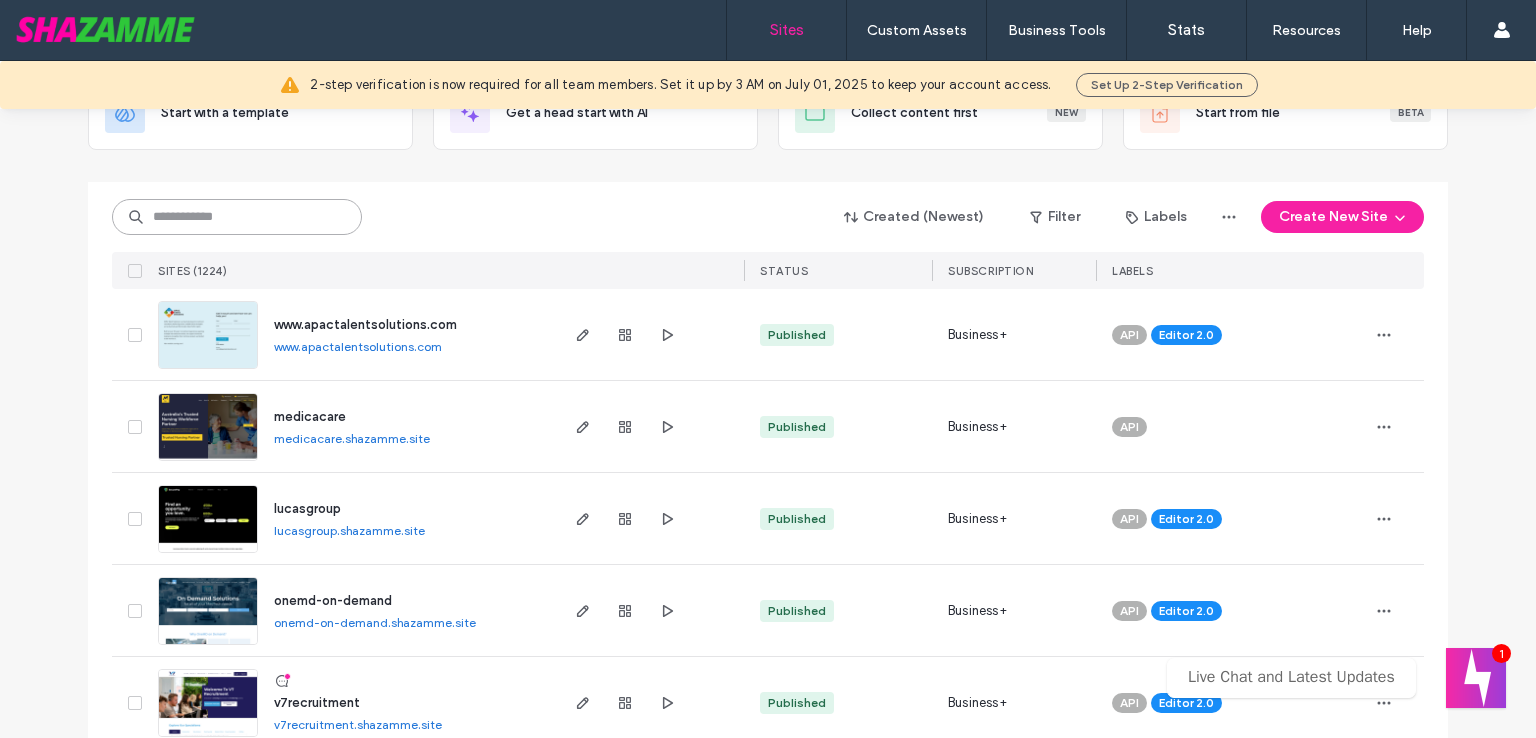 click at bounding box center (237, 217) 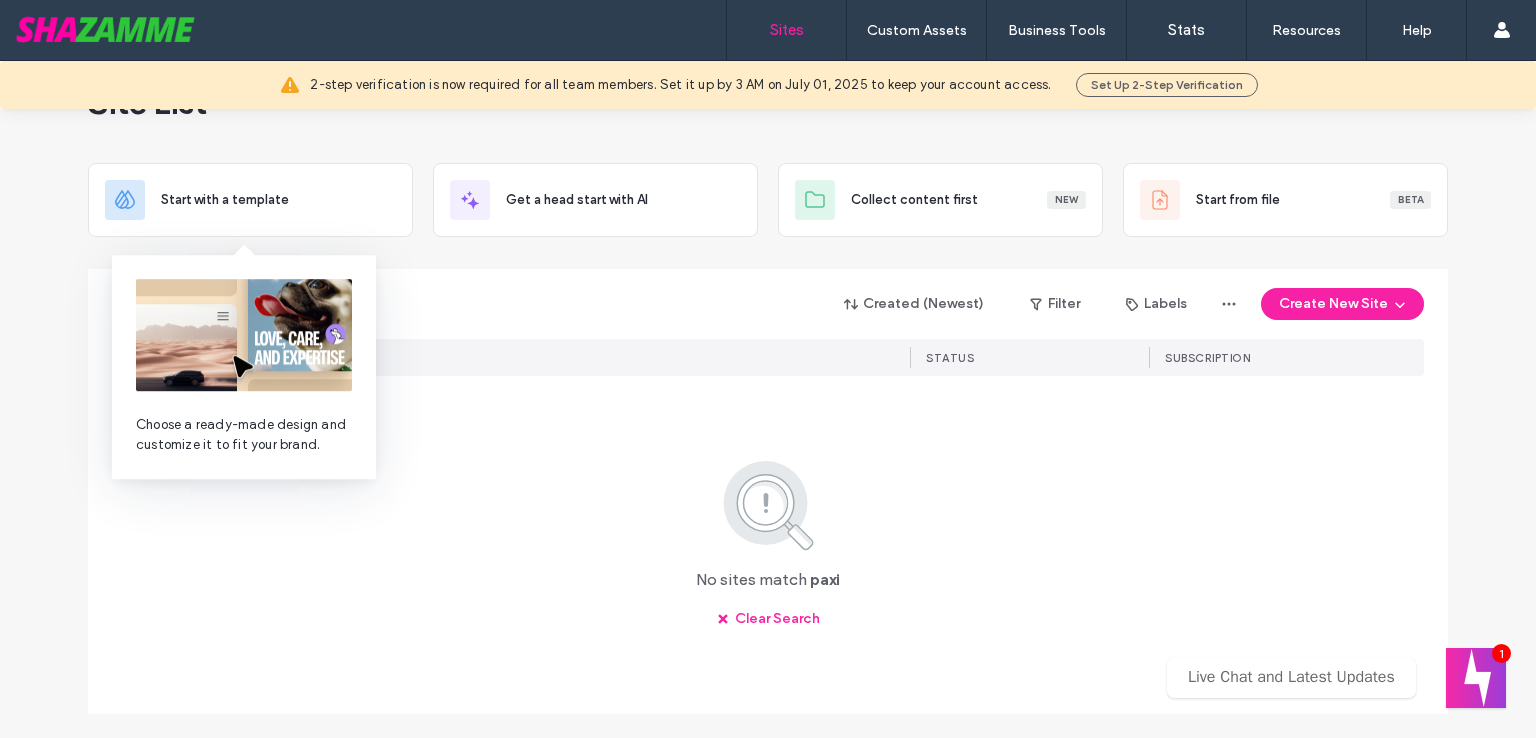 scroll, scrollTop: 65, scrollLeft: 0, axis: vertical 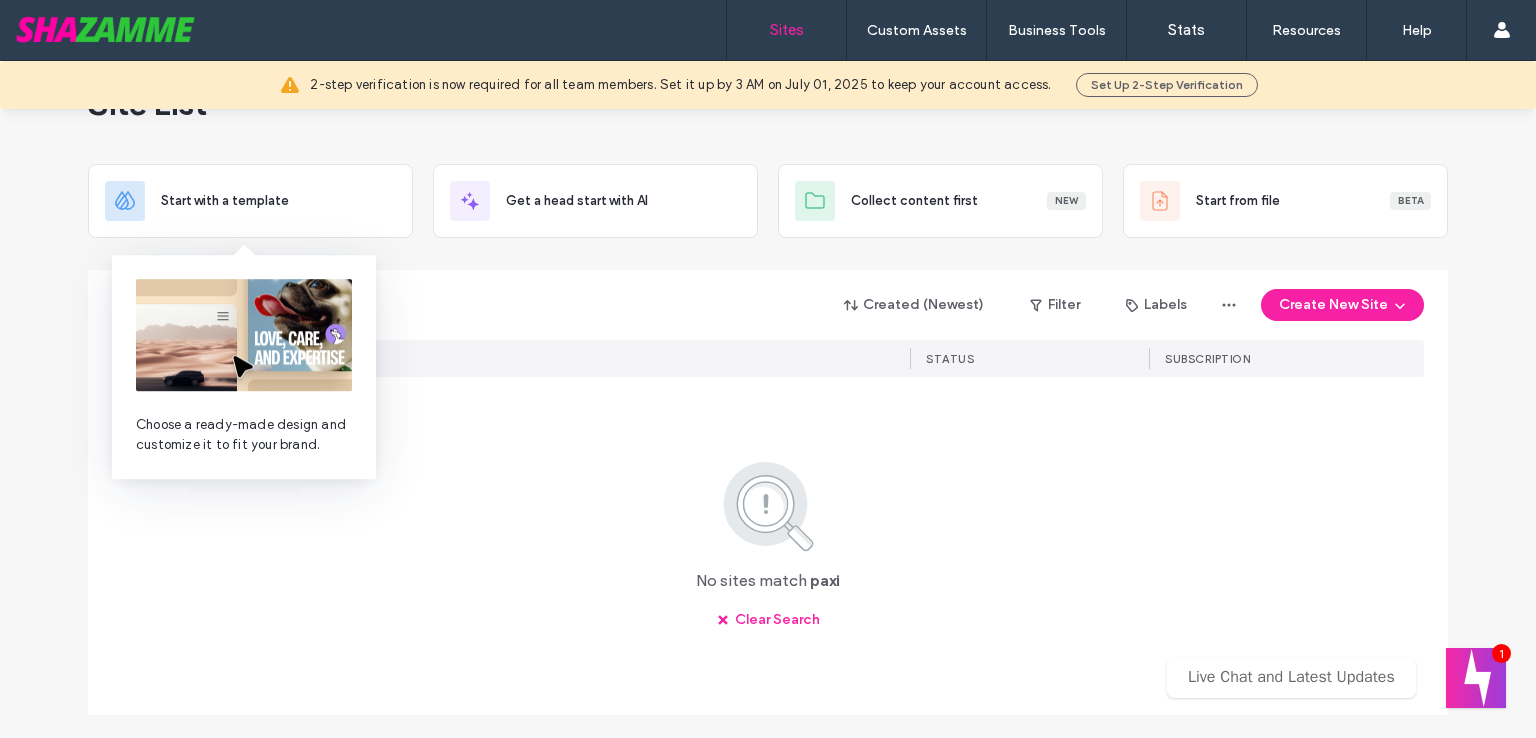 type on "*****" 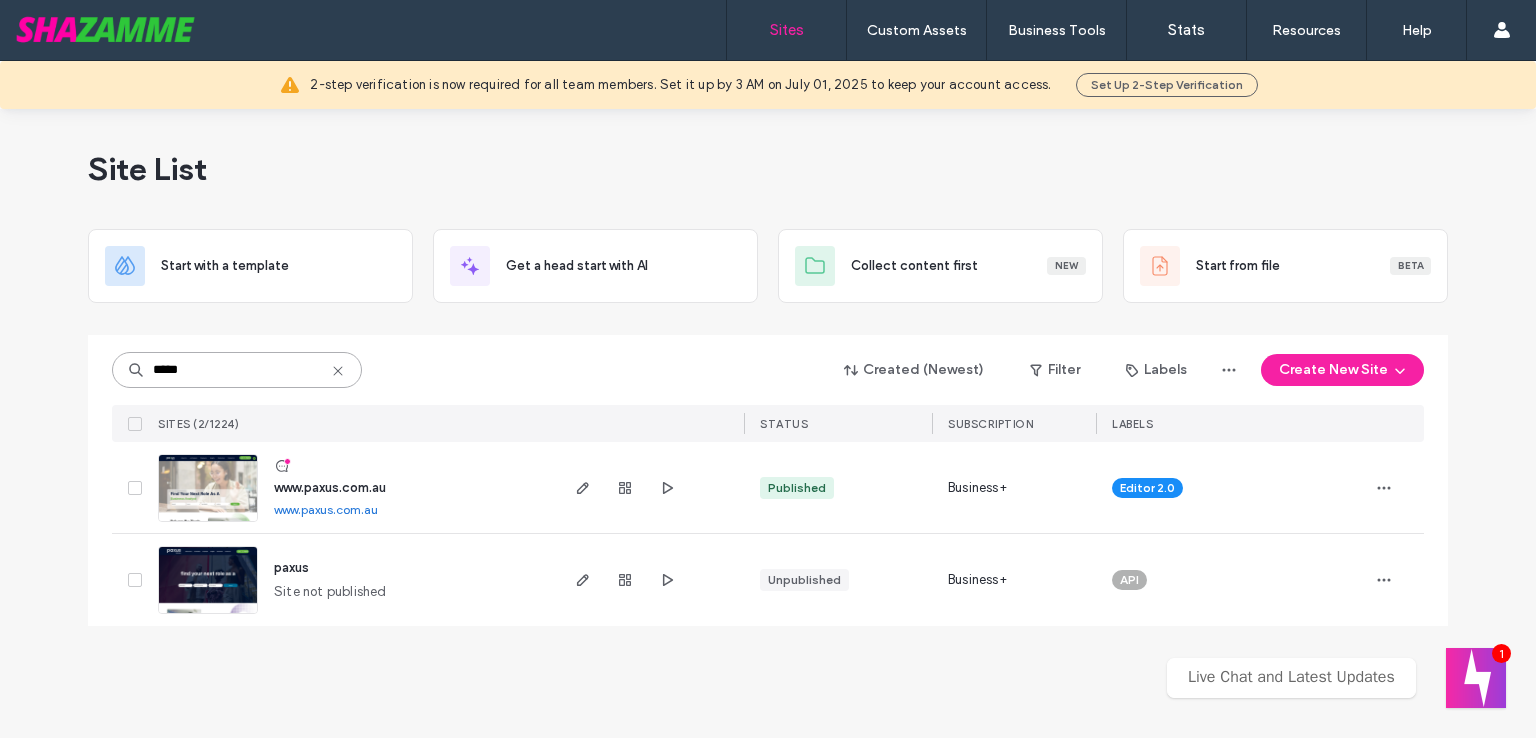 scroll, scrollTop: 0, scrollLeft: 0, axis: both 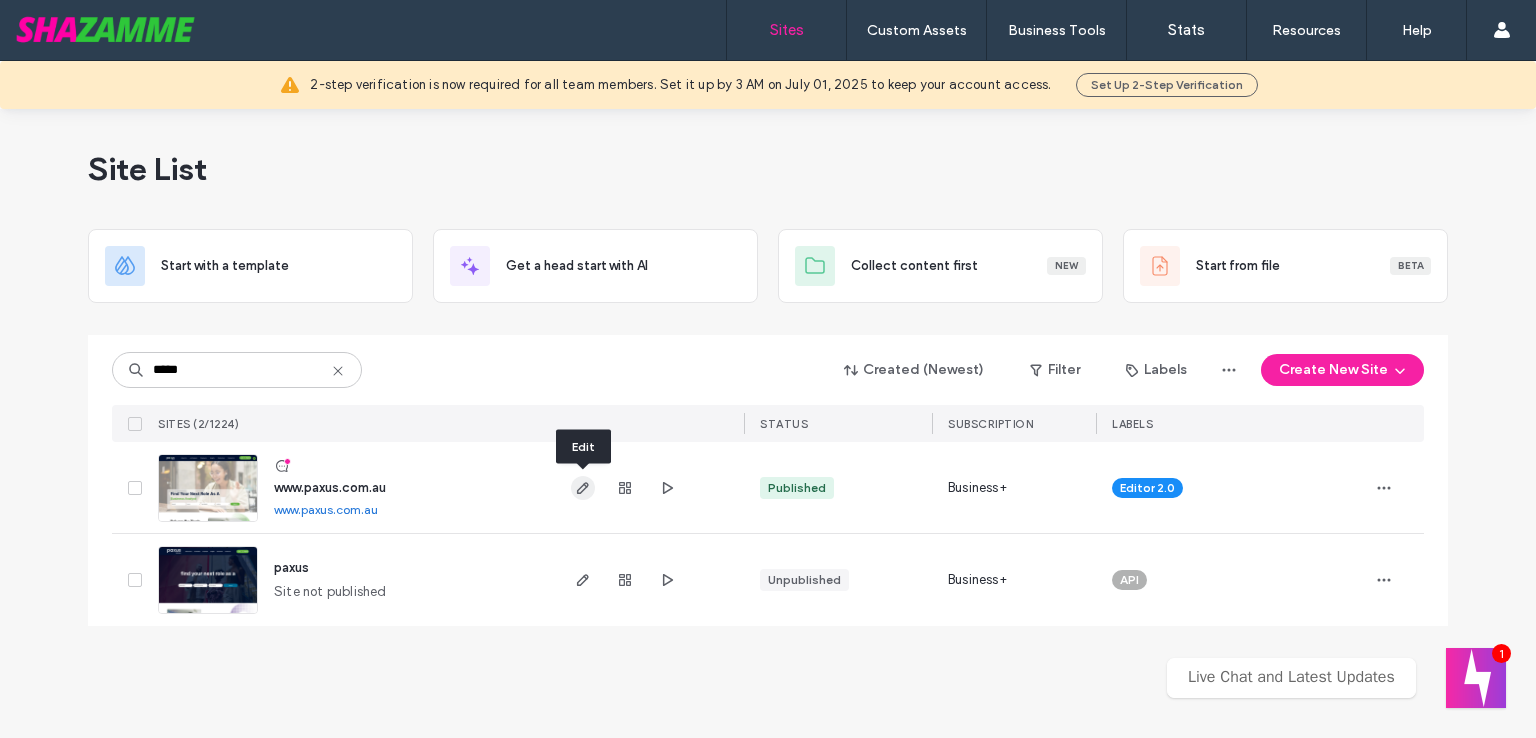 click 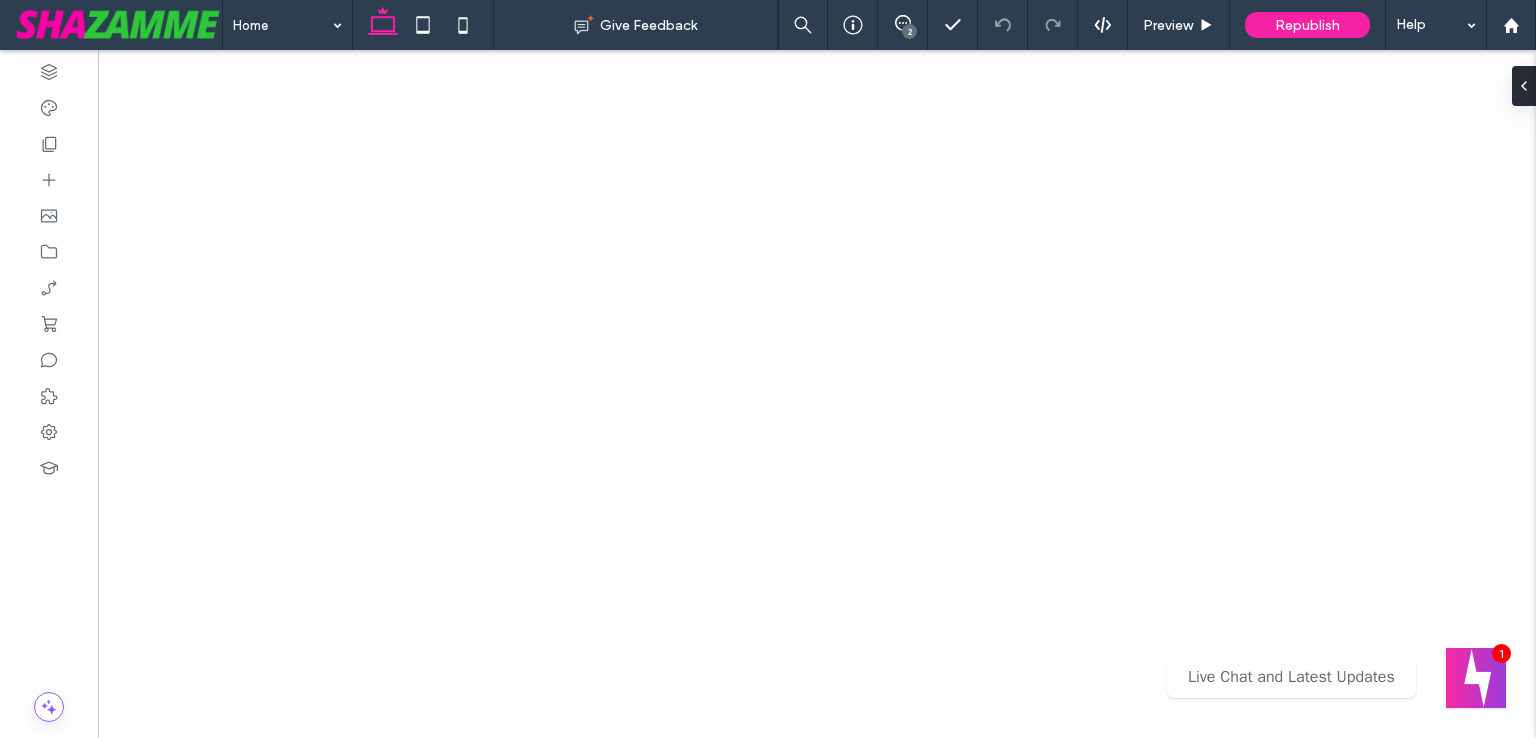 scroll, scrollTop: 0, scrollLeft: 0, axis: both 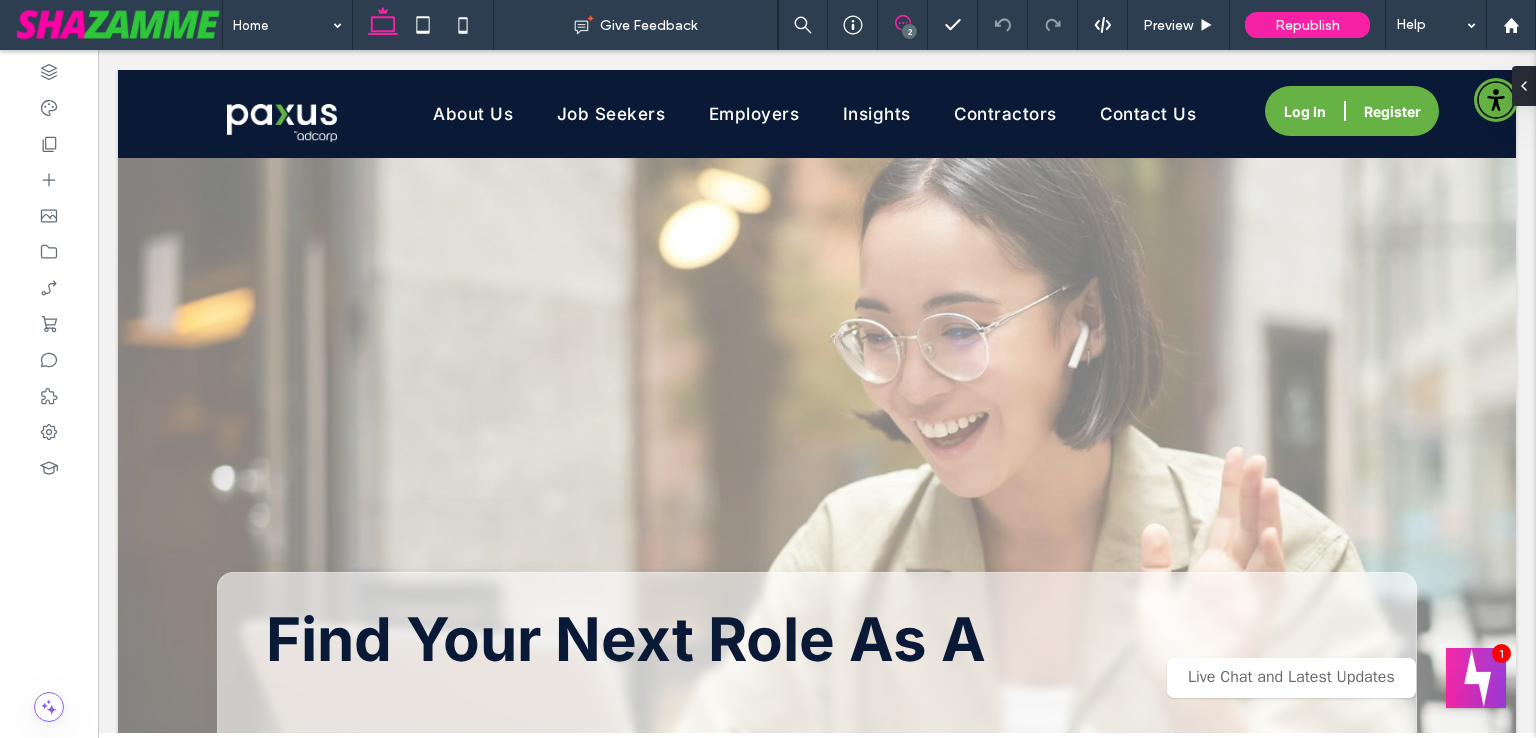 click at bounding box center [902, 23] 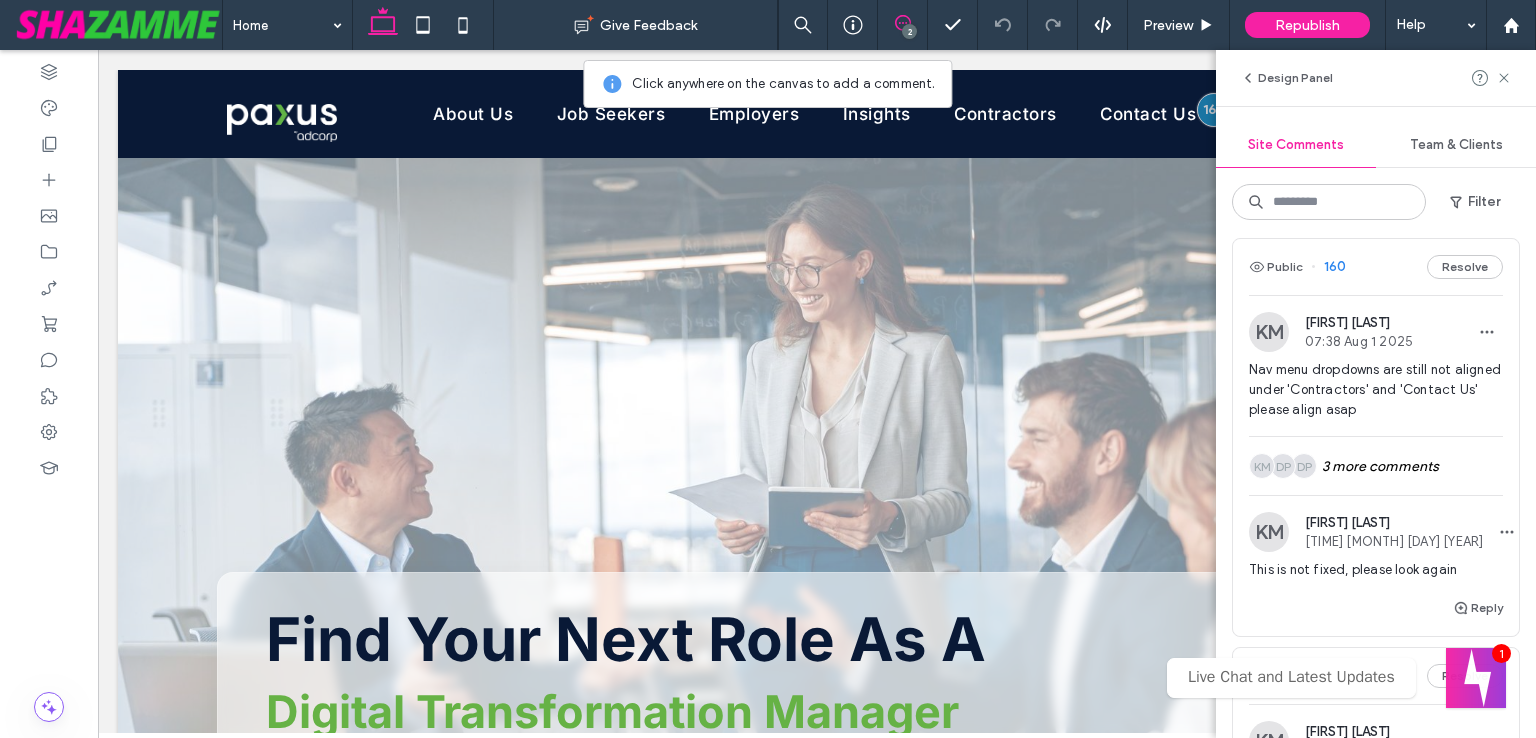 scroll, scrollTop: 0, scrollLeft: 0, axis: both 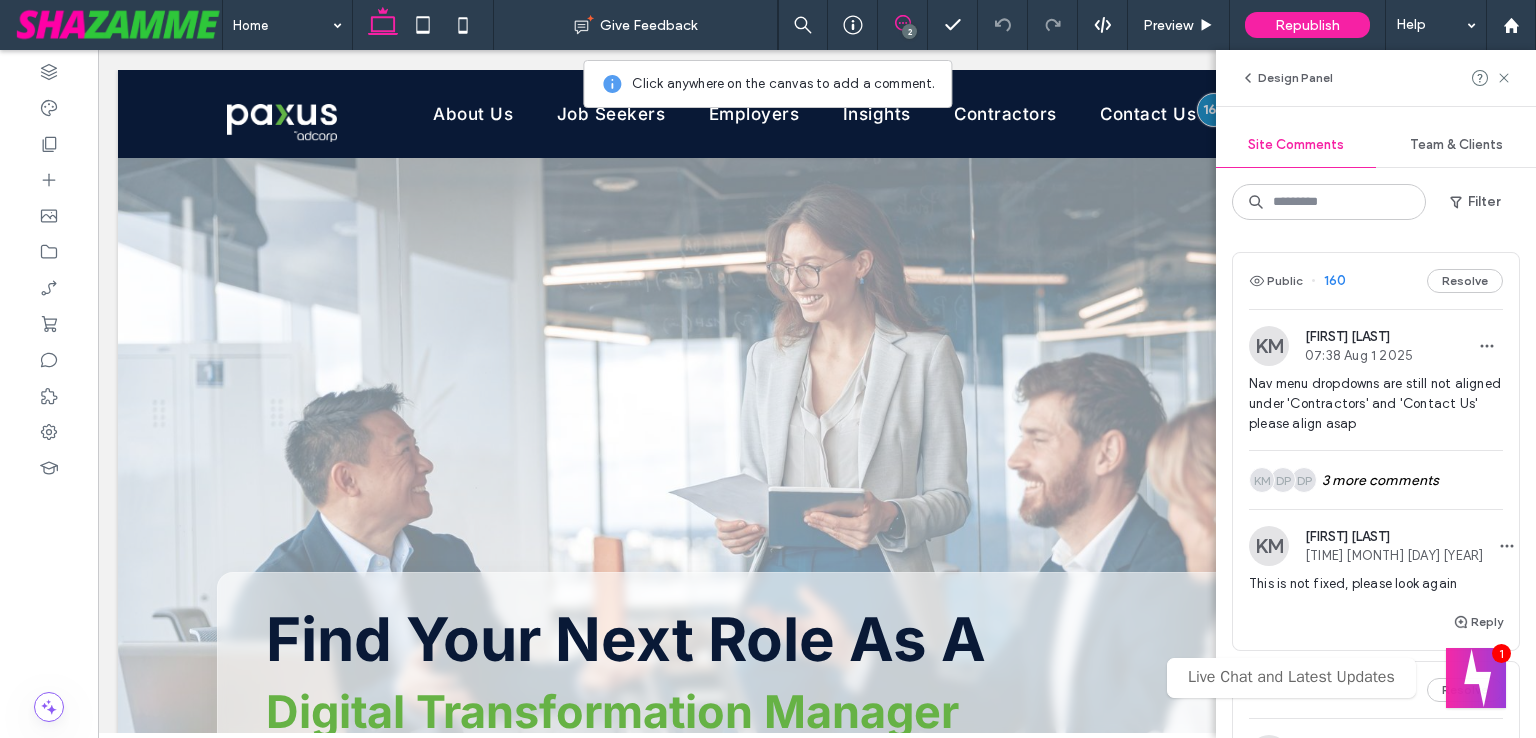 click on "Nav menu dropdowns are still not aligned under 'Contractors' and 'Contact Us' please align asap" at bounding box center (1376, 404) 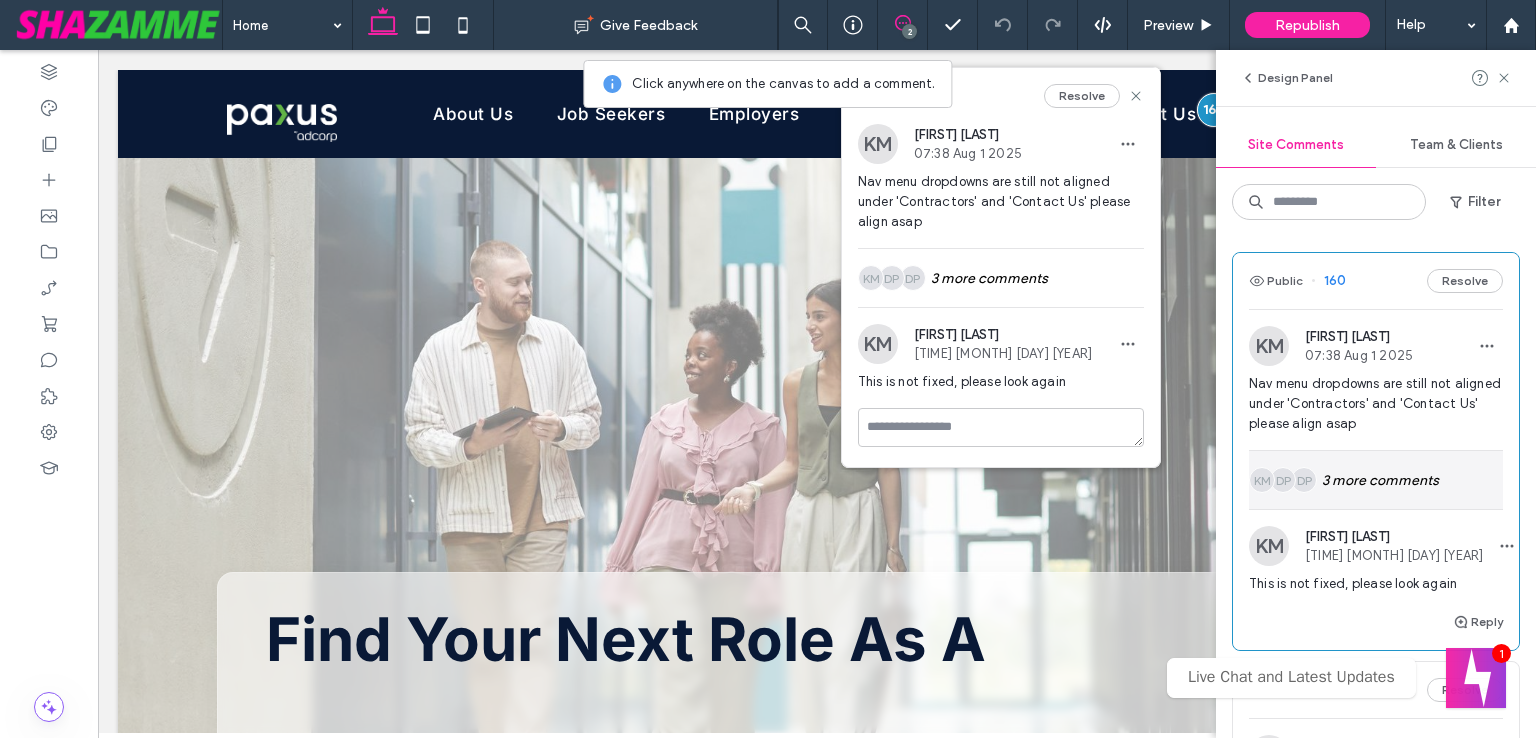 click on "DP DP KM 3 more comments" at bounding box center [1376, 480] 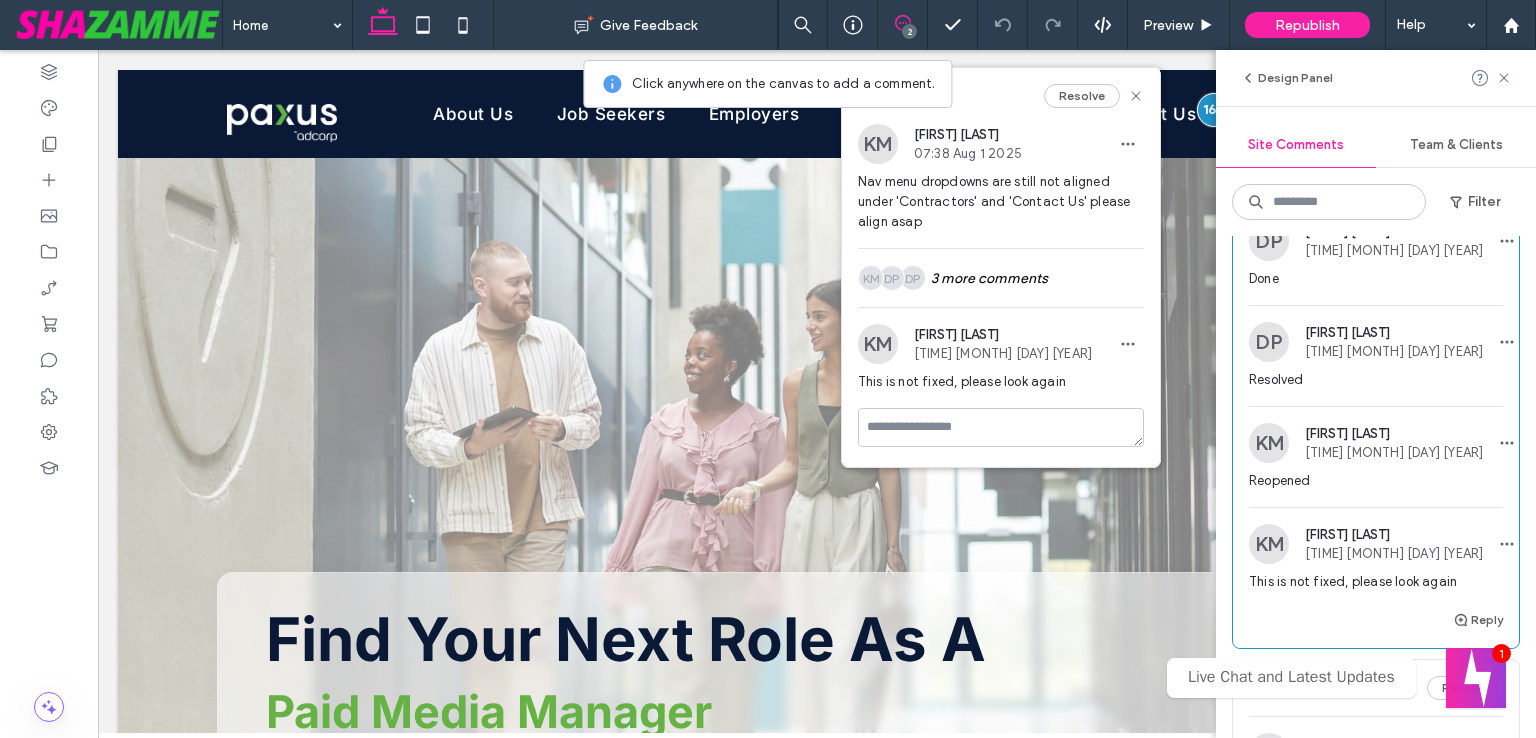 scroll, scrollTop: 320, scrollLeft: 0, axis: vertical 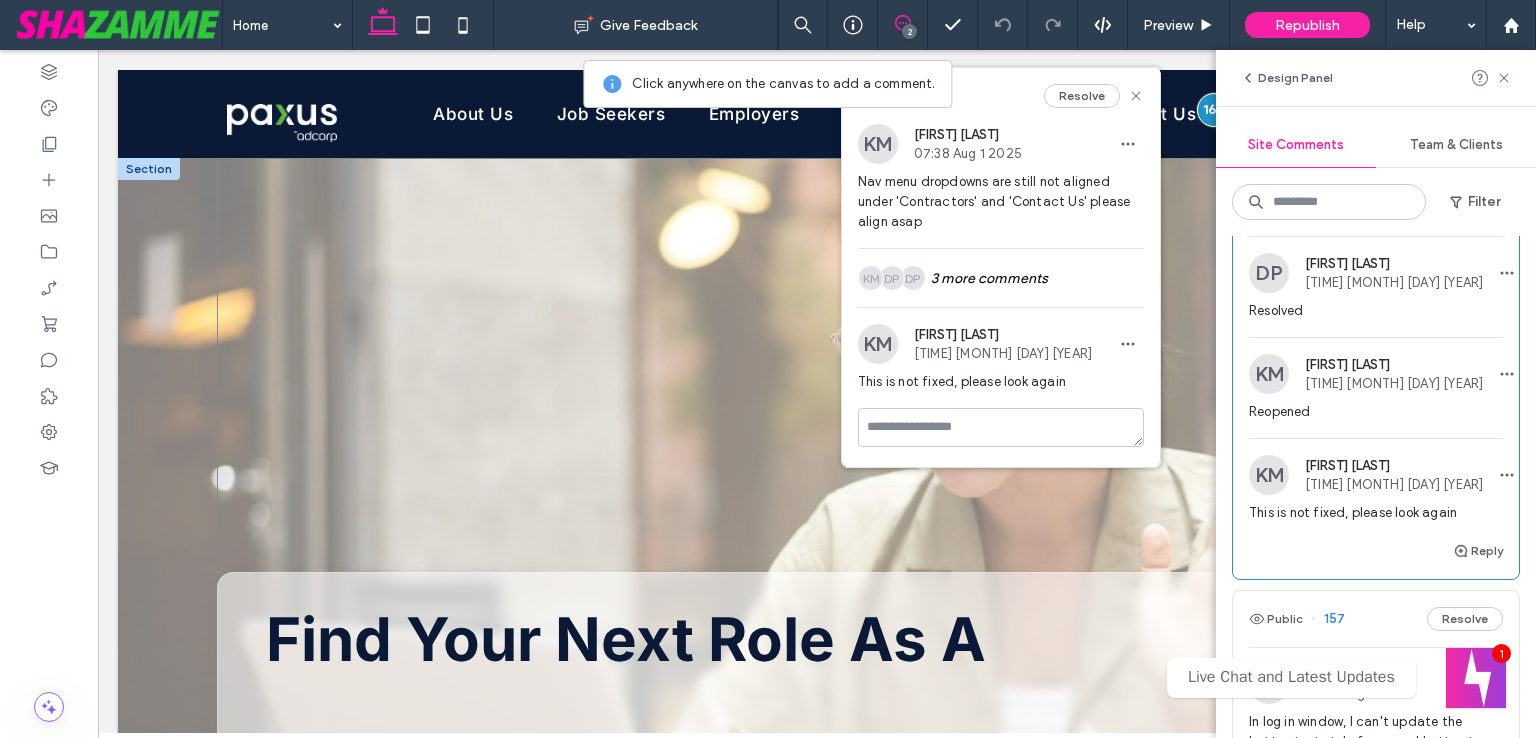 type on "**********" 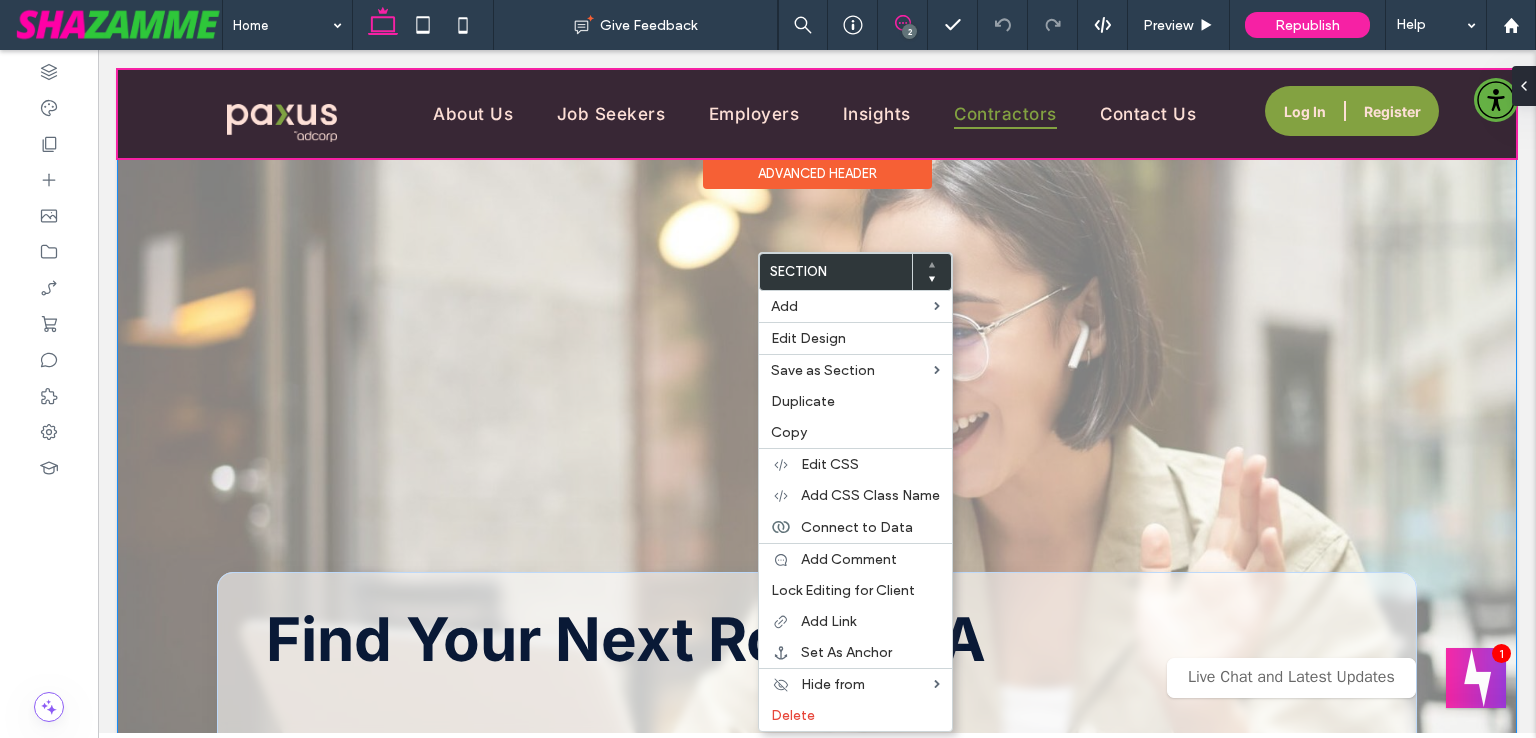 scroll, scrollTop: 0, scrollLeft: 0, axis: both 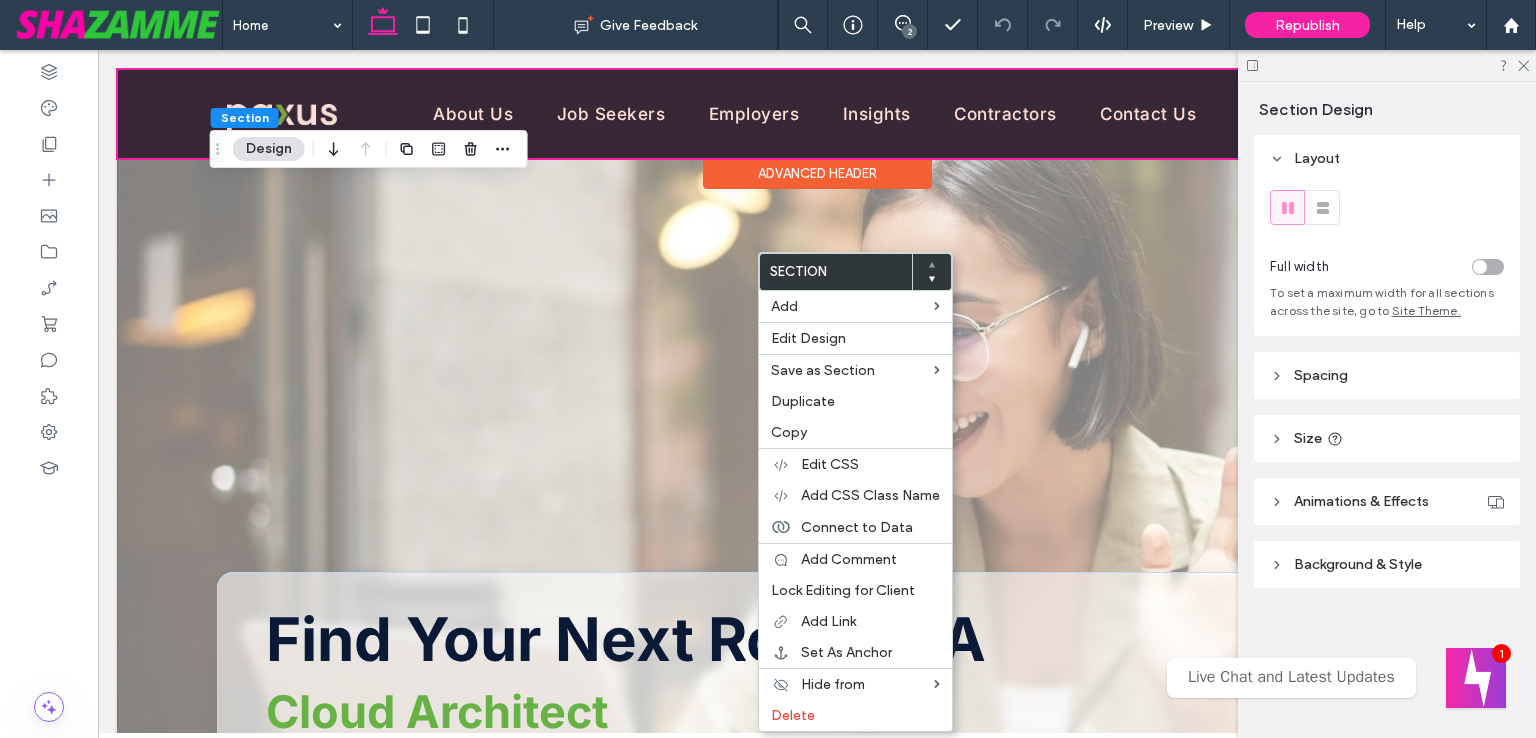 click at bounding box center (817, 114) 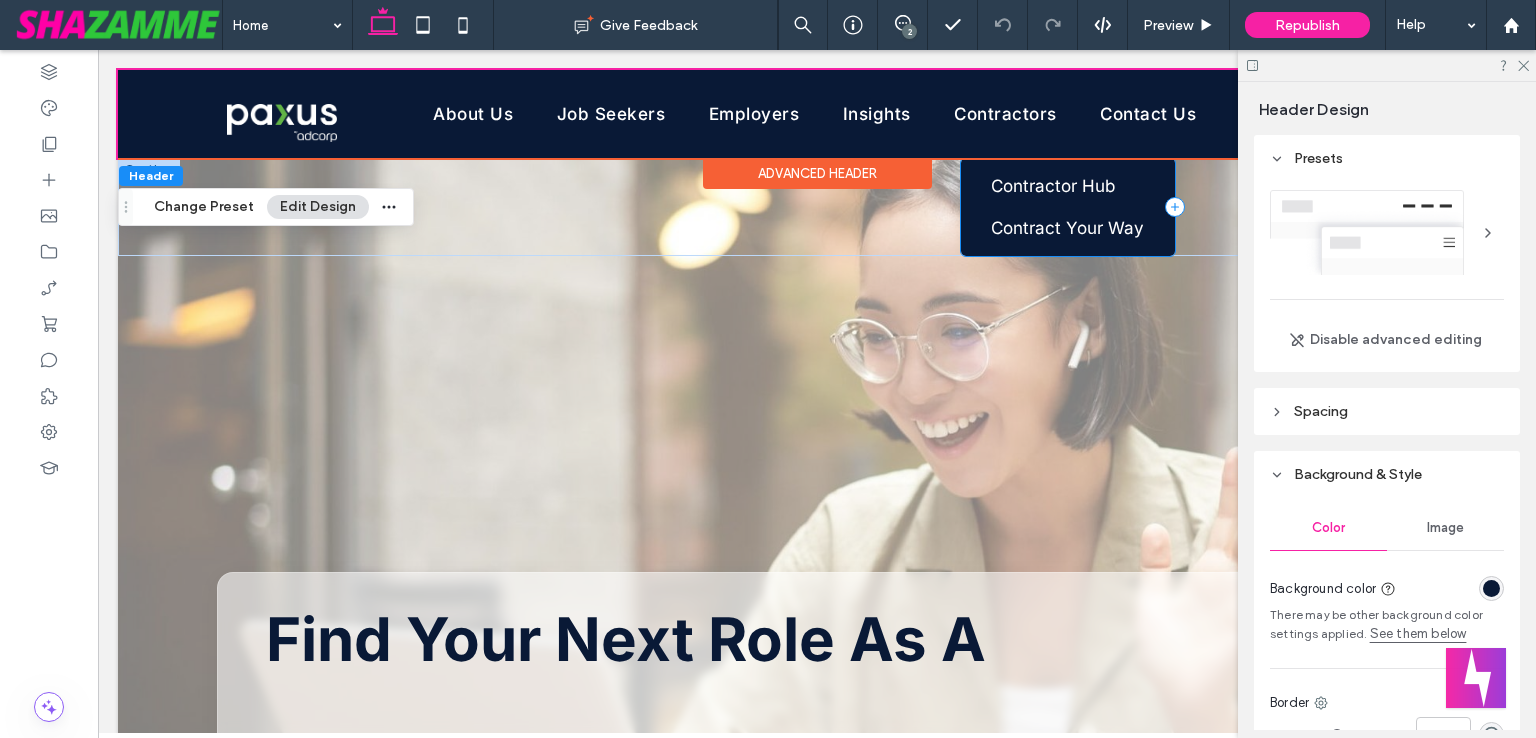 click on "Contractor Hub
Contract Your Way" at bounding box center [1068, 207] 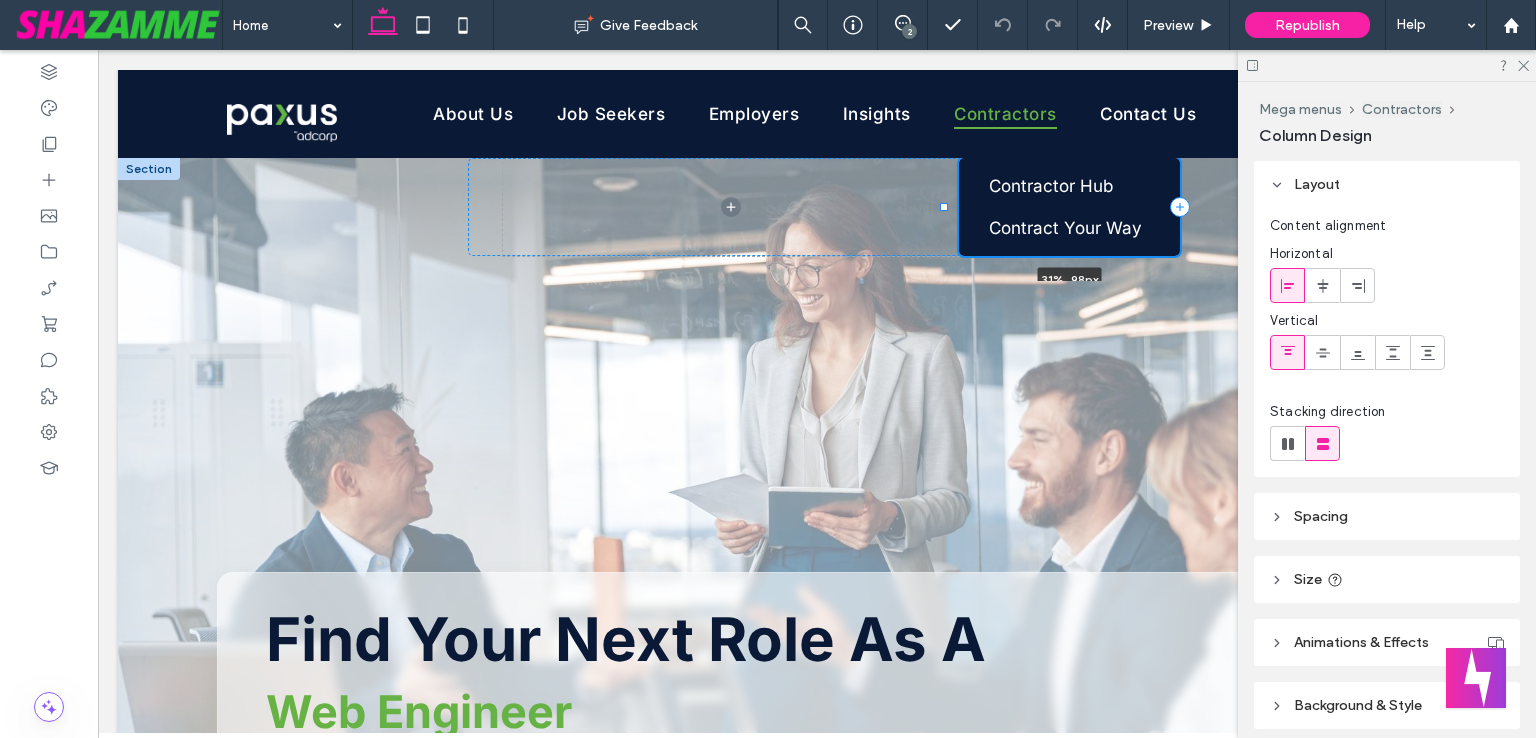 click on "Contractor Hub
Contract Your Way
31% , 98px" at bounding box center [824, 207] 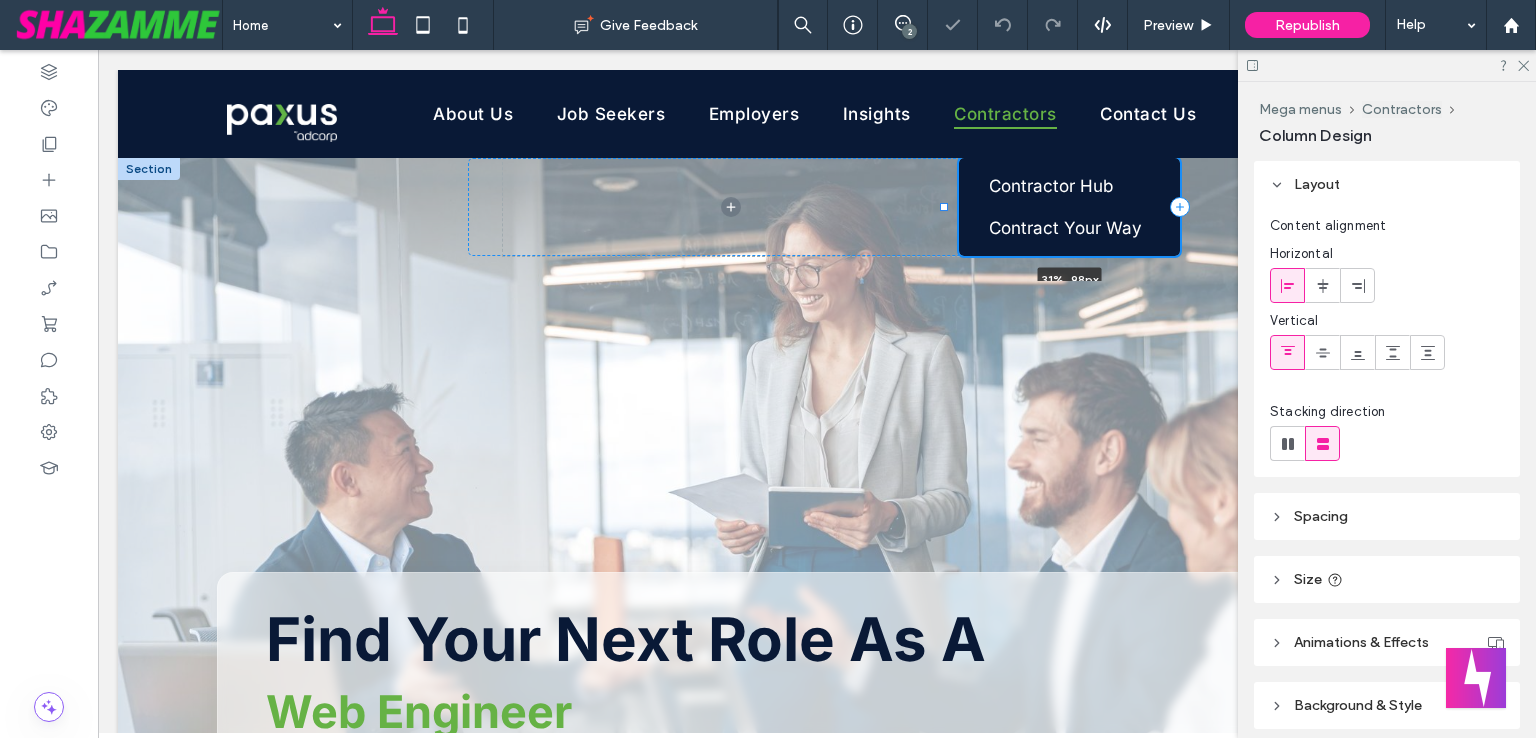 type on "**" 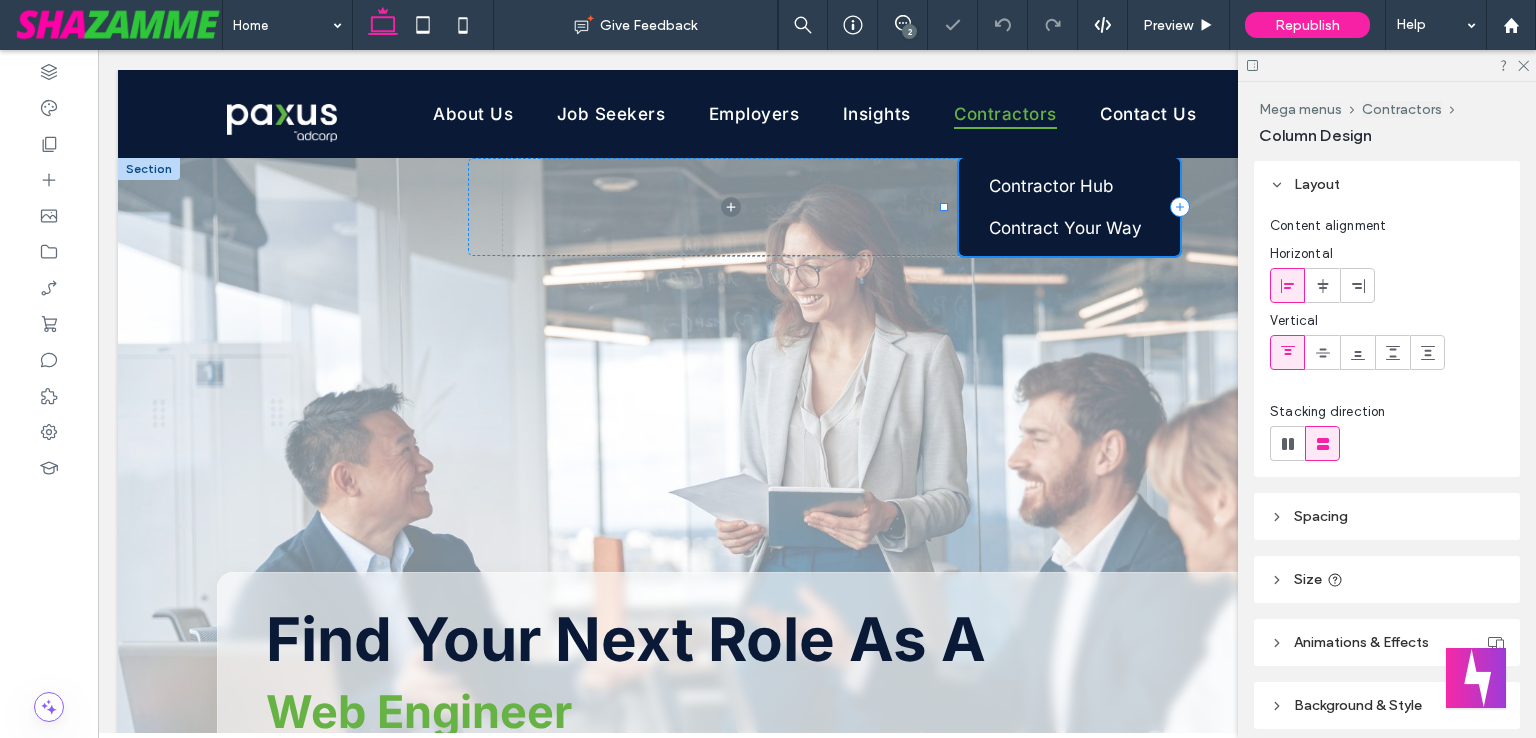 type on "*****" 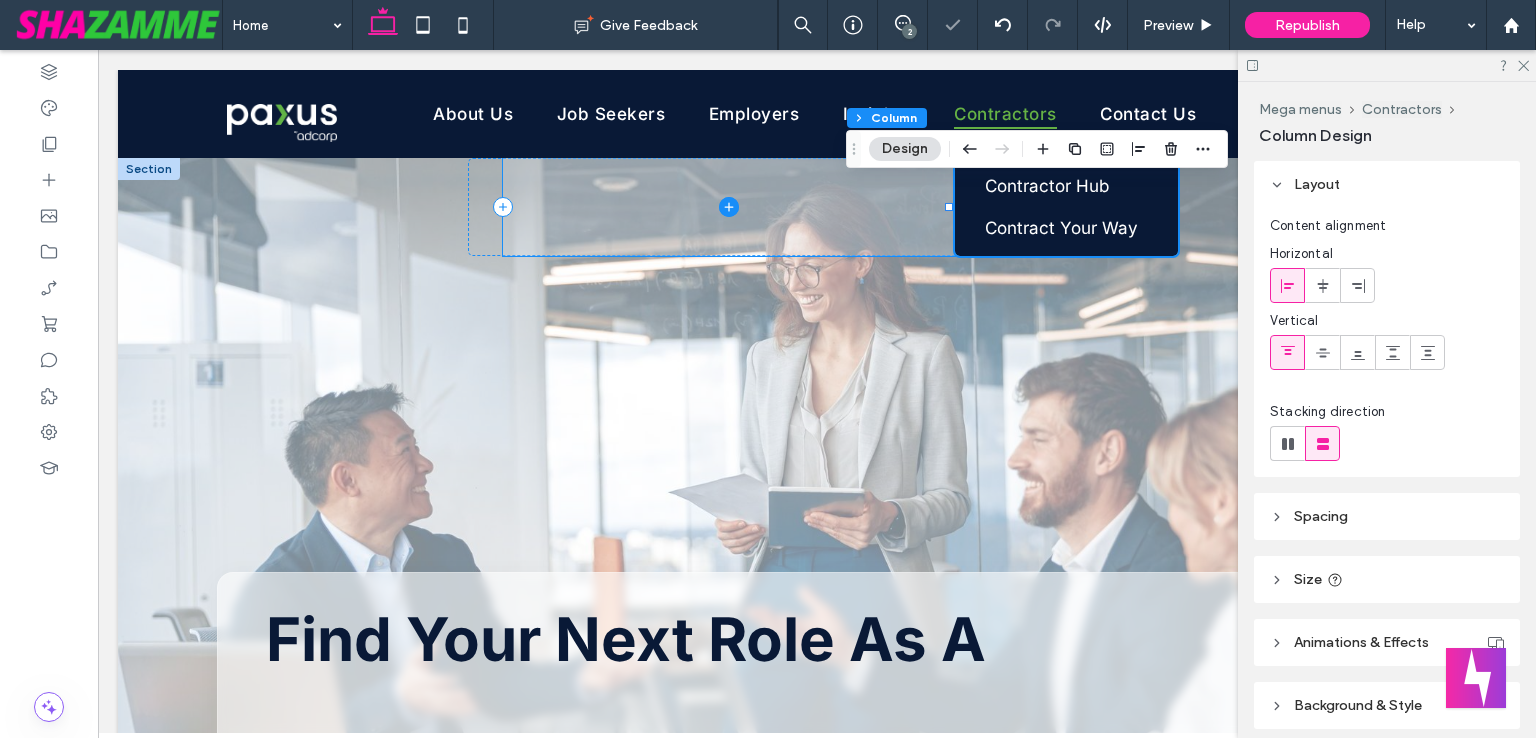 click at bounding box center (728, 207) 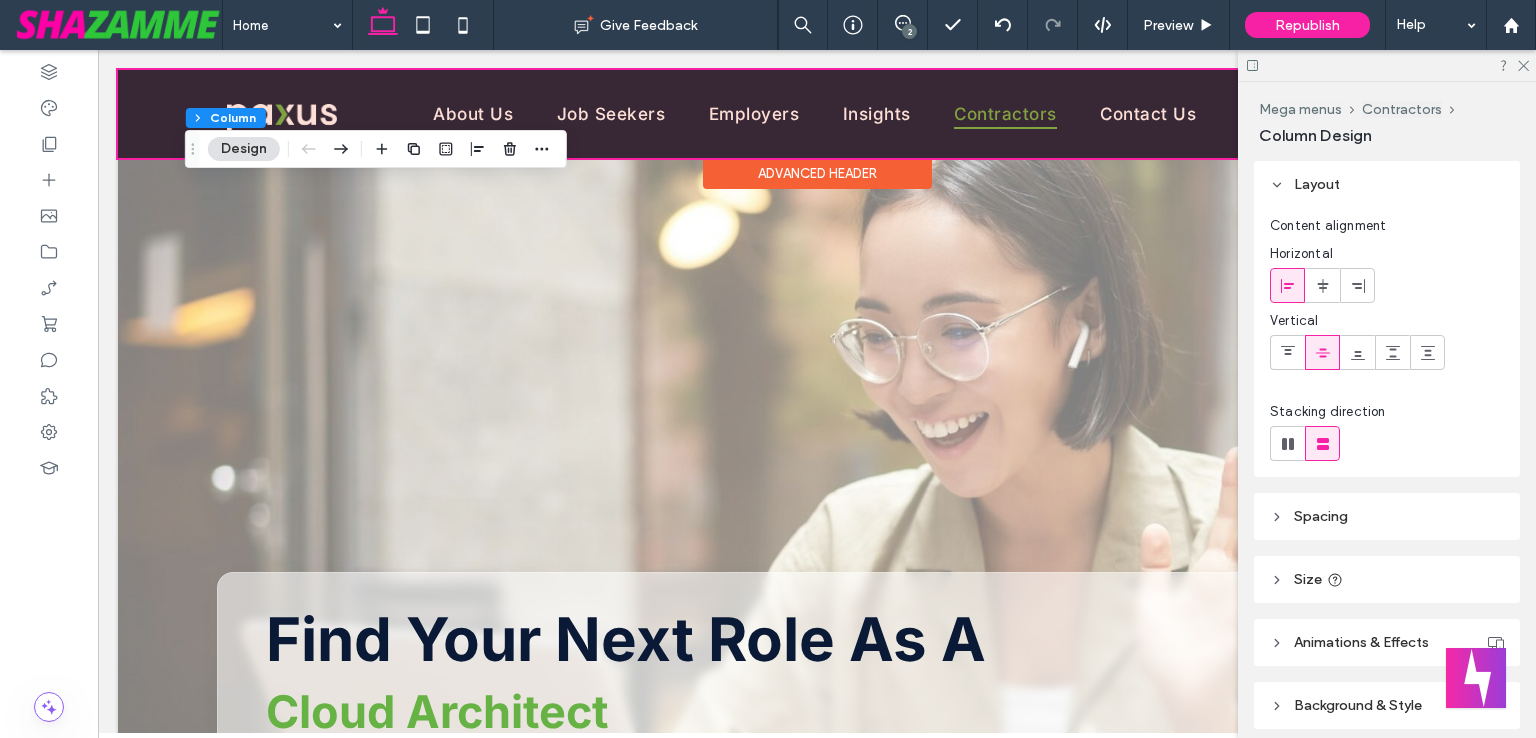 click at bounding box center (817, 114) 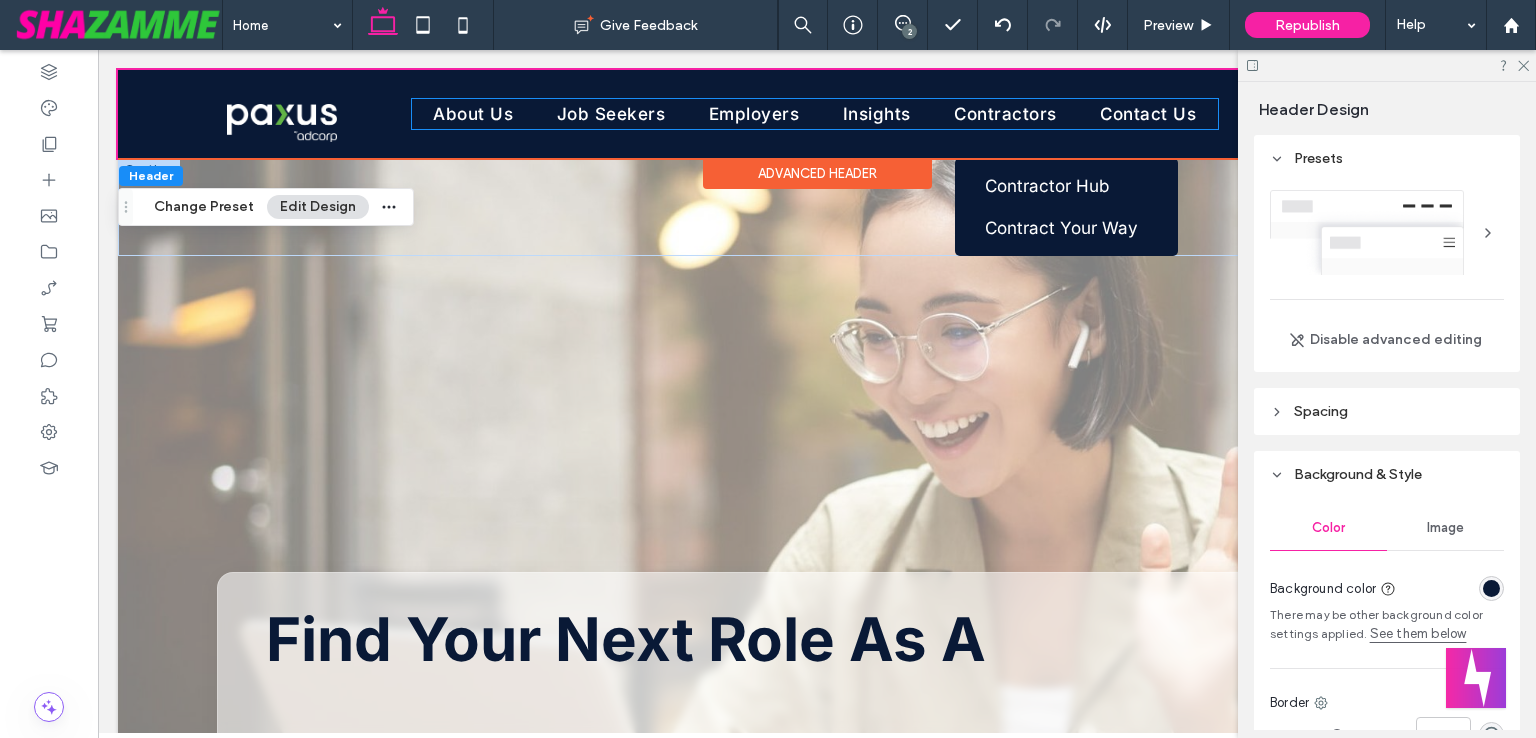 click on "Contractors" at bounding box center [1005, 114] 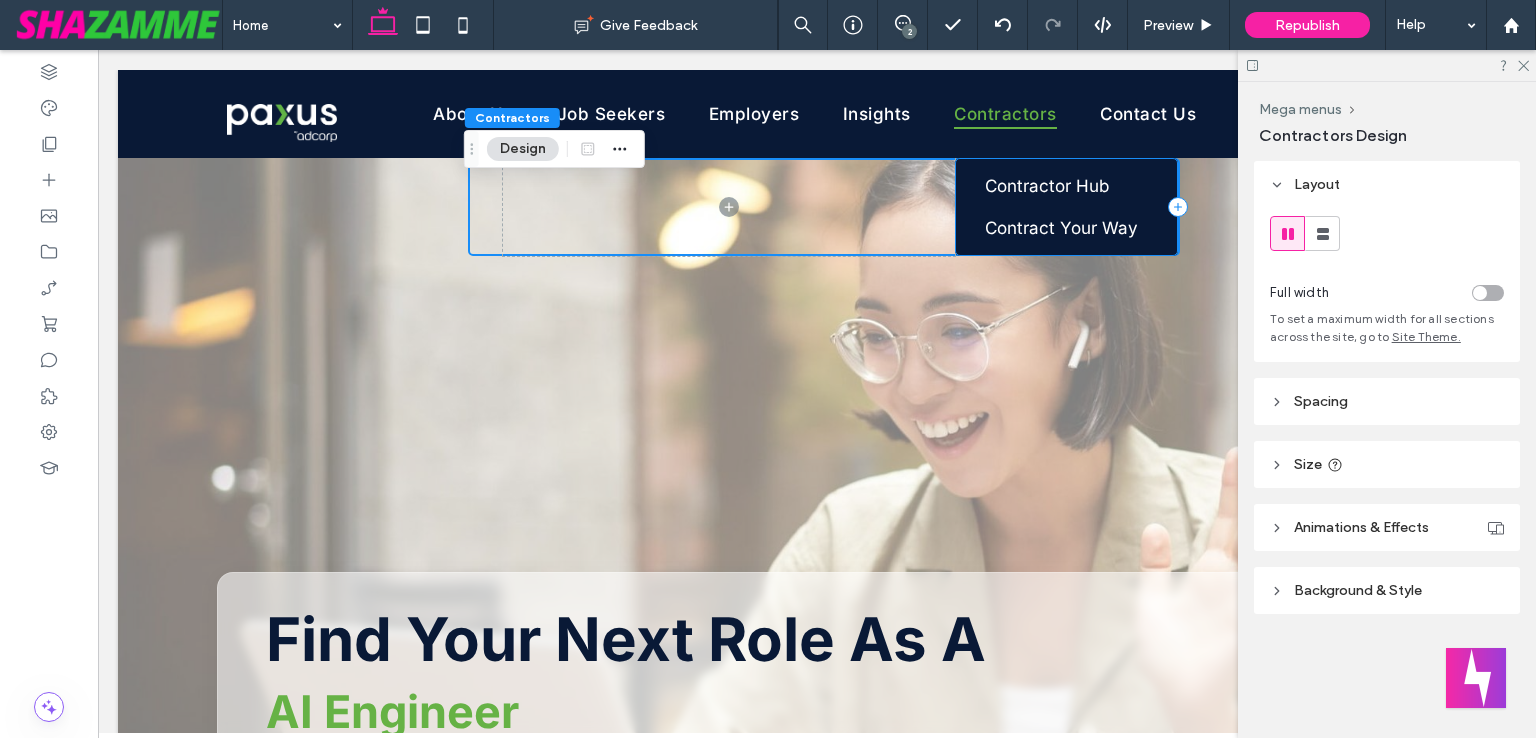 click on "Contractor Hub
Contract Your Way" at bounding box center (1066, 207) 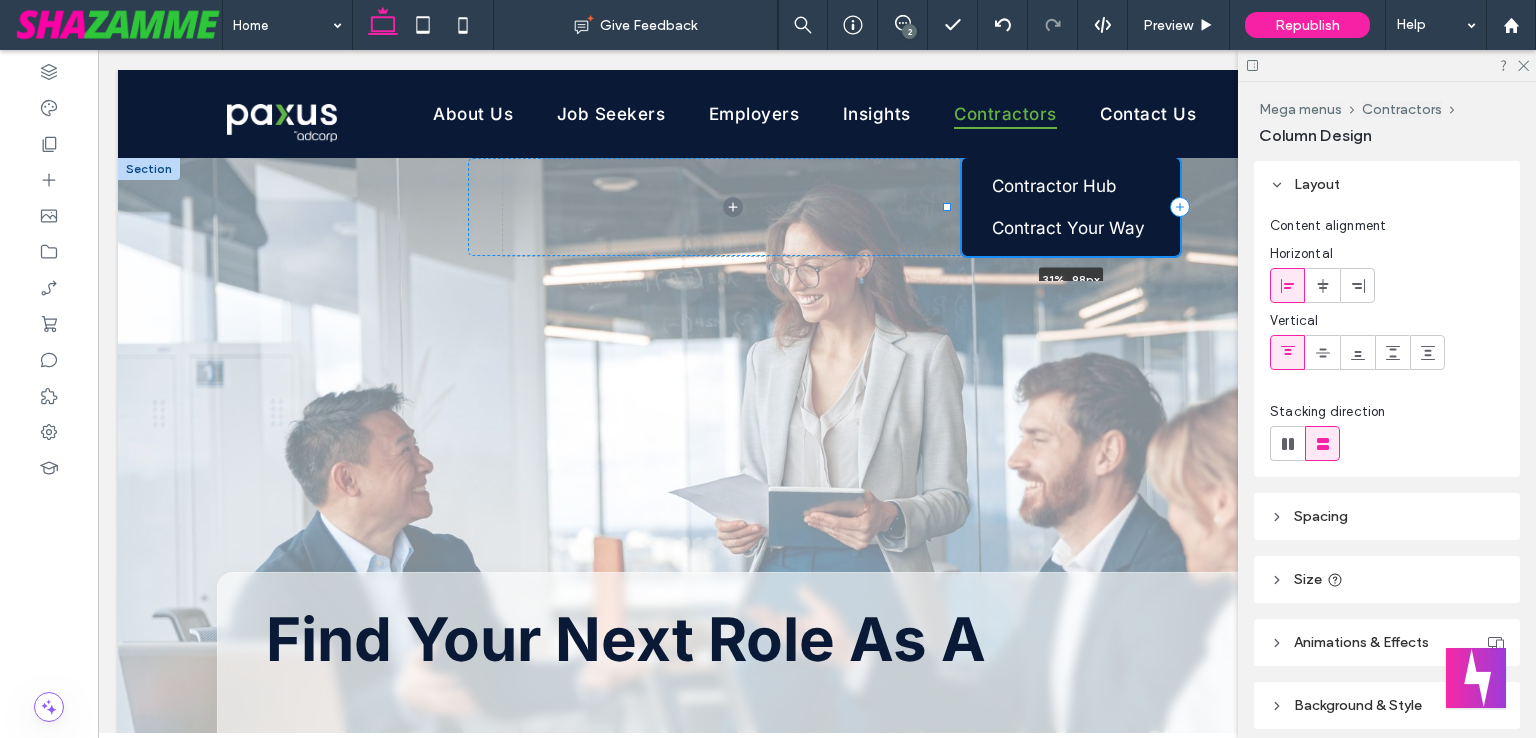 click on "Contractor Hub
Contract Your Way
31% , 98px" at bounding box center (824, 207) 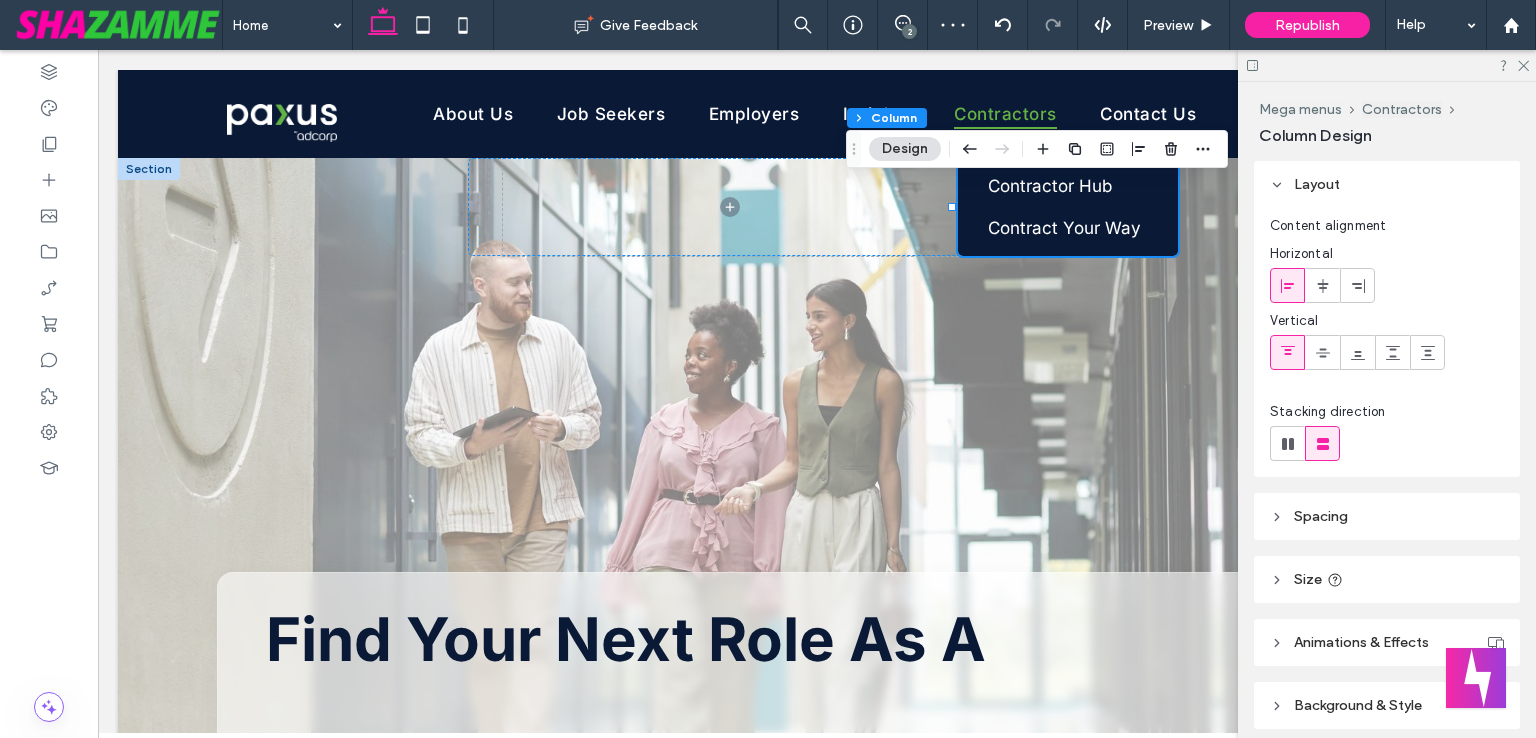 click on "2" at bounding box center (909, 31) 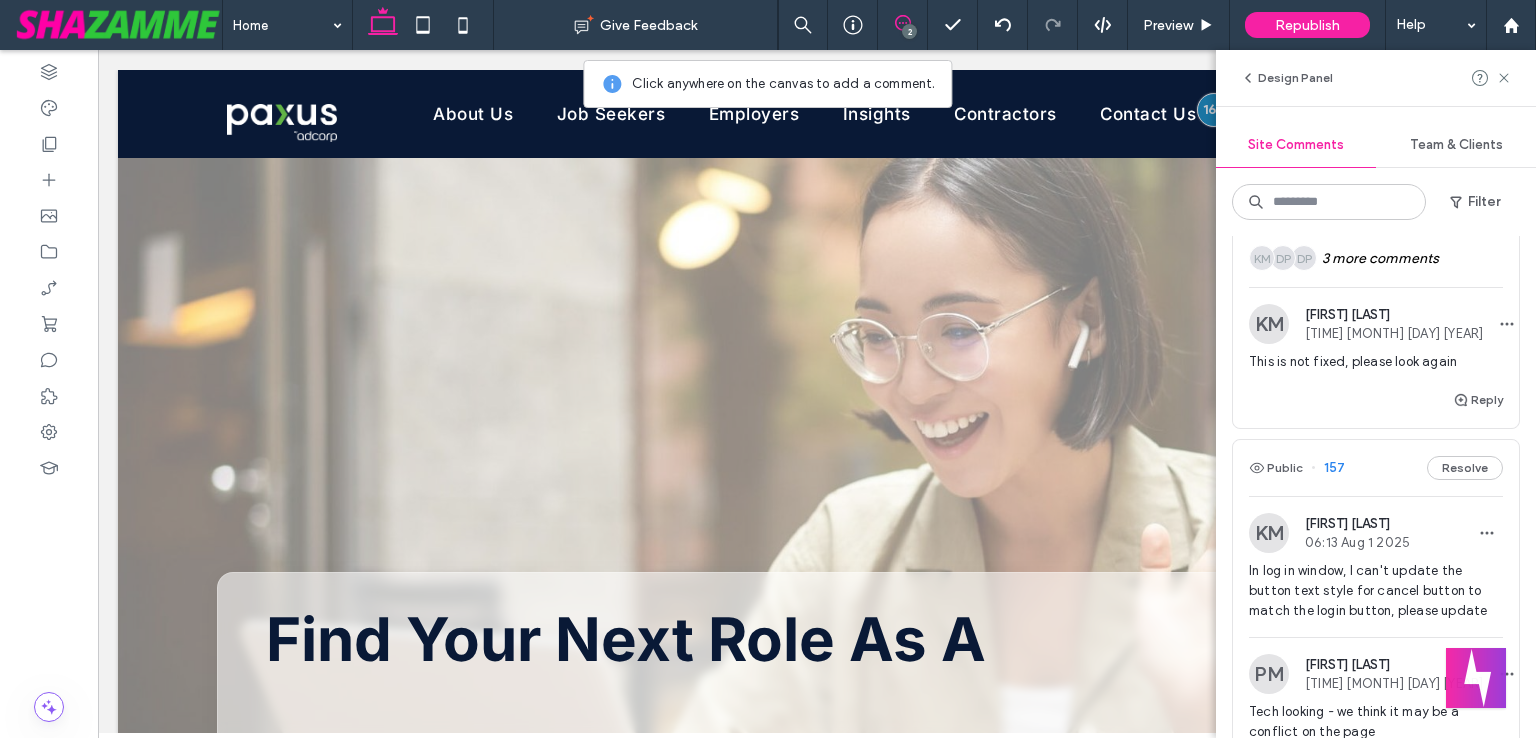scroll, scrollTop: 266, scrollLeft: 0, axis: vertical 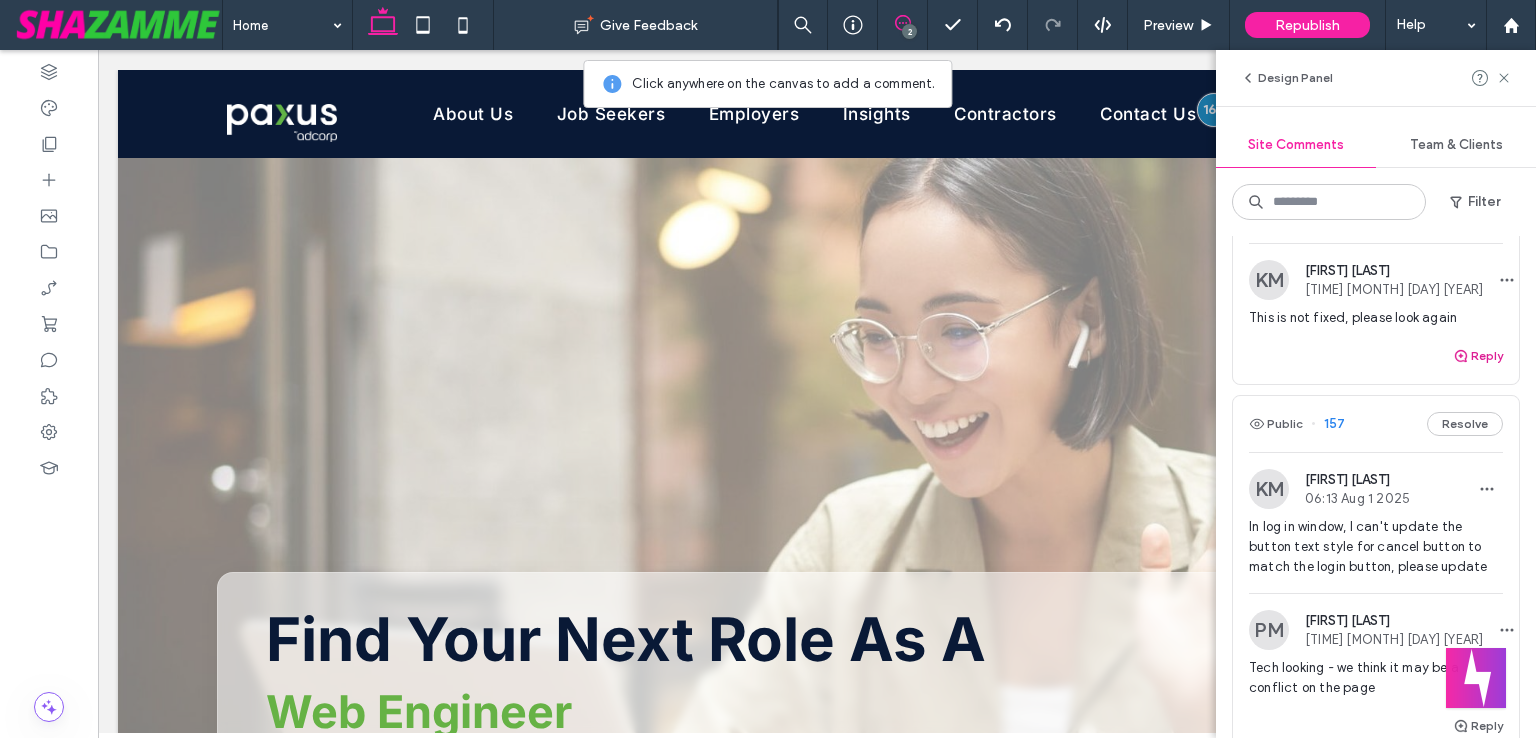 click 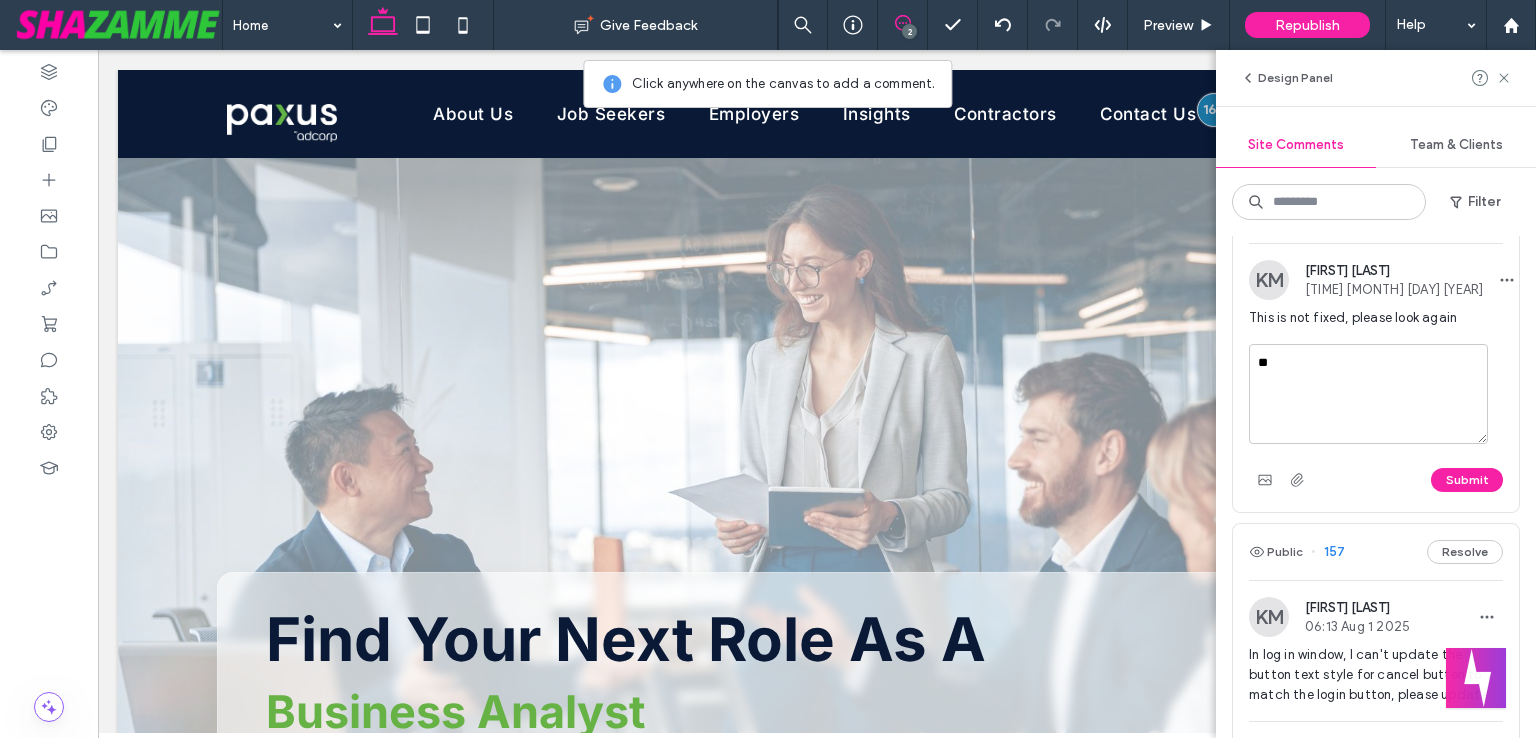 type on "*" 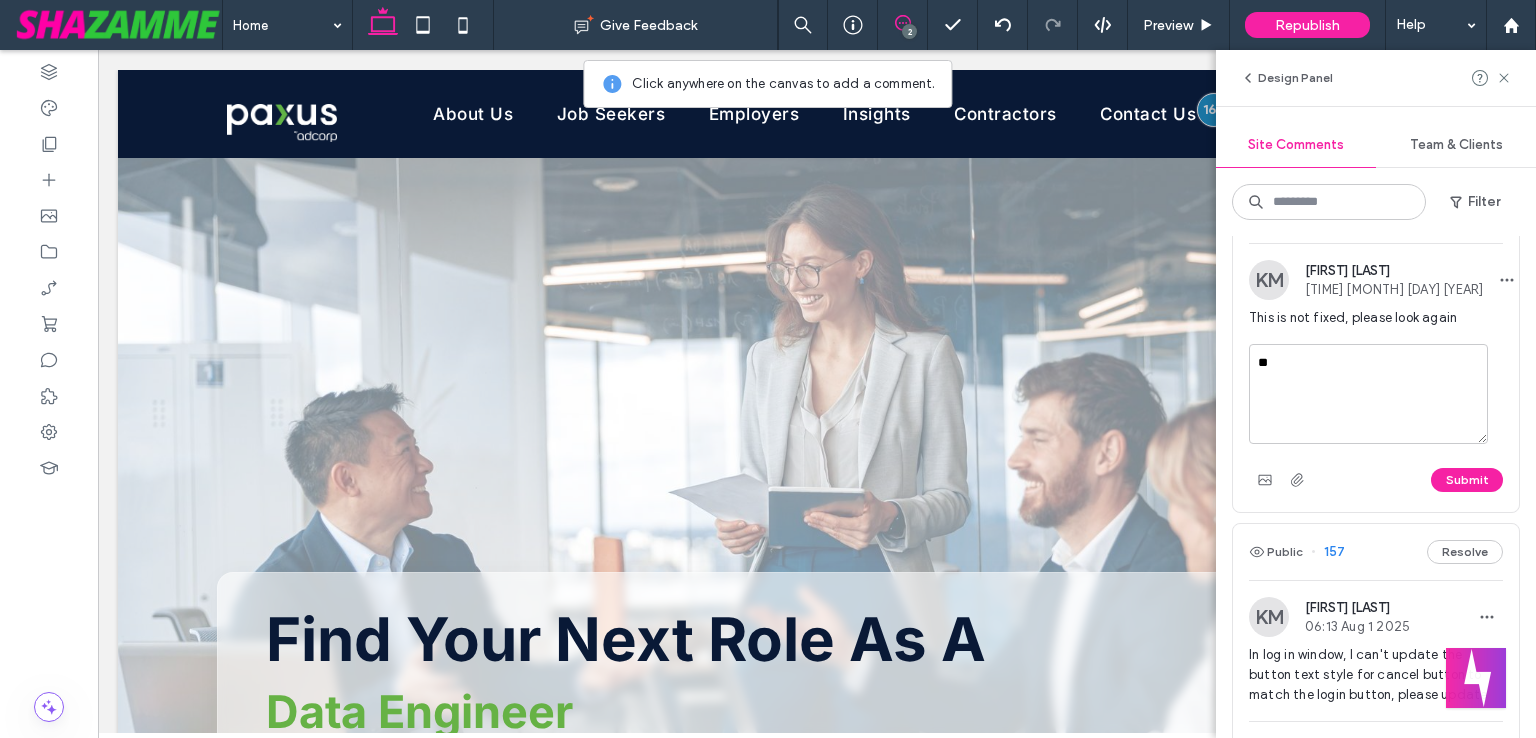 type on "*" 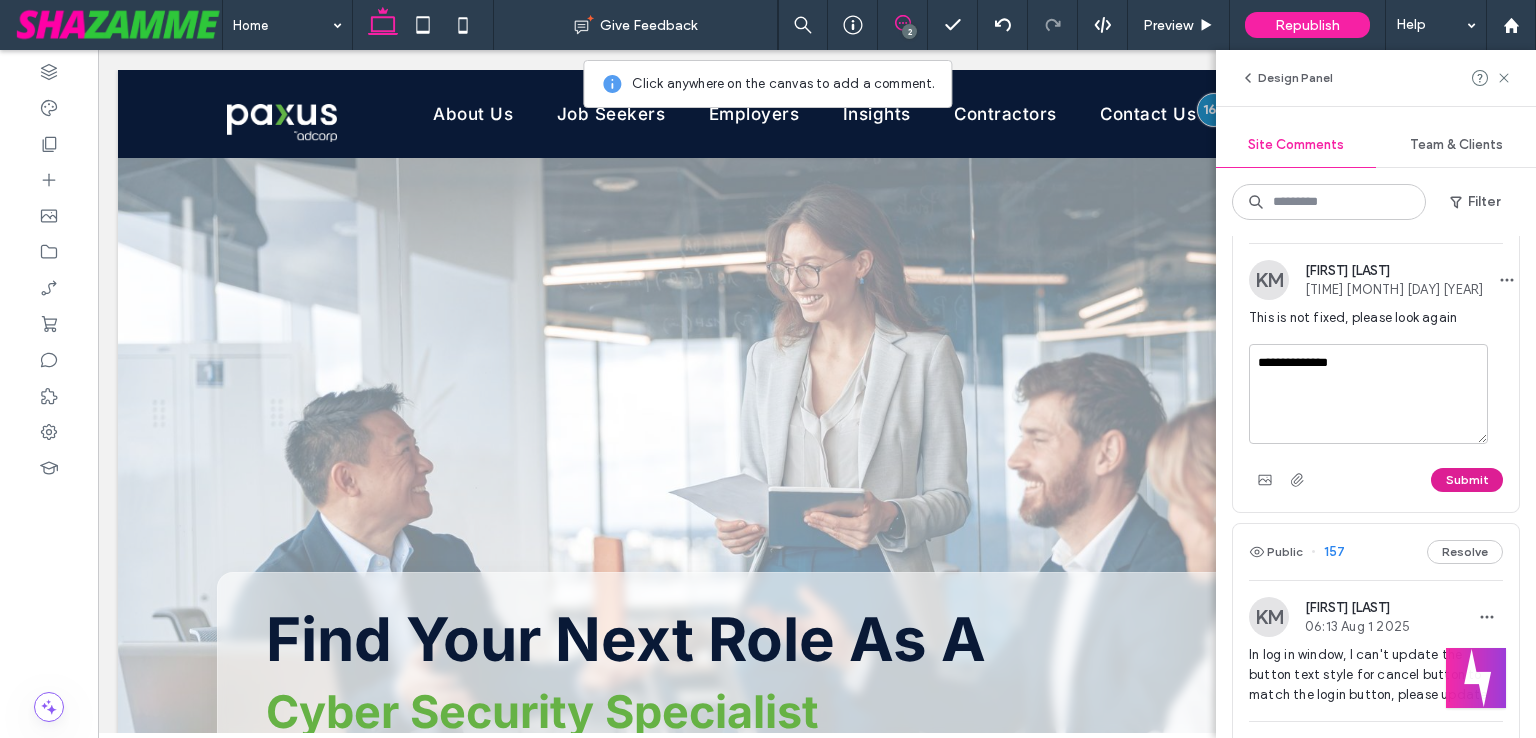 type on "**********" 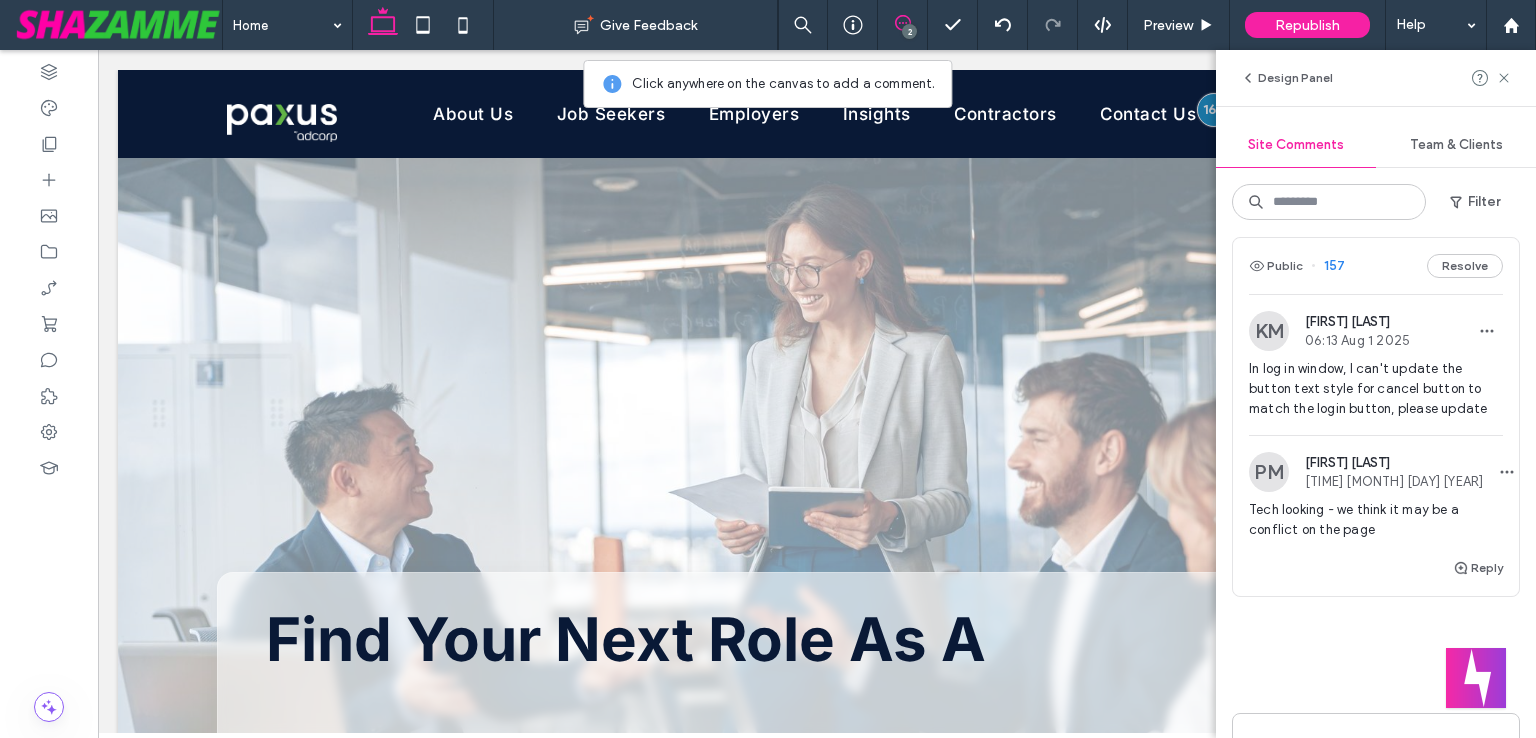 scroll, scrollTop: 420, scrollLeft: 0, axis: vertical 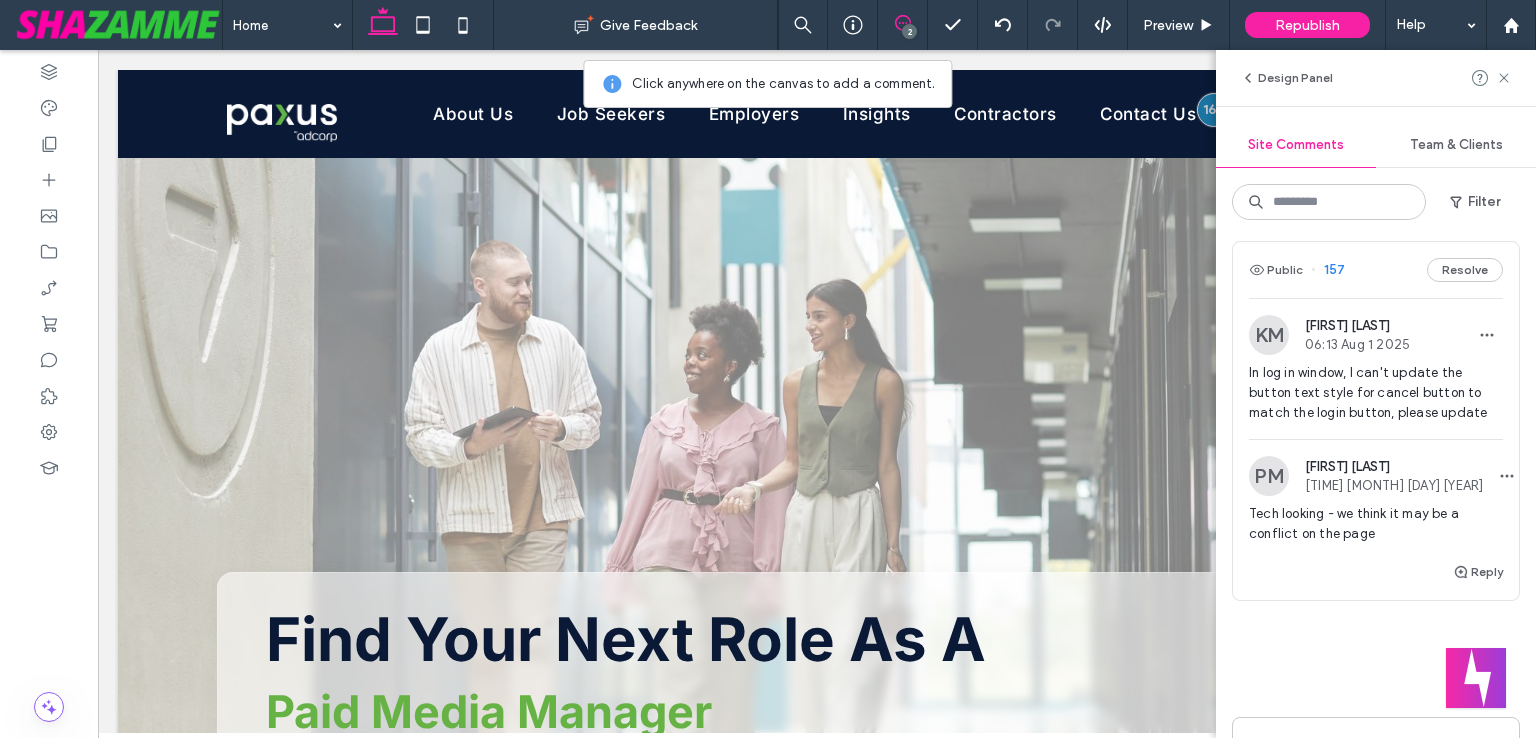 click on "In log in window, I can't update the button text style for cancel  button to match the login button, please update" at bounding box center (1376, 393) 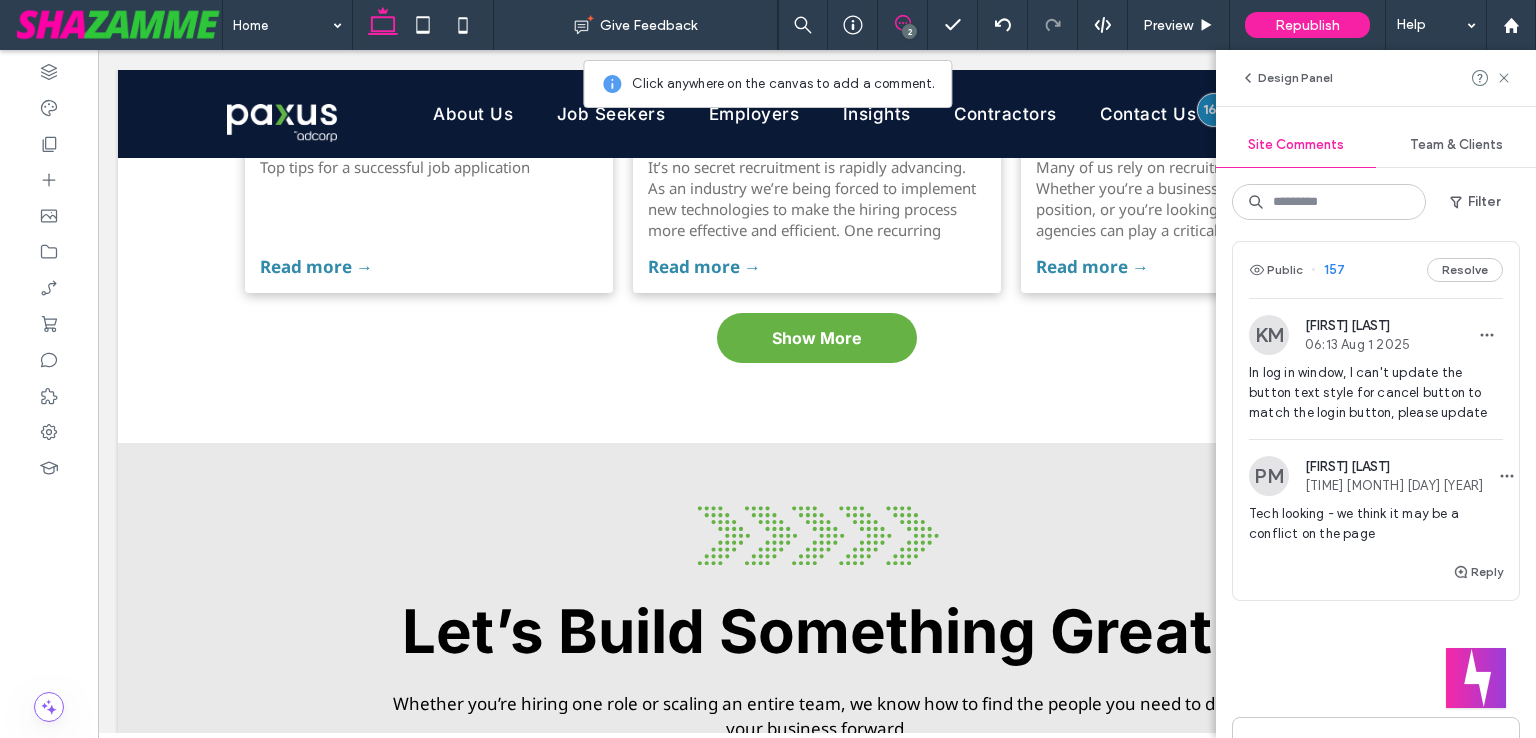 scroll, scrollTop: 8204, scrollLeft: 0, axis: vertical 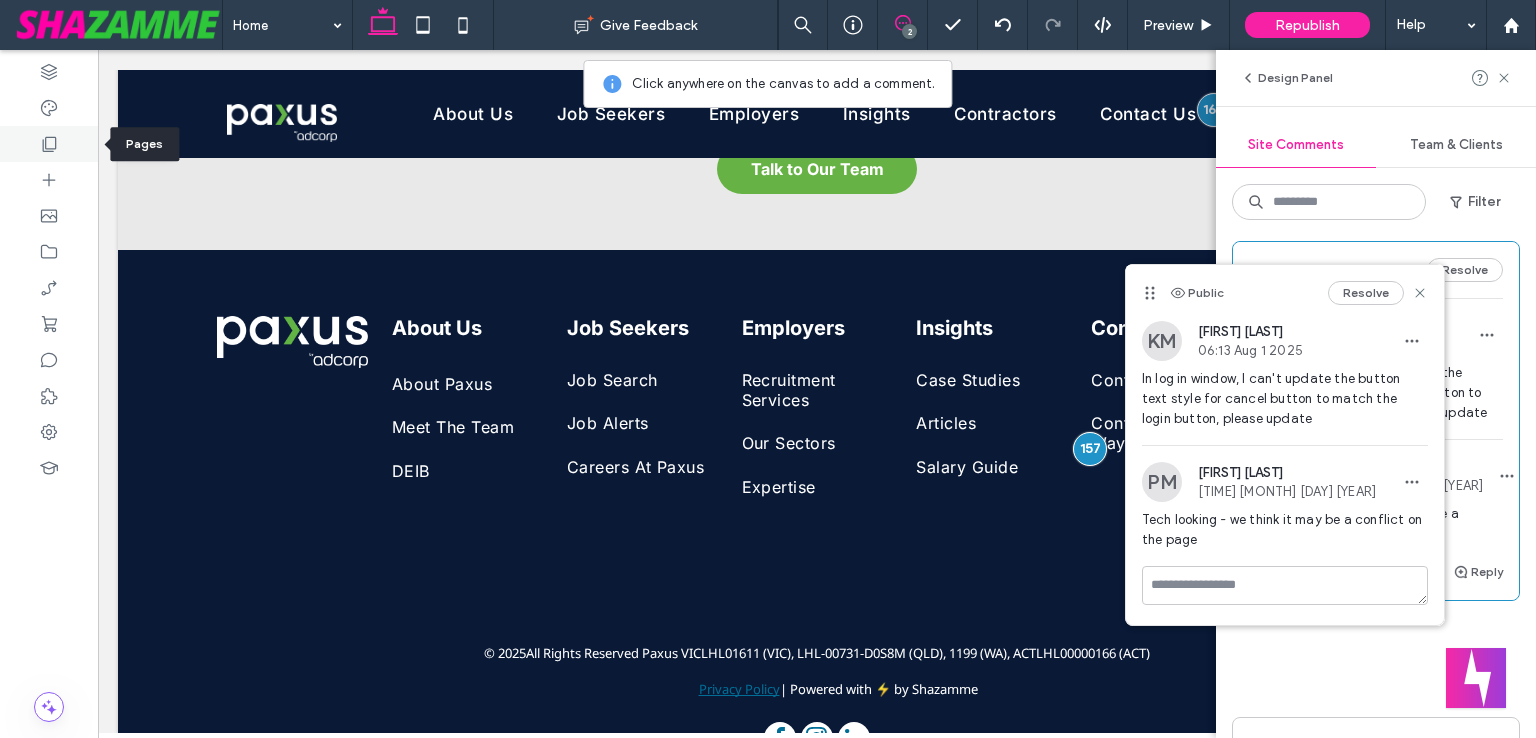 click 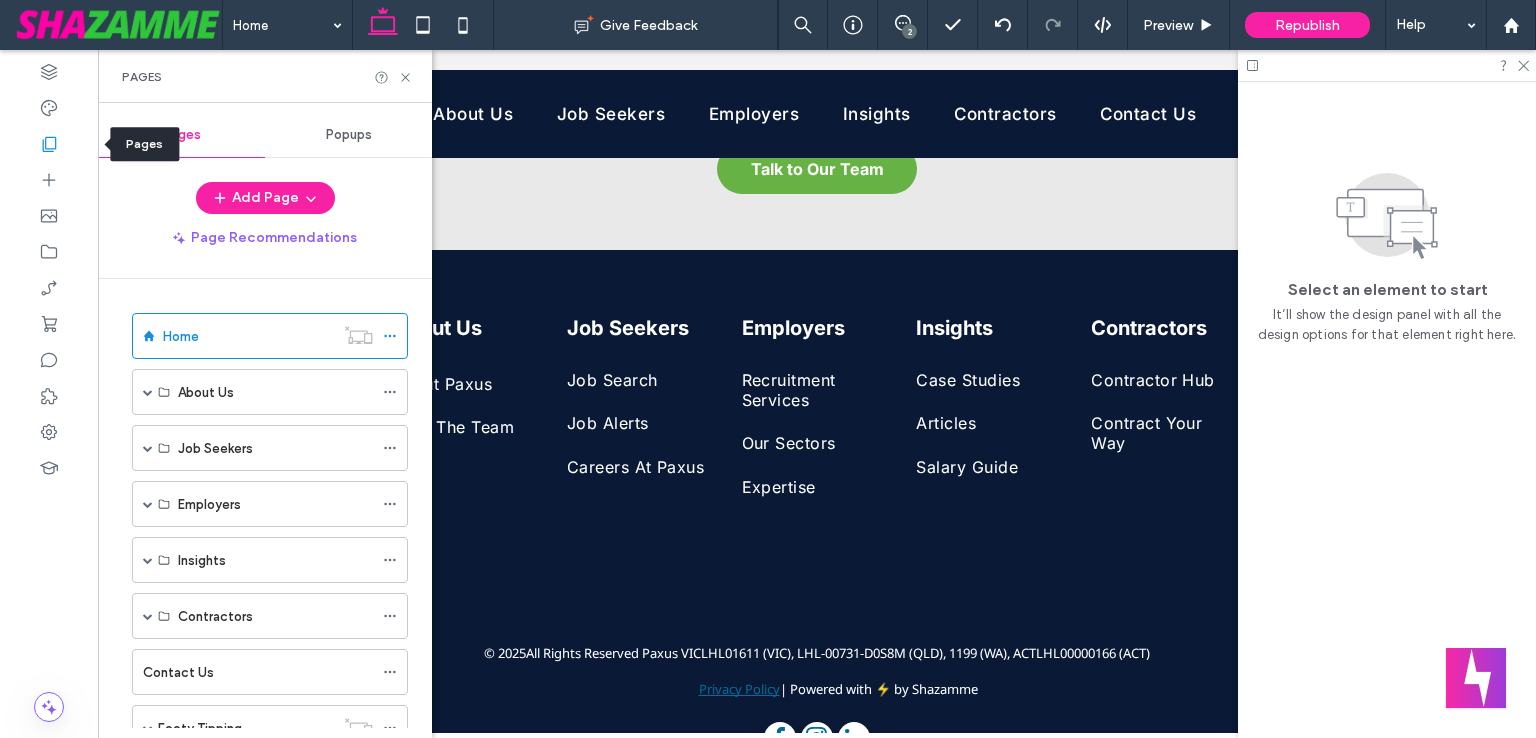scroll, scrollTop: 0, scrollLeft: 0, axis: both 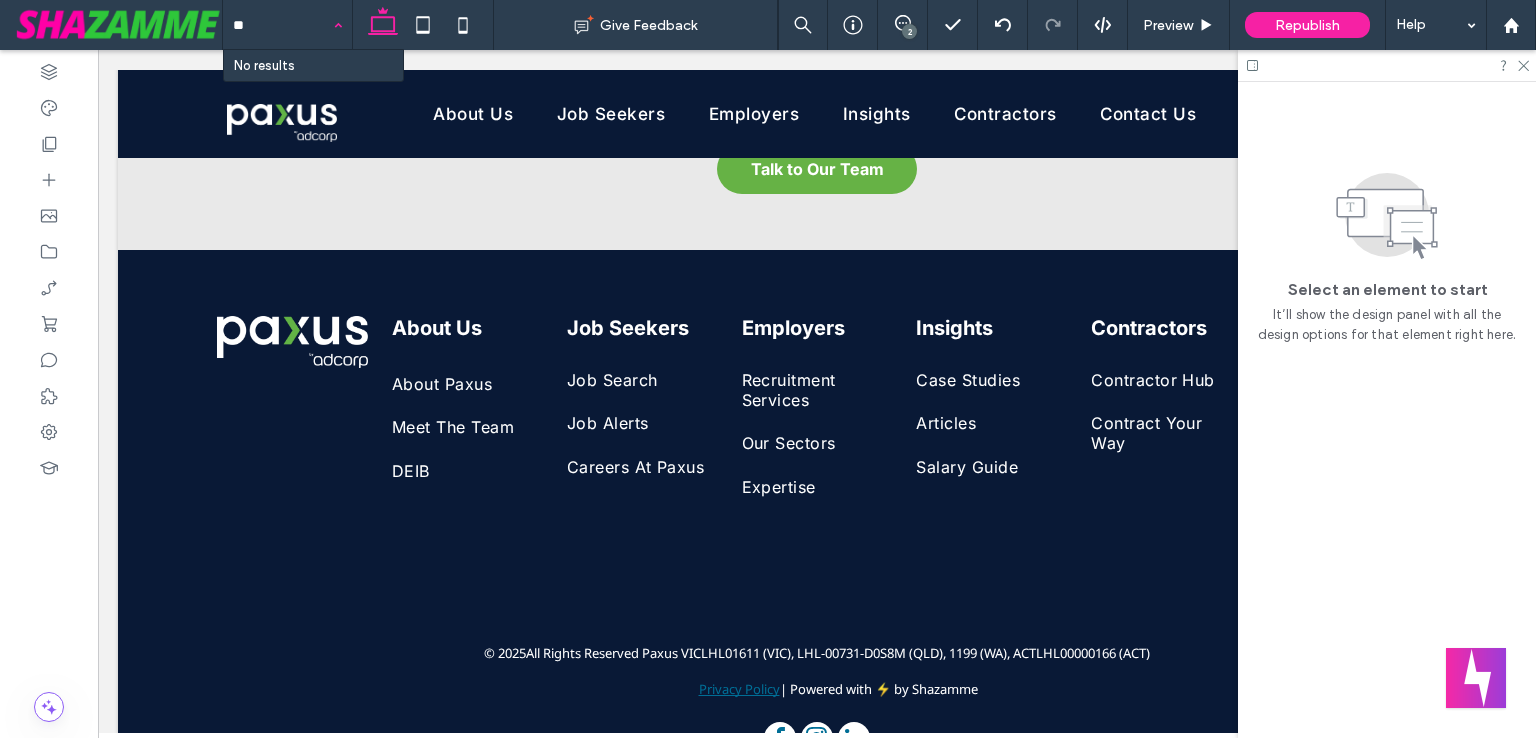 type on "*" 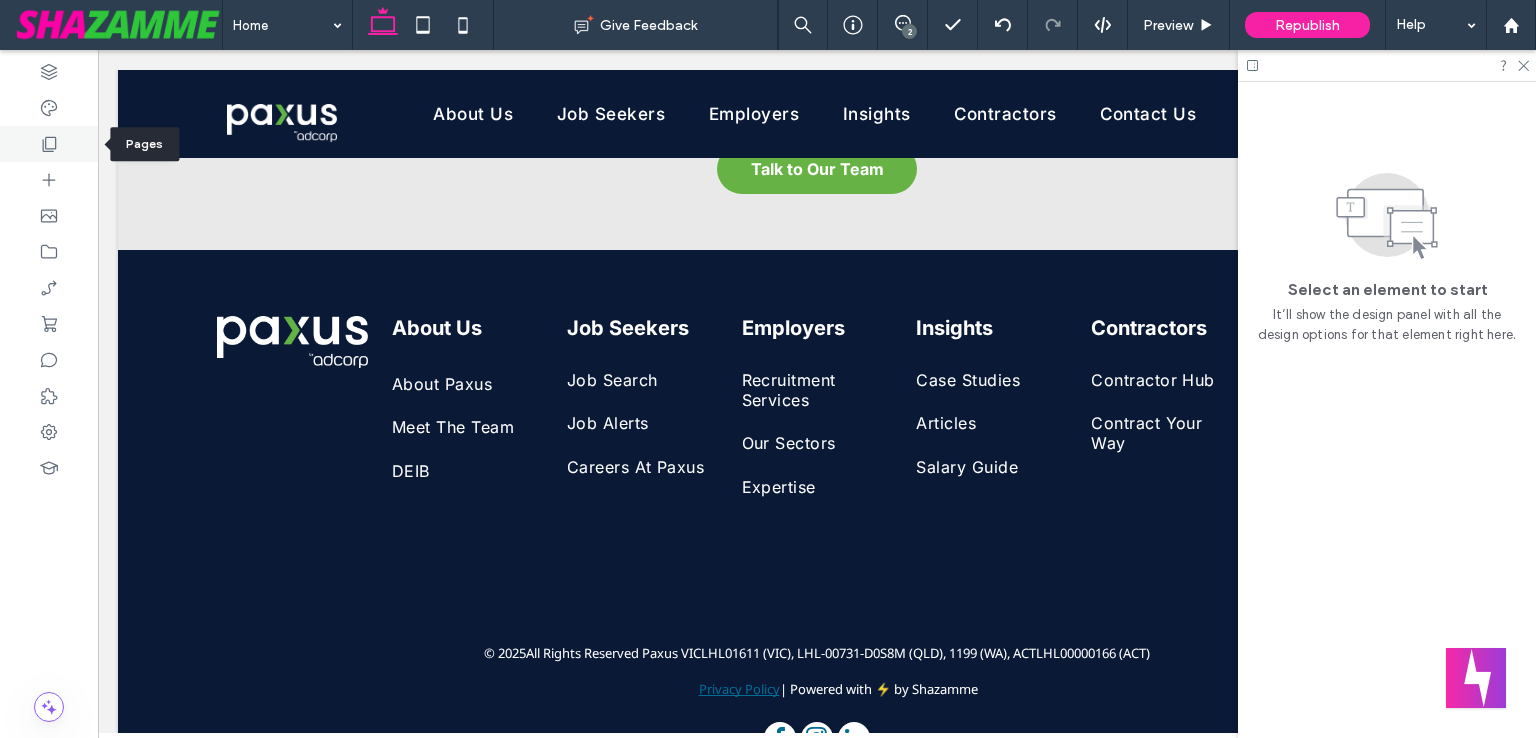click at bounding box center [49, 144] 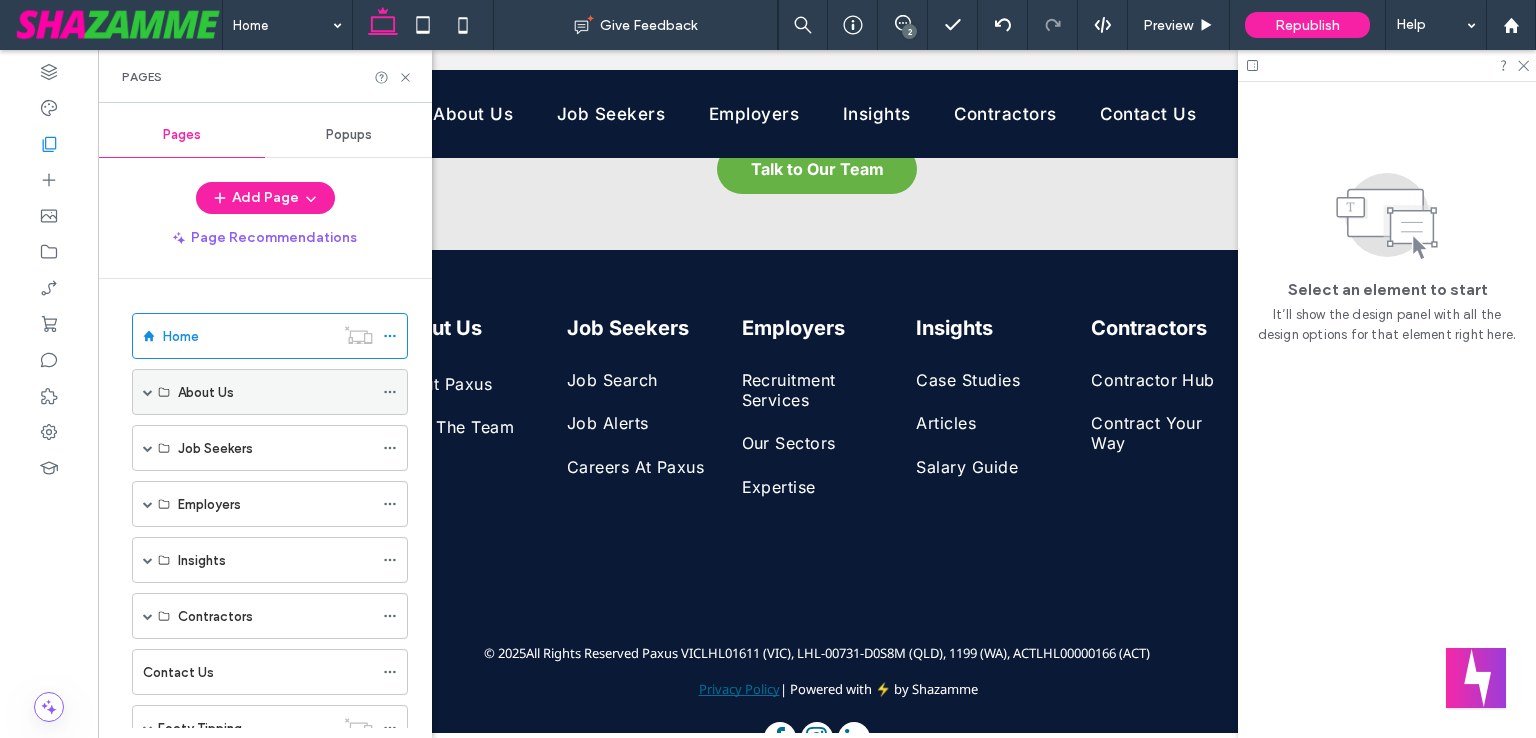 click at bounding box center (148, 392) 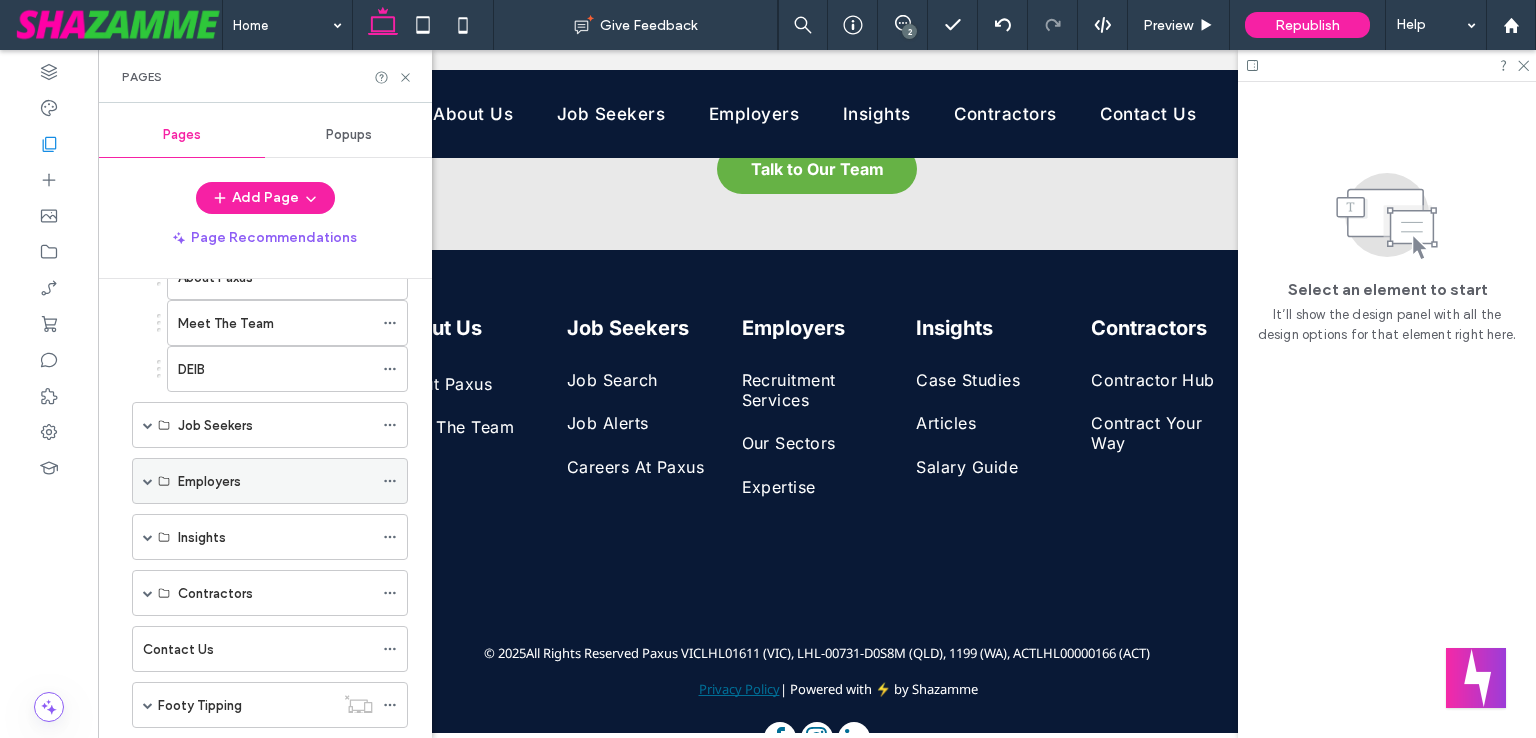 scroll, scrollTop: 186, scrollLeft: 0, axis: vertical 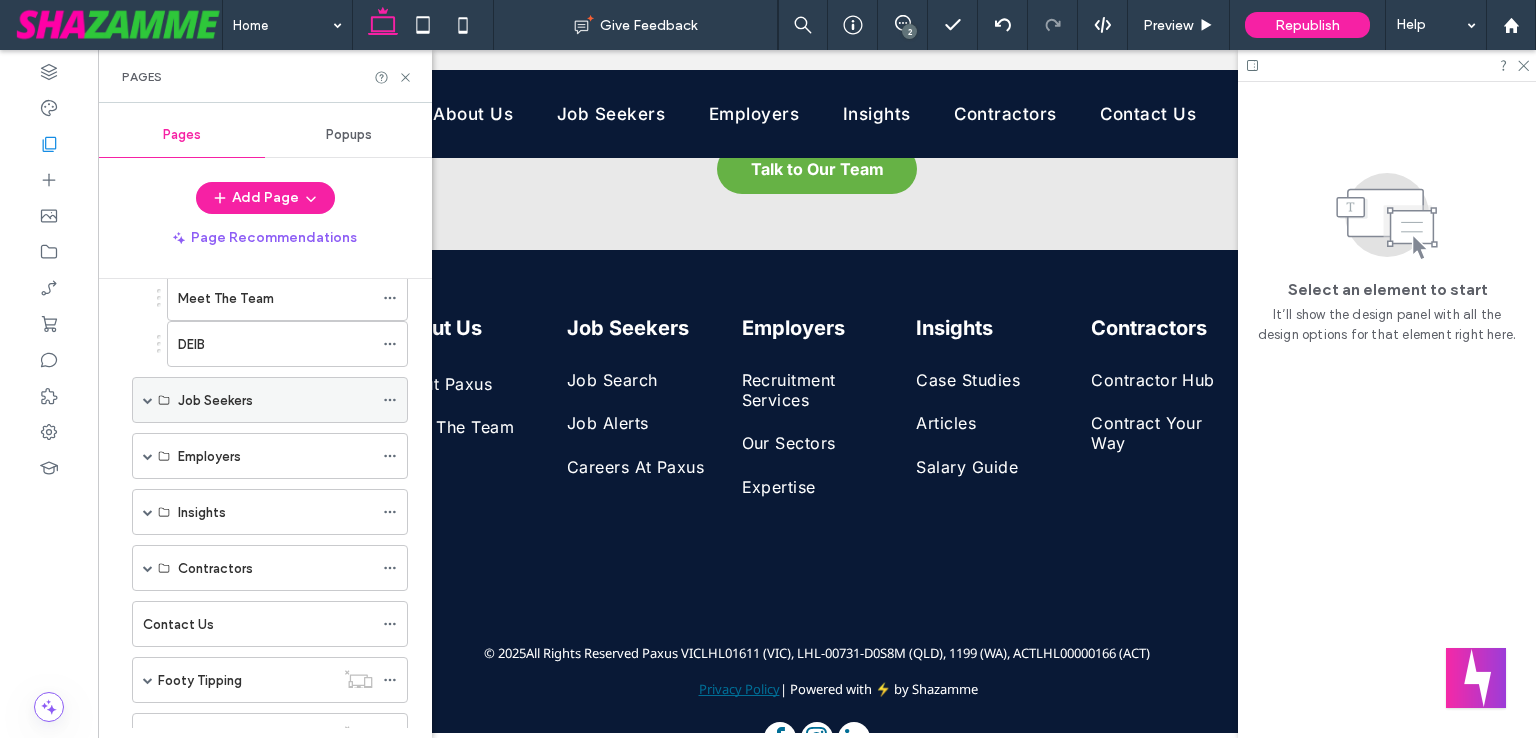 click at bounding box center [148, 400] 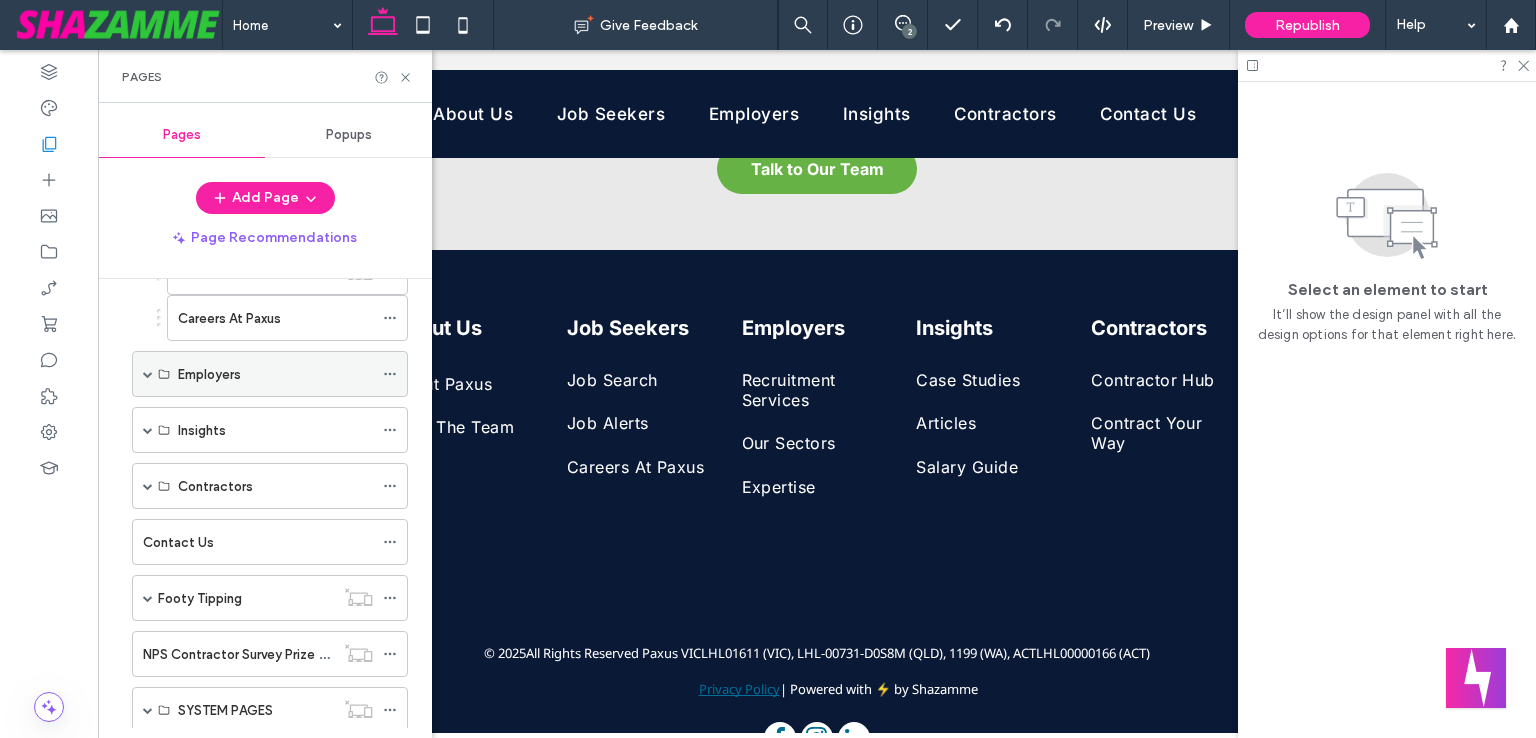 scroll, scrollTop: 460, scrollLeft: 0, axis: vertical 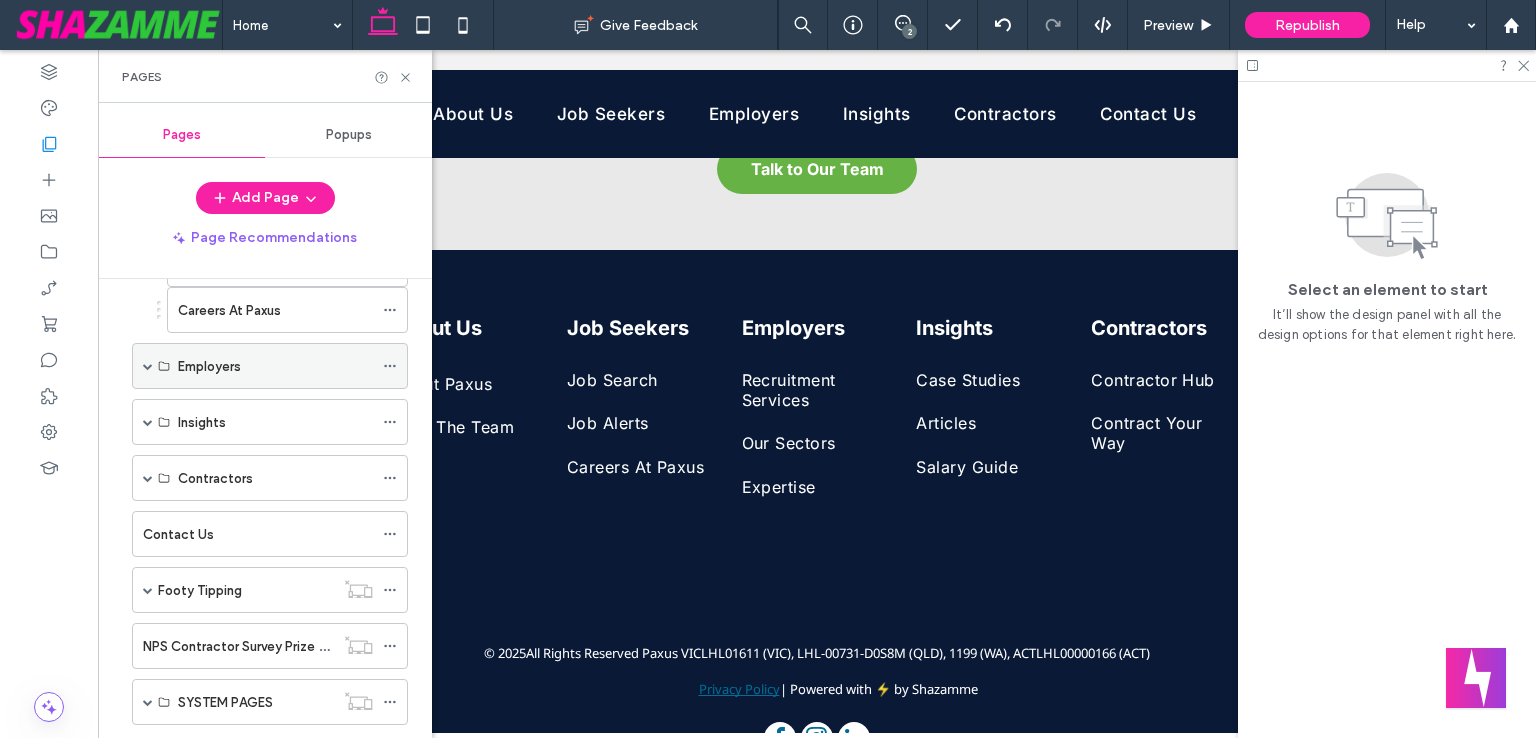click at bounding box center (148, 366) 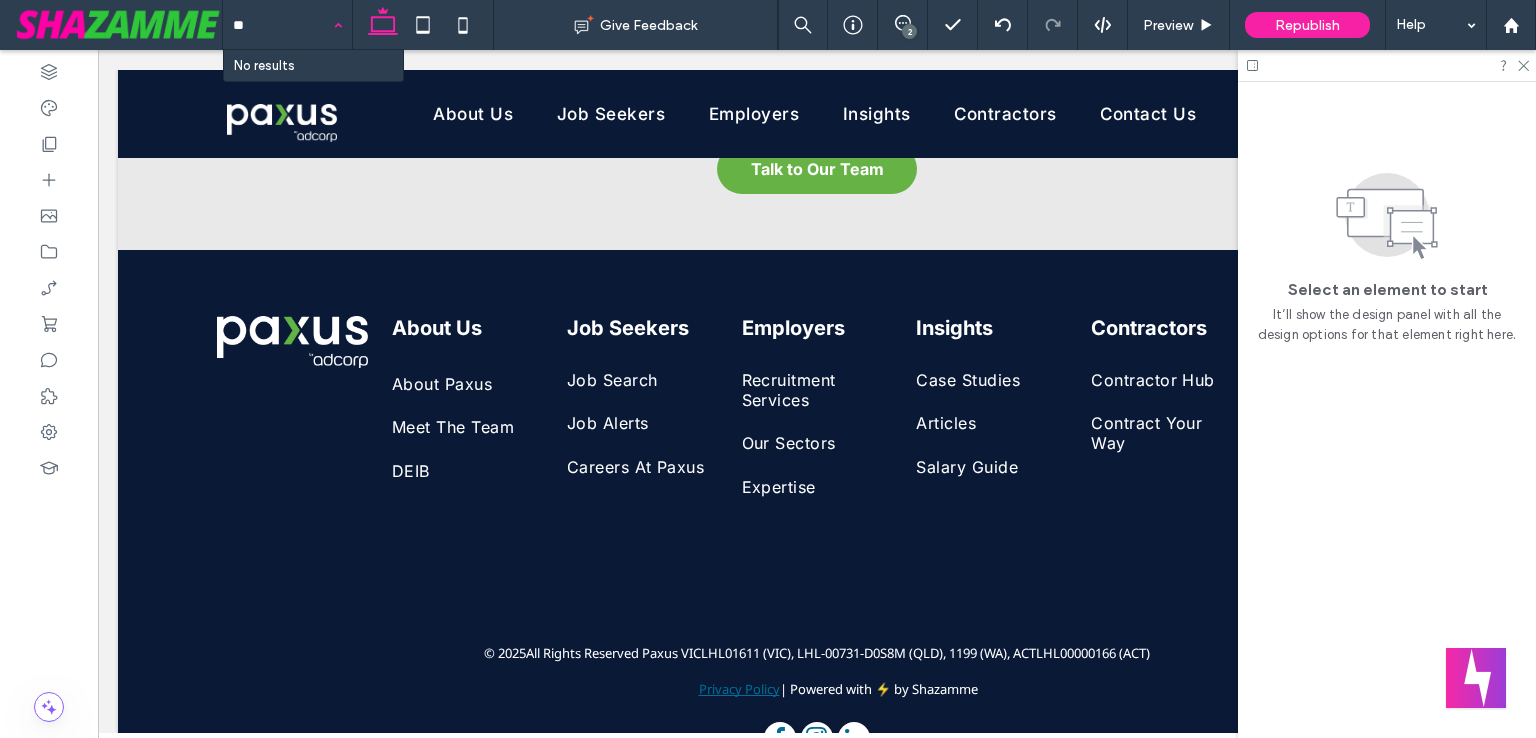 type on "*" 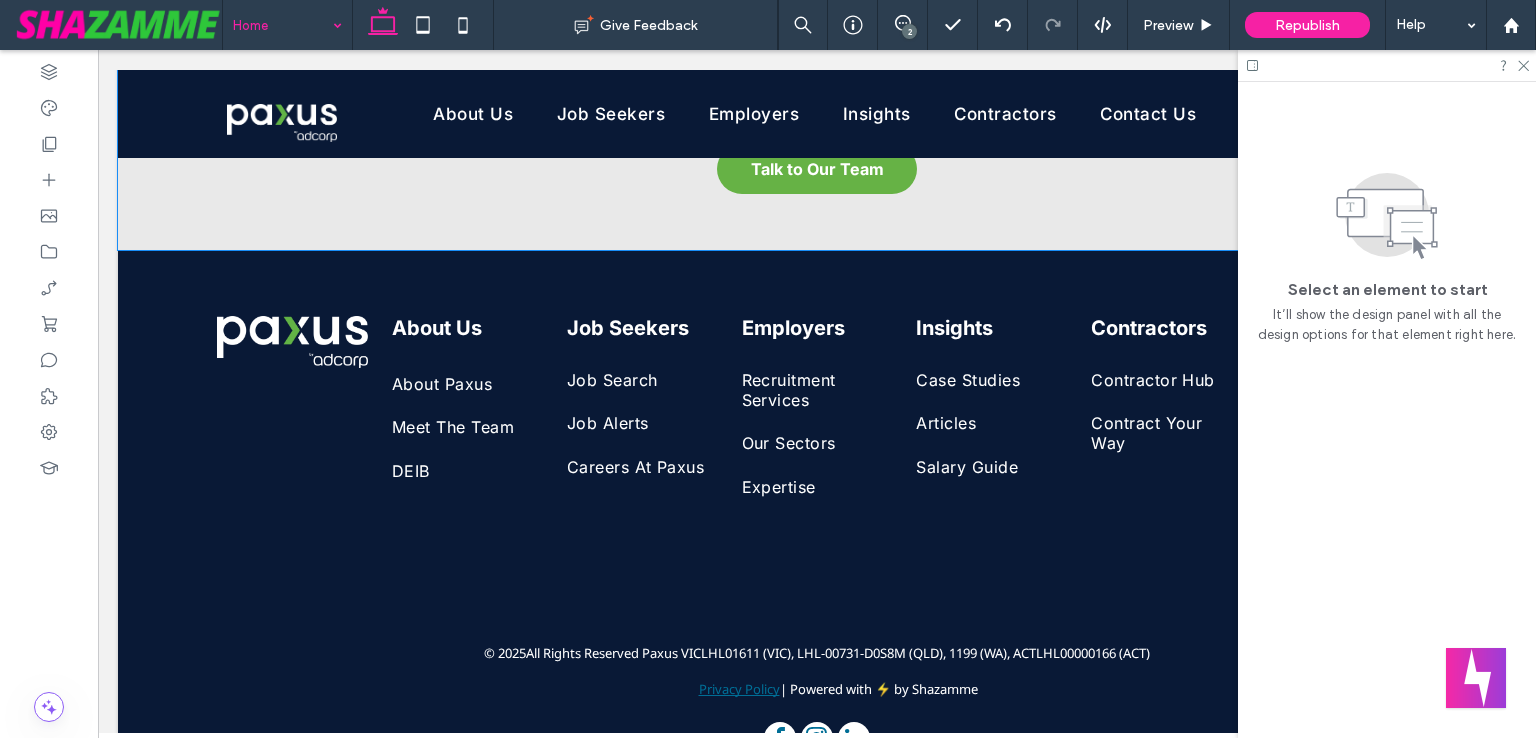 click on "Let’s Build Something Great.
Whether you’re hiring one role or scaling an entire team, we know how to find the people you need to drive your business forward.
Talk to Our Team" at bounding box center [817, 35] 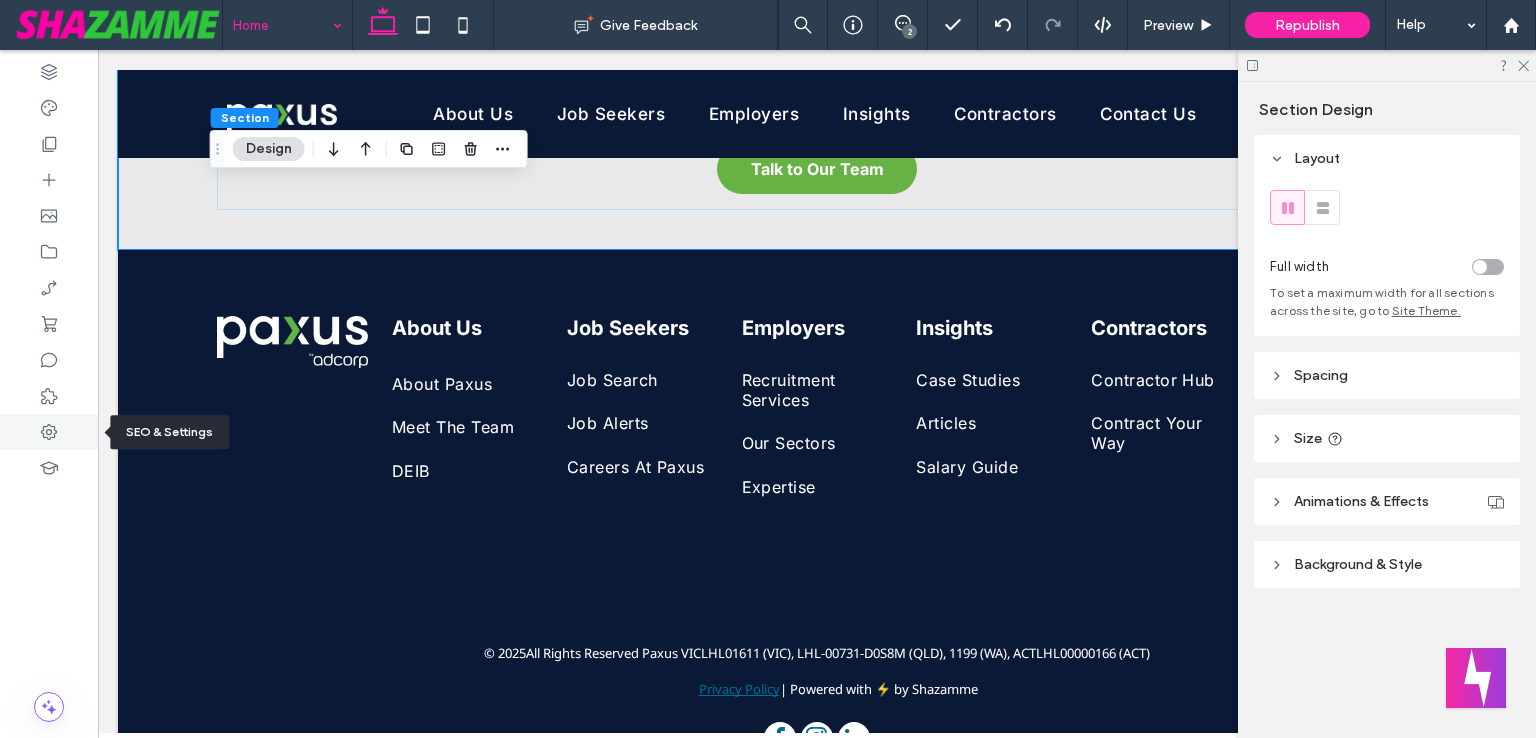 click 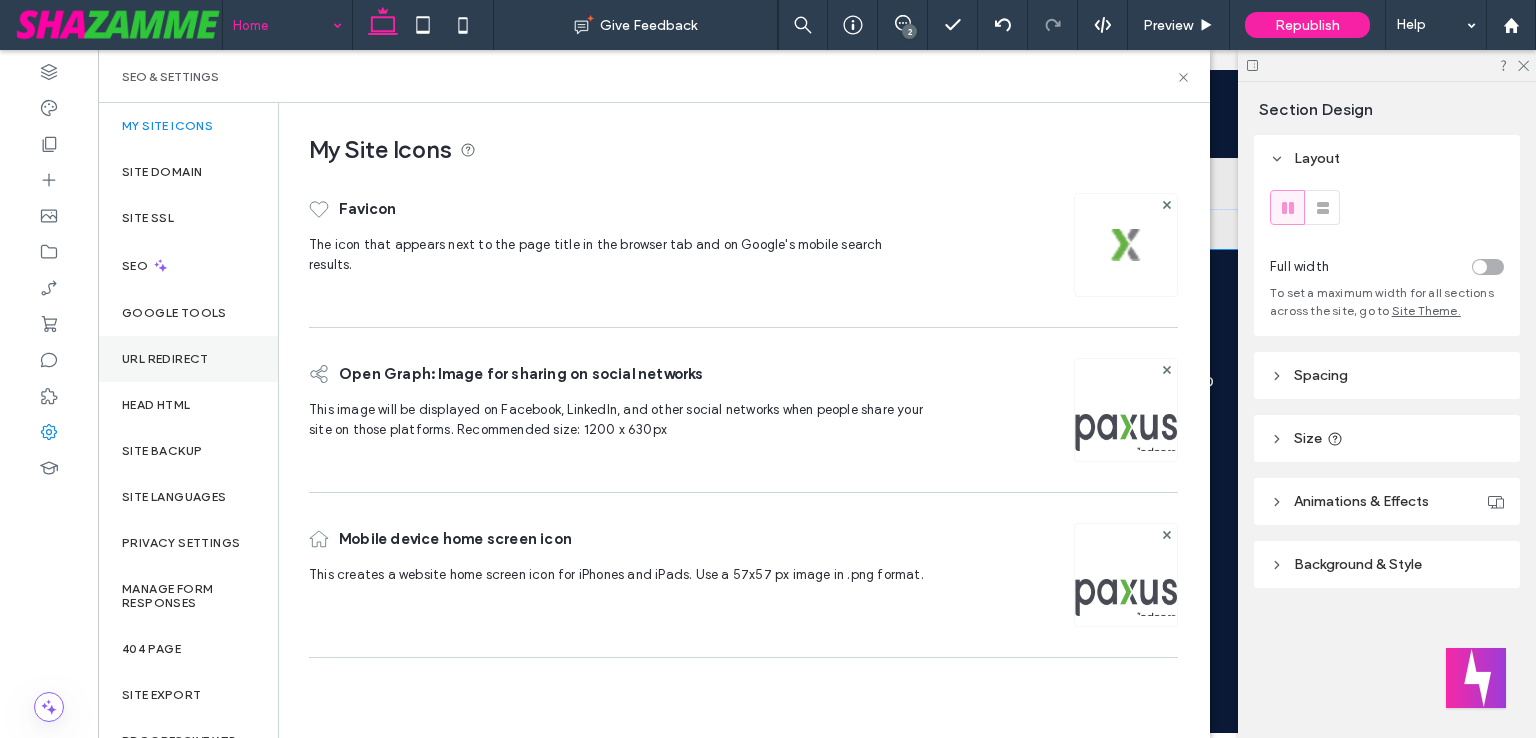 click on "URL Redirect" at bounding box center (188, 359) 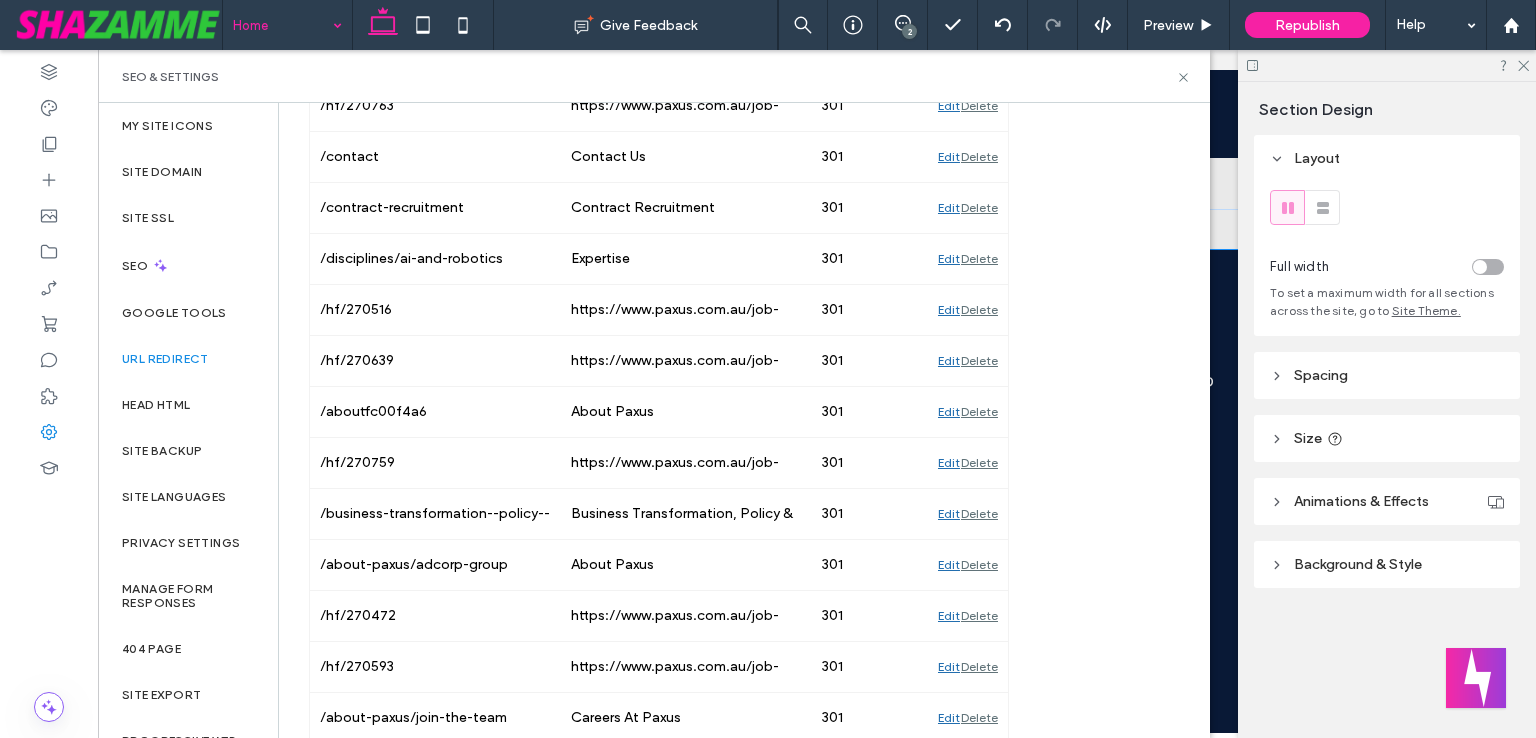 scroll, scrollTop: 1766, scrollLeft: 0, axis: vertical 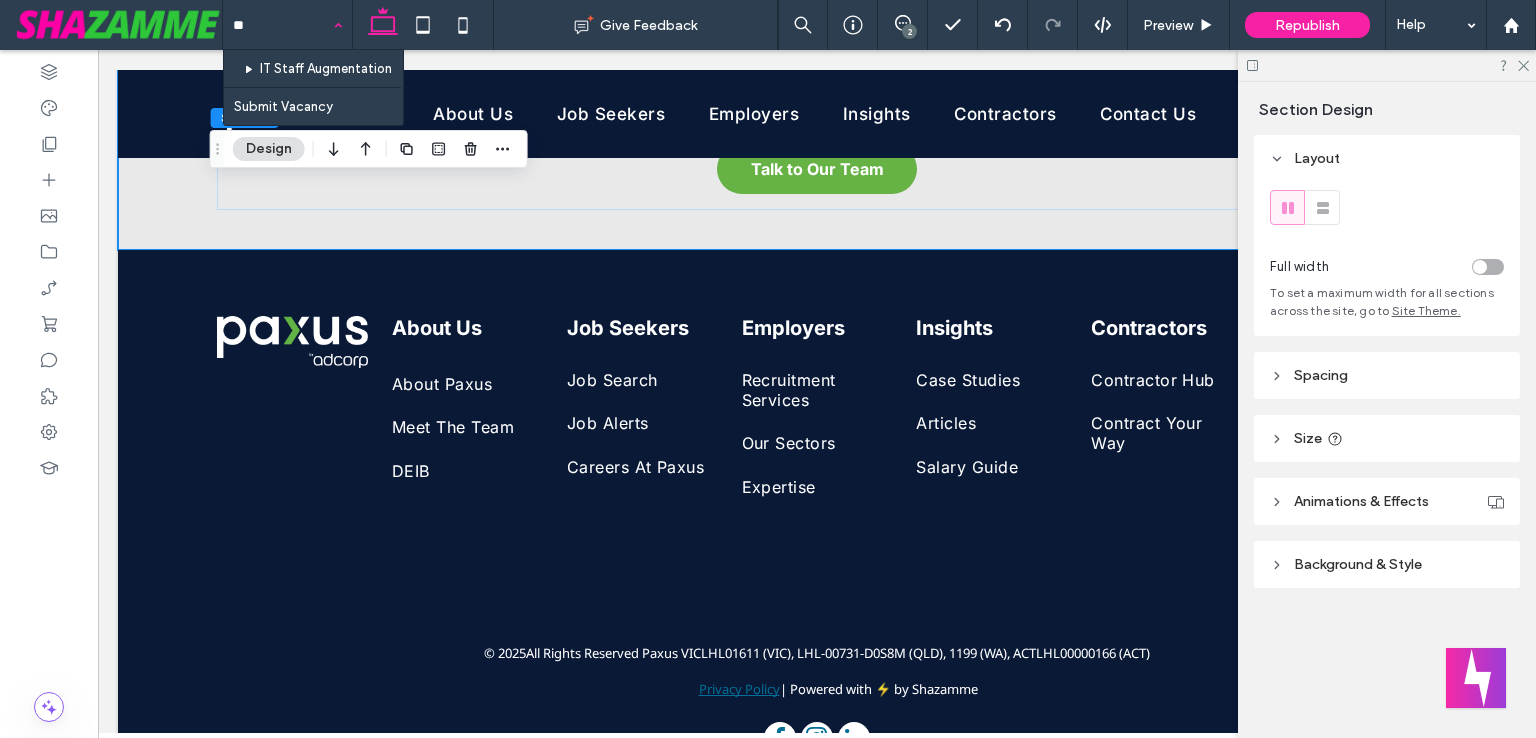 type on "*" 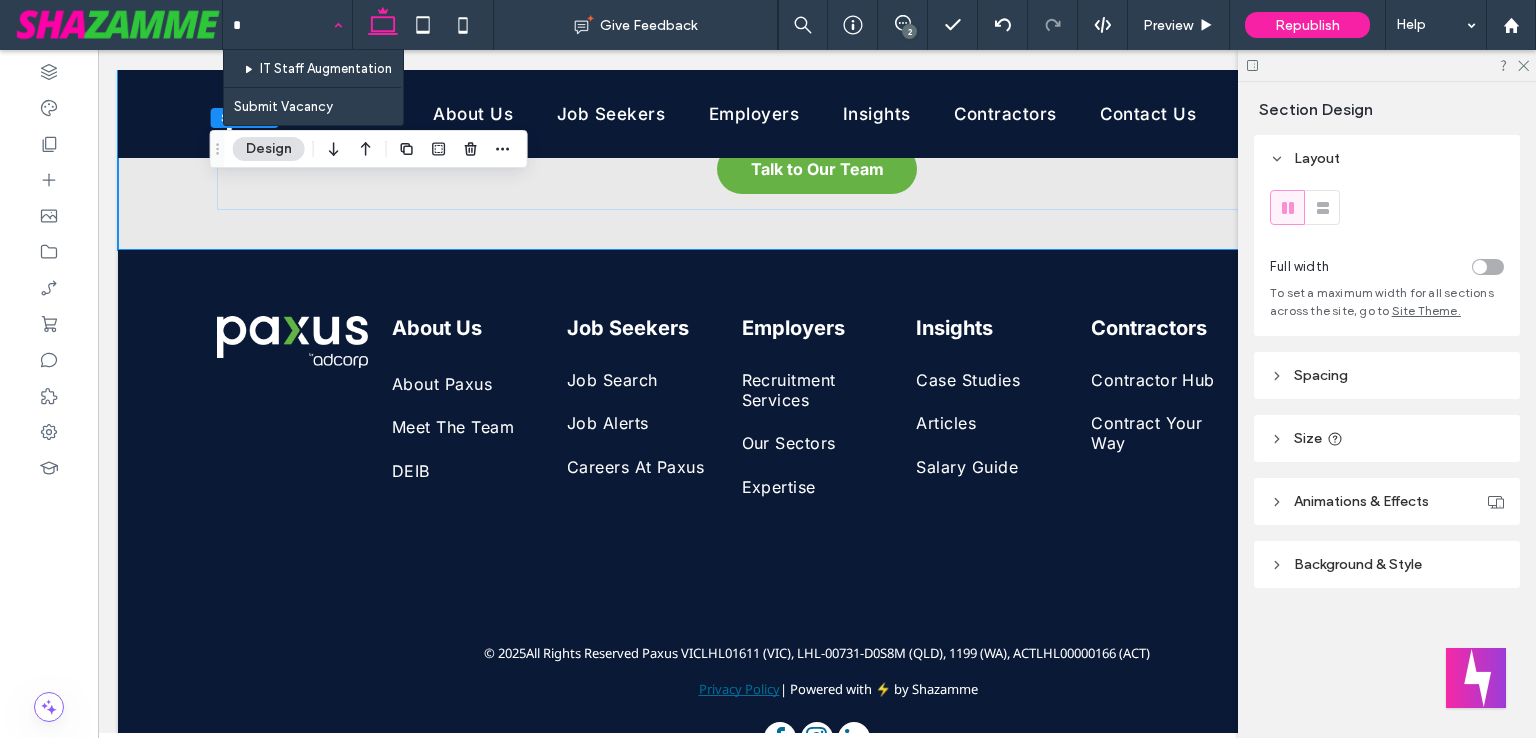 type 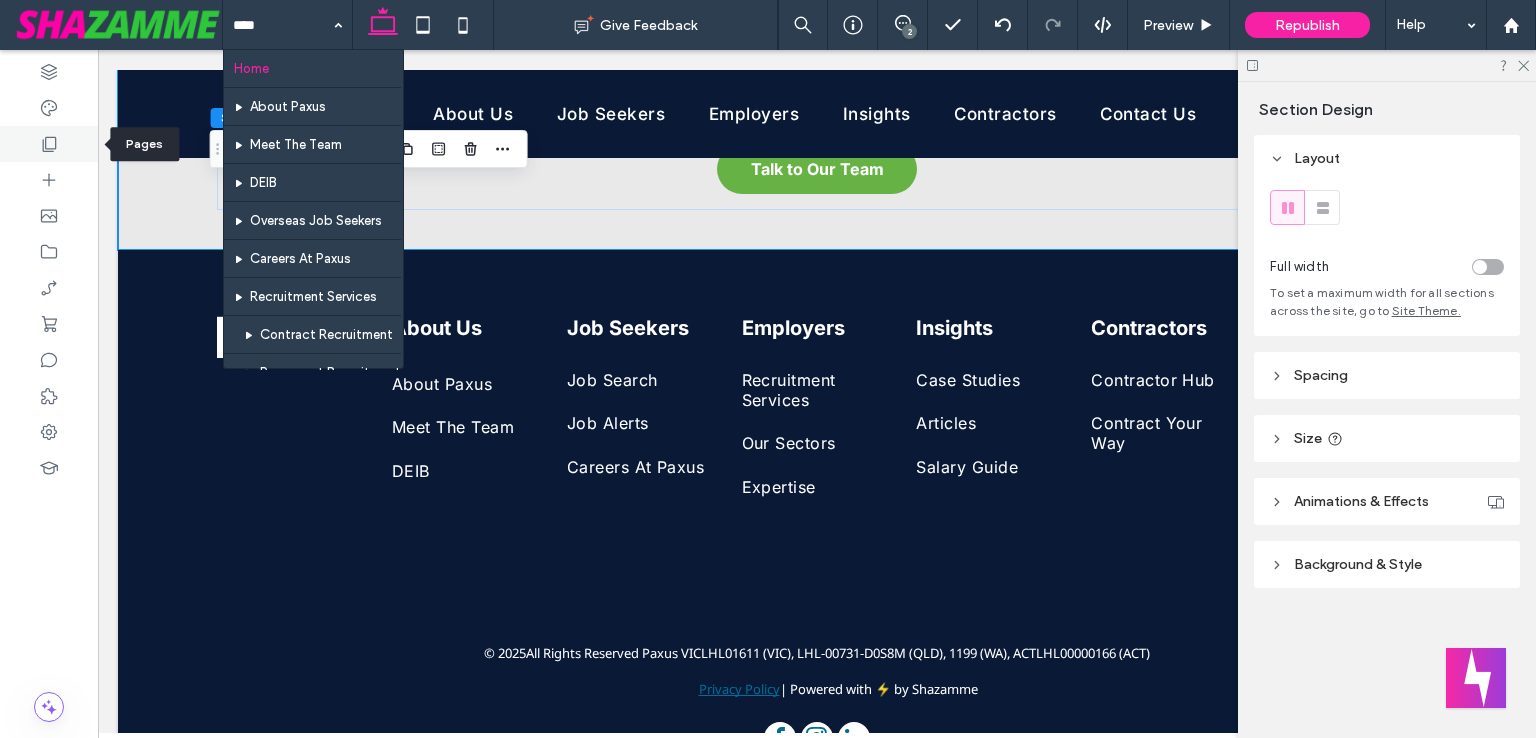 click 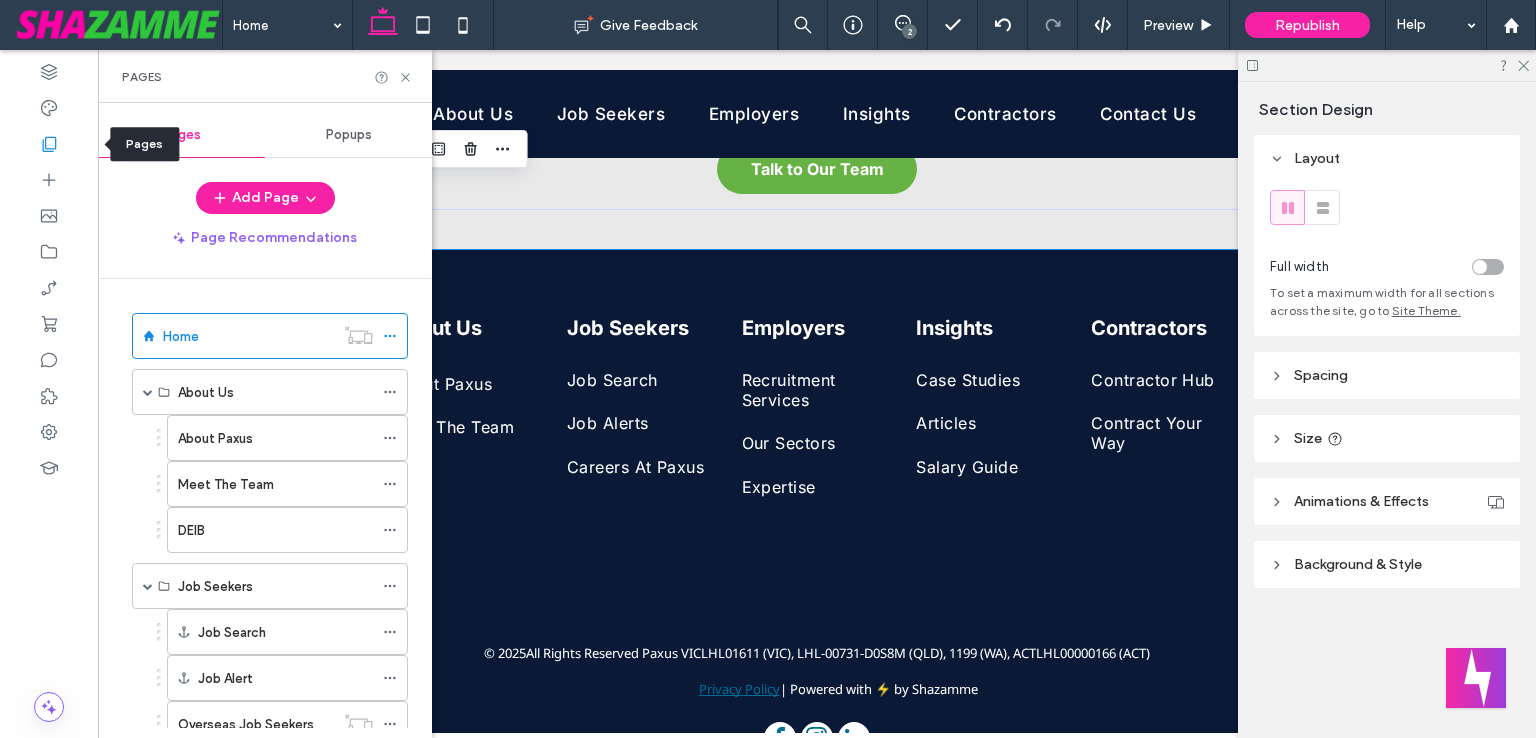 click 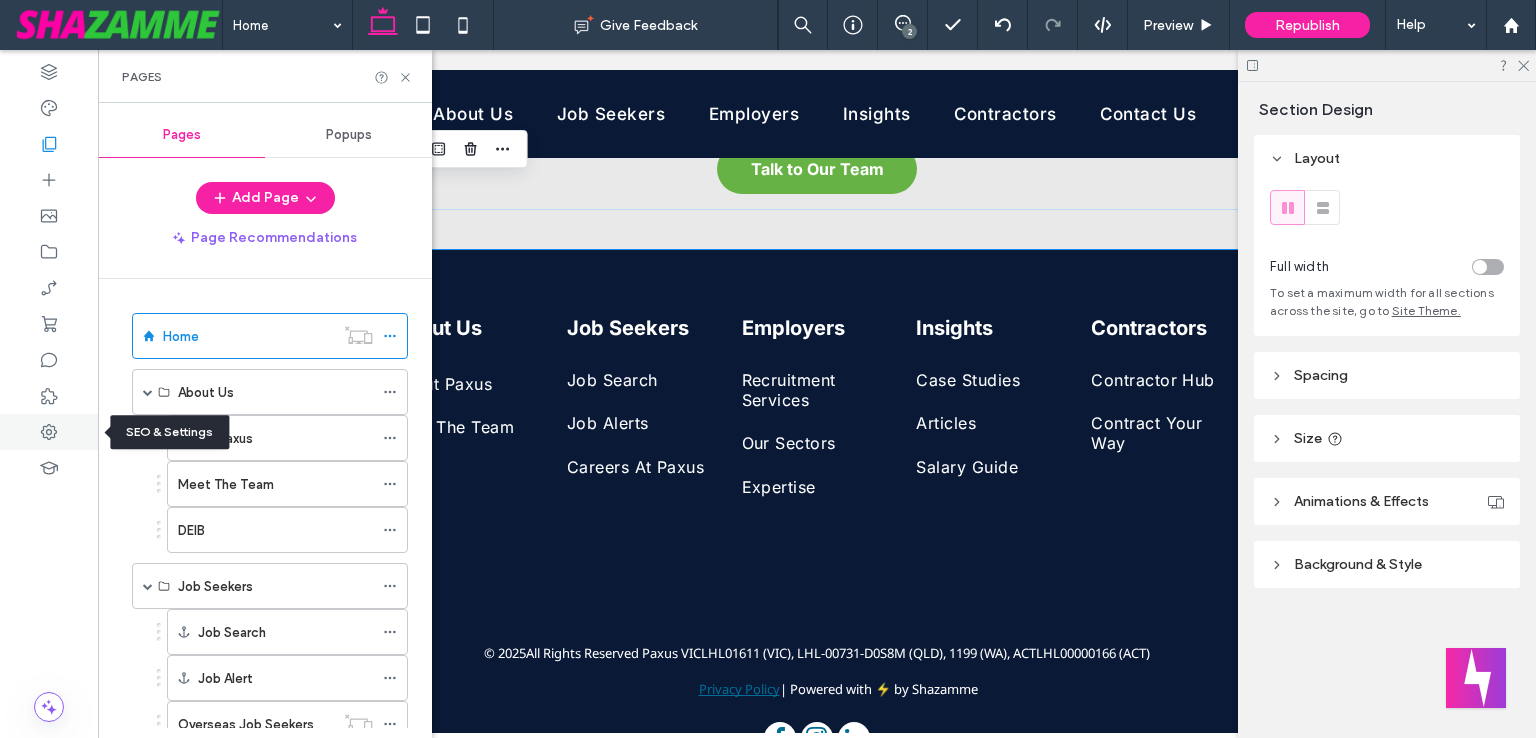 click 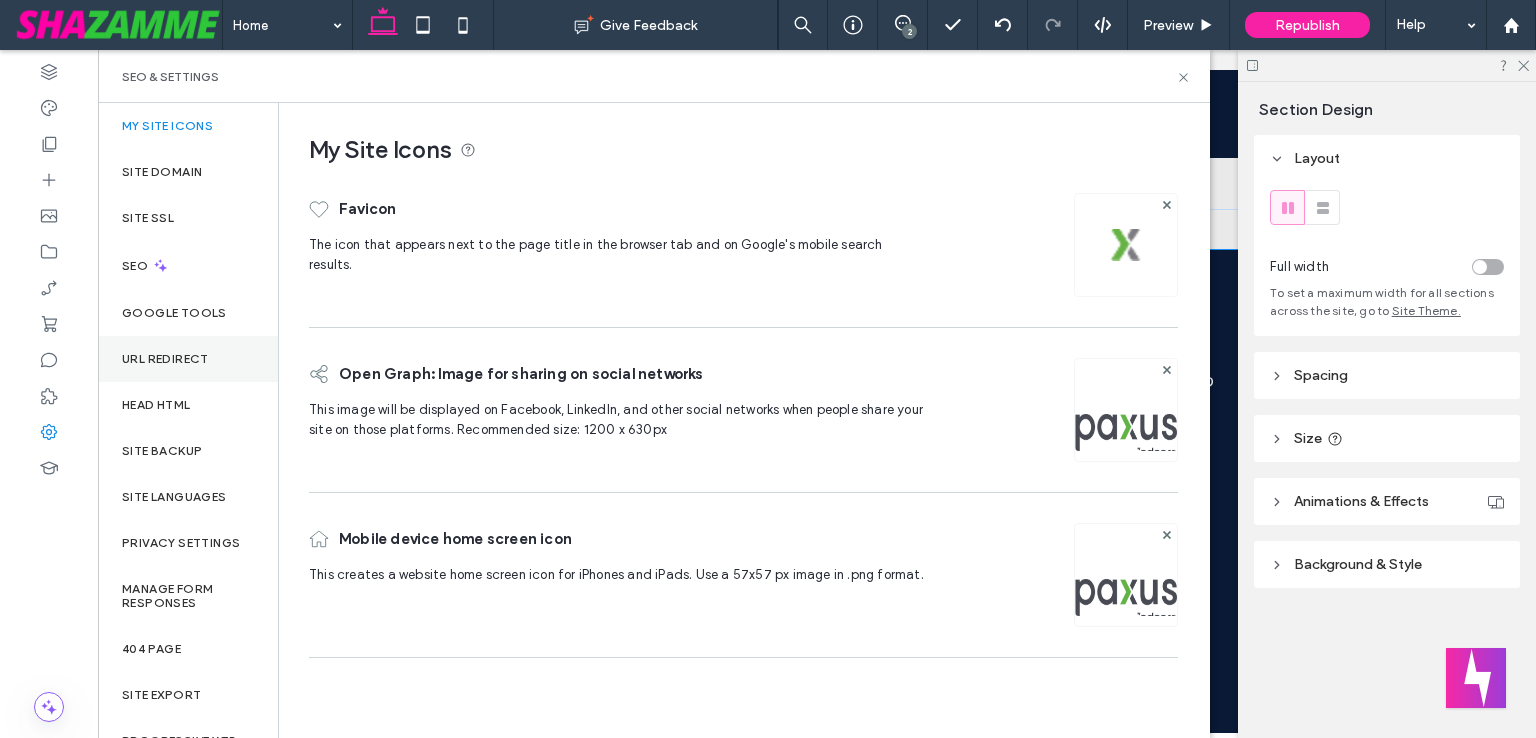 click on "URL Redirect" at bounding box center (165, 359) 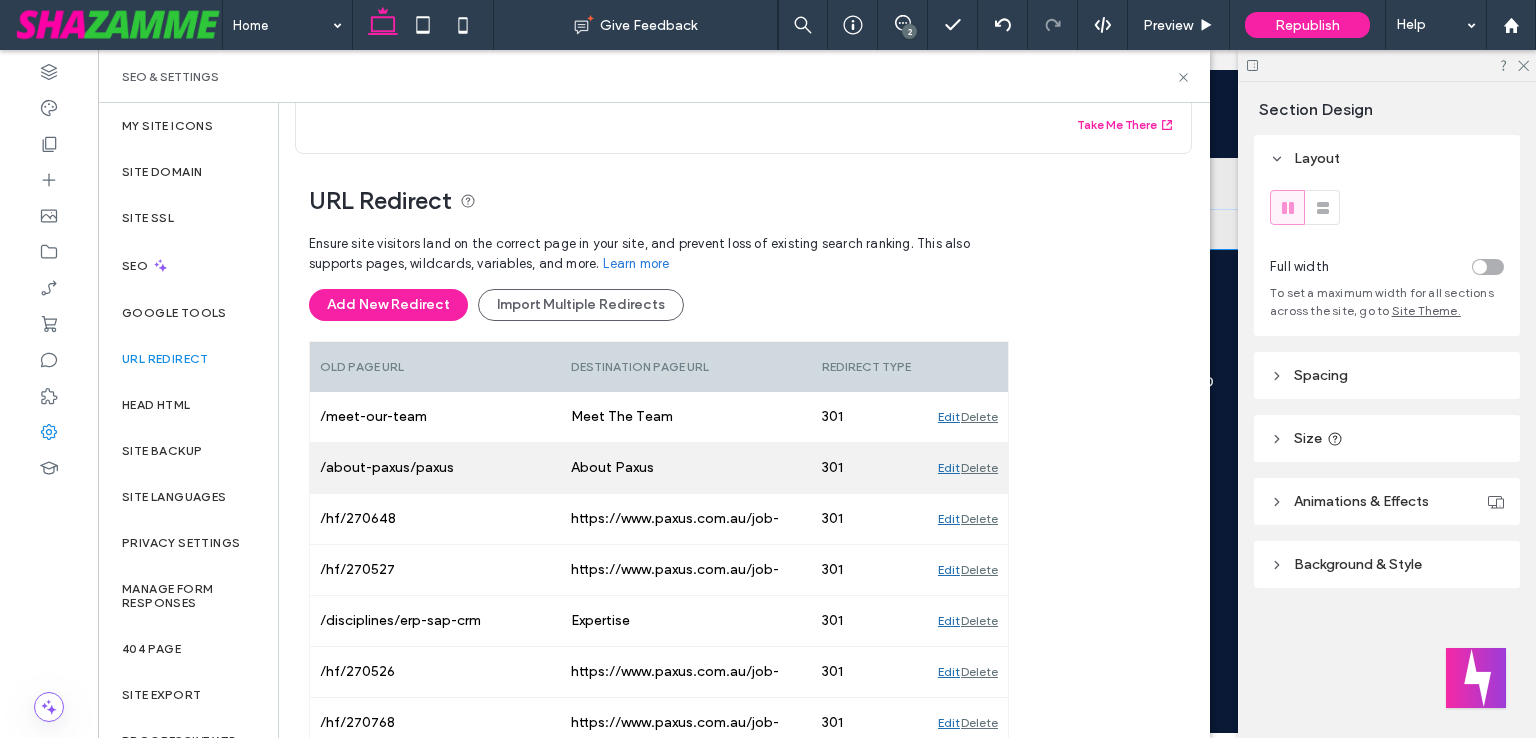 scroll, scrollTop: 0, scrollLeft: 0, axis: both 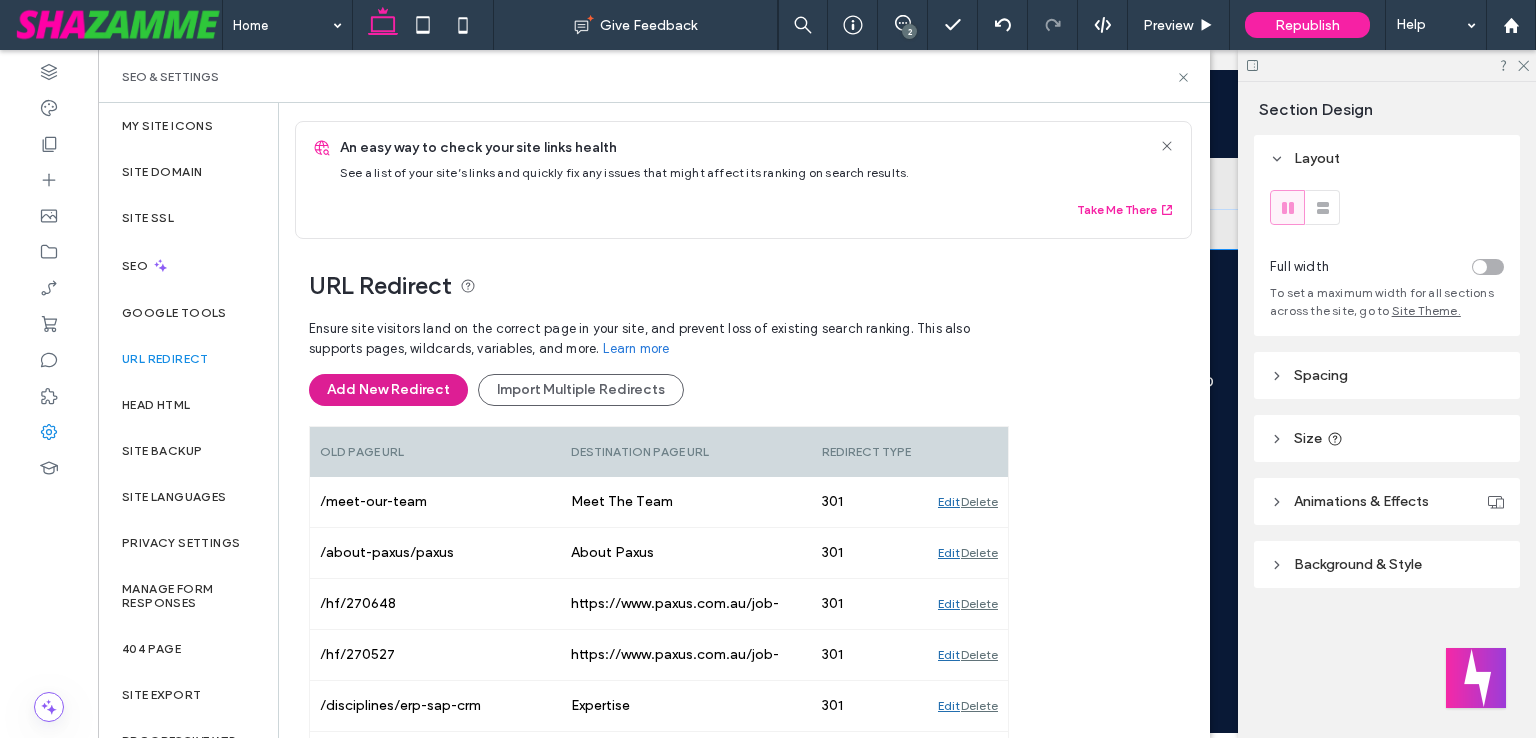 click on "Add New Redirect" at bounding box center (388, 390) 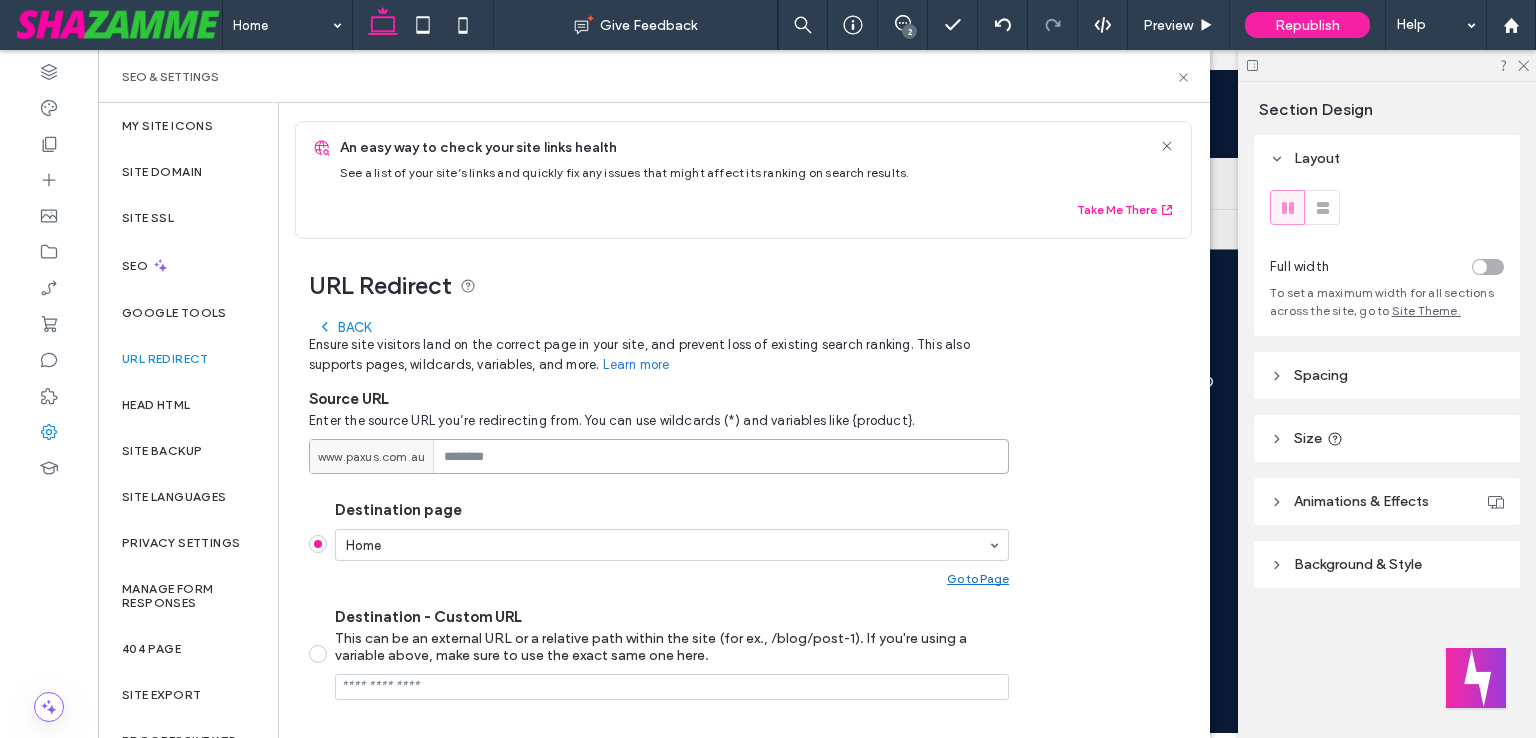click at bounding box center [659, 456] 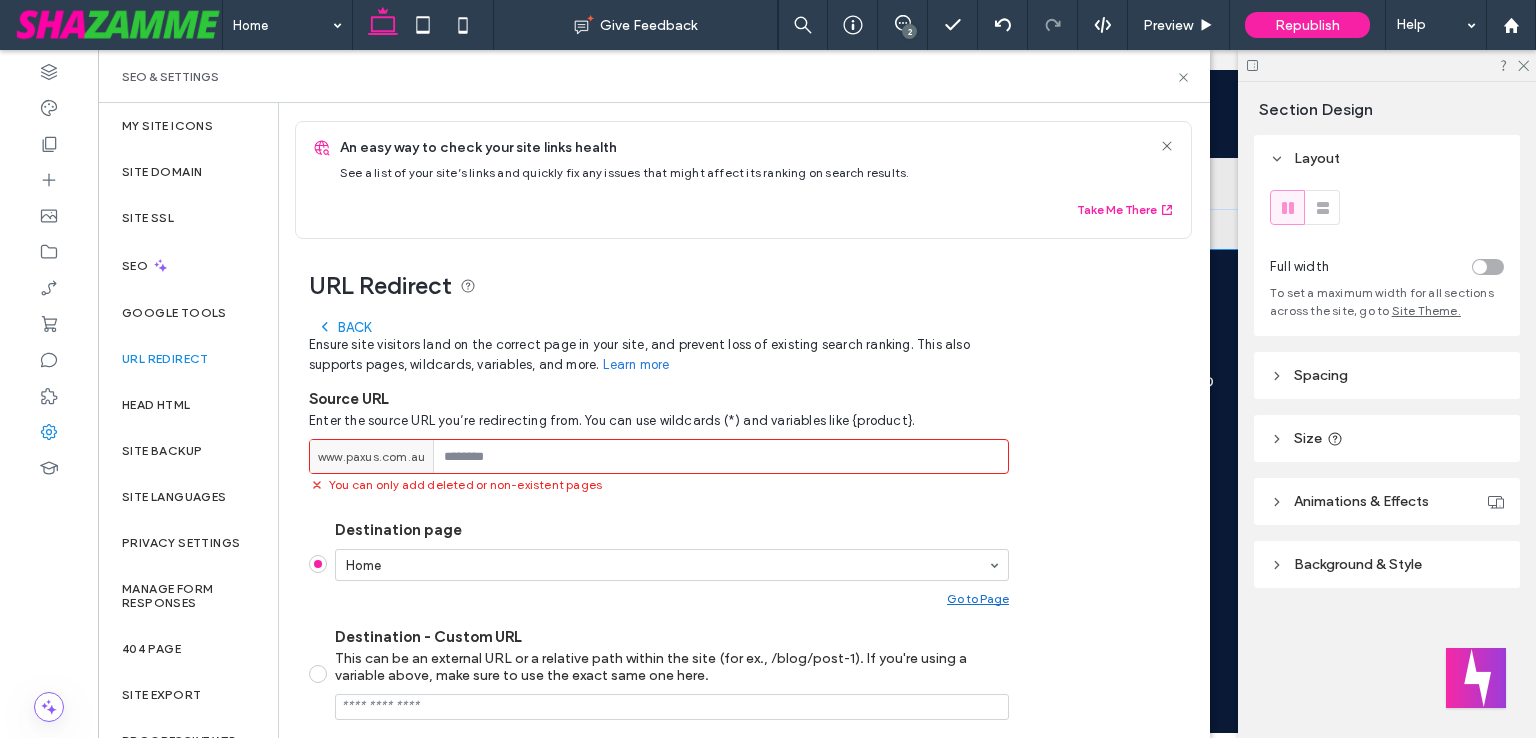 paste on "**********" 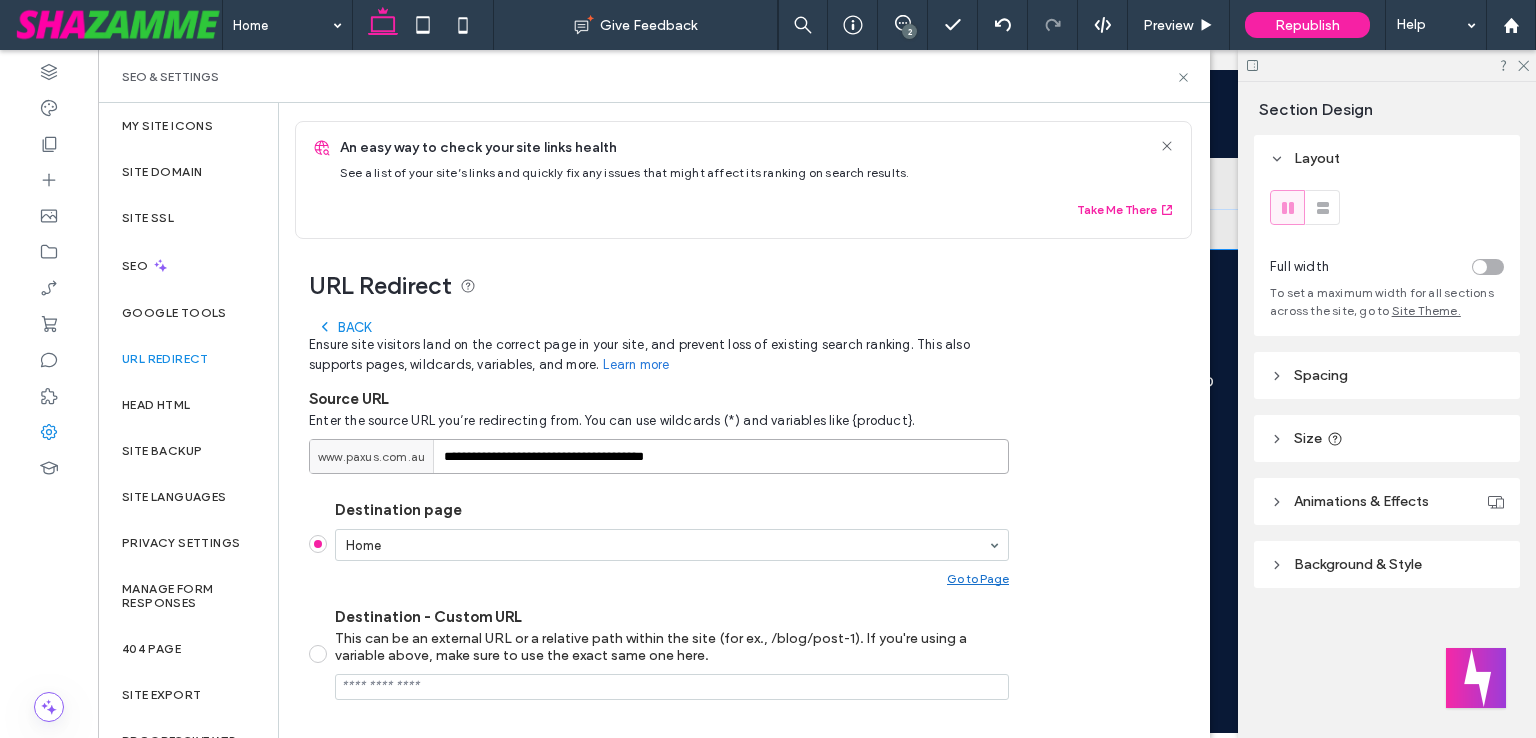 type on "**********" 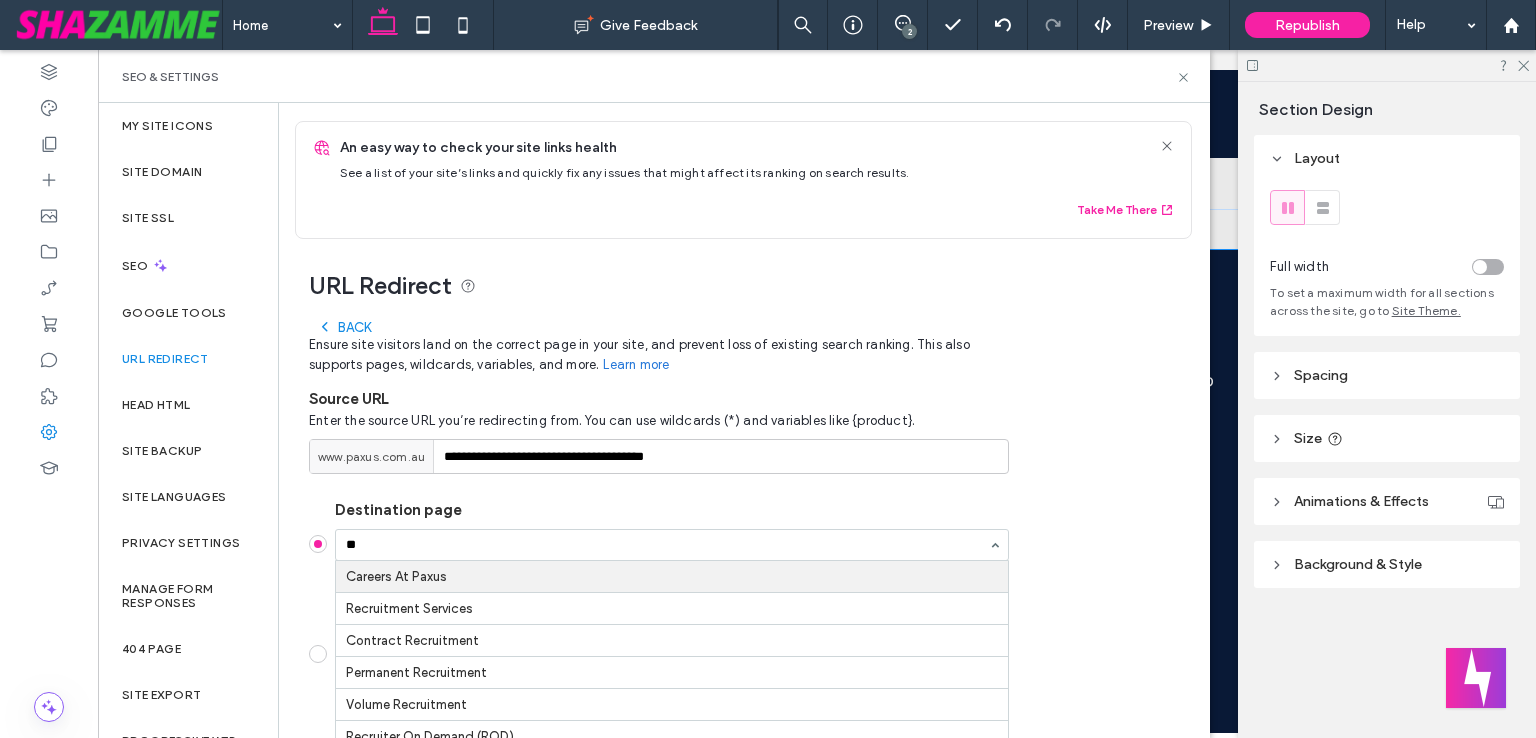 type on "***" 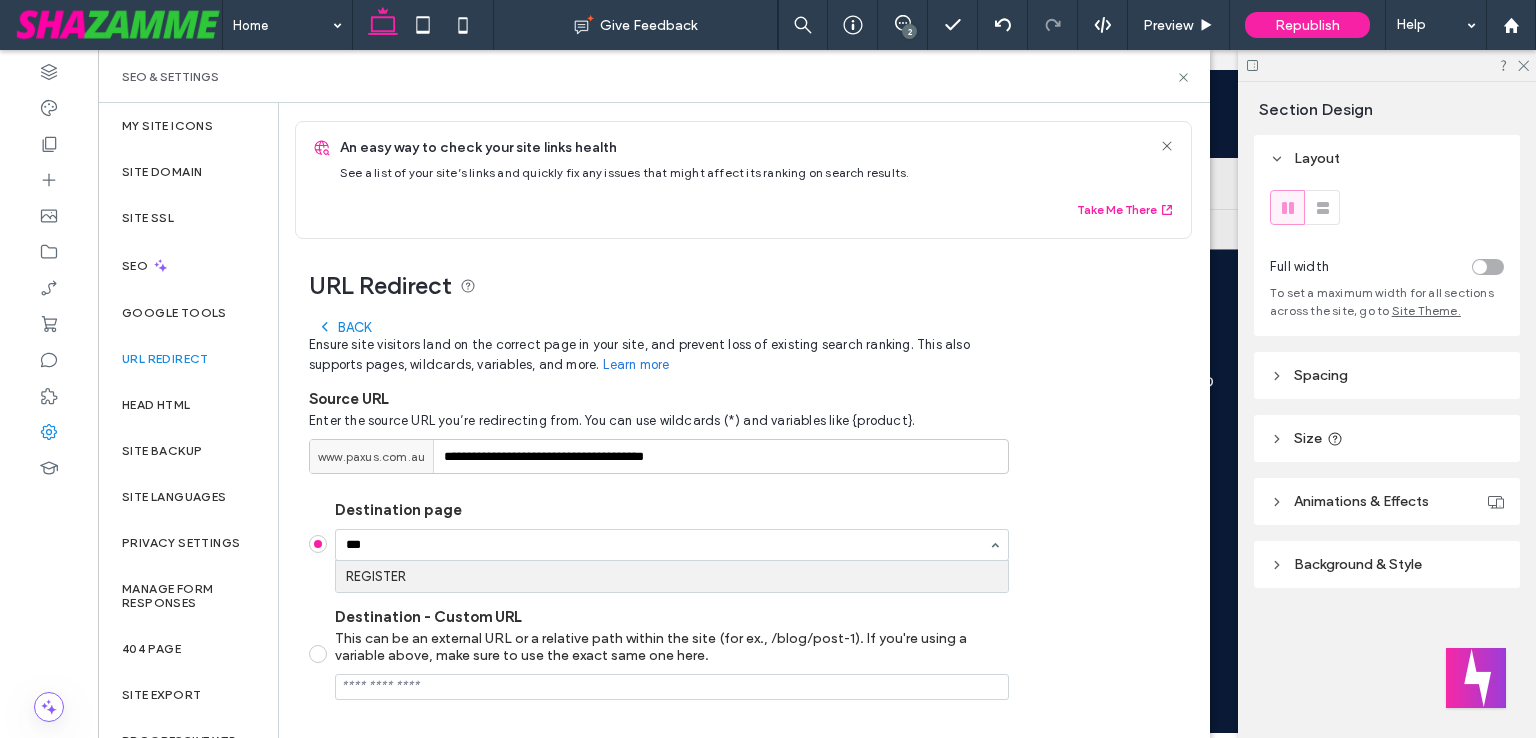 type 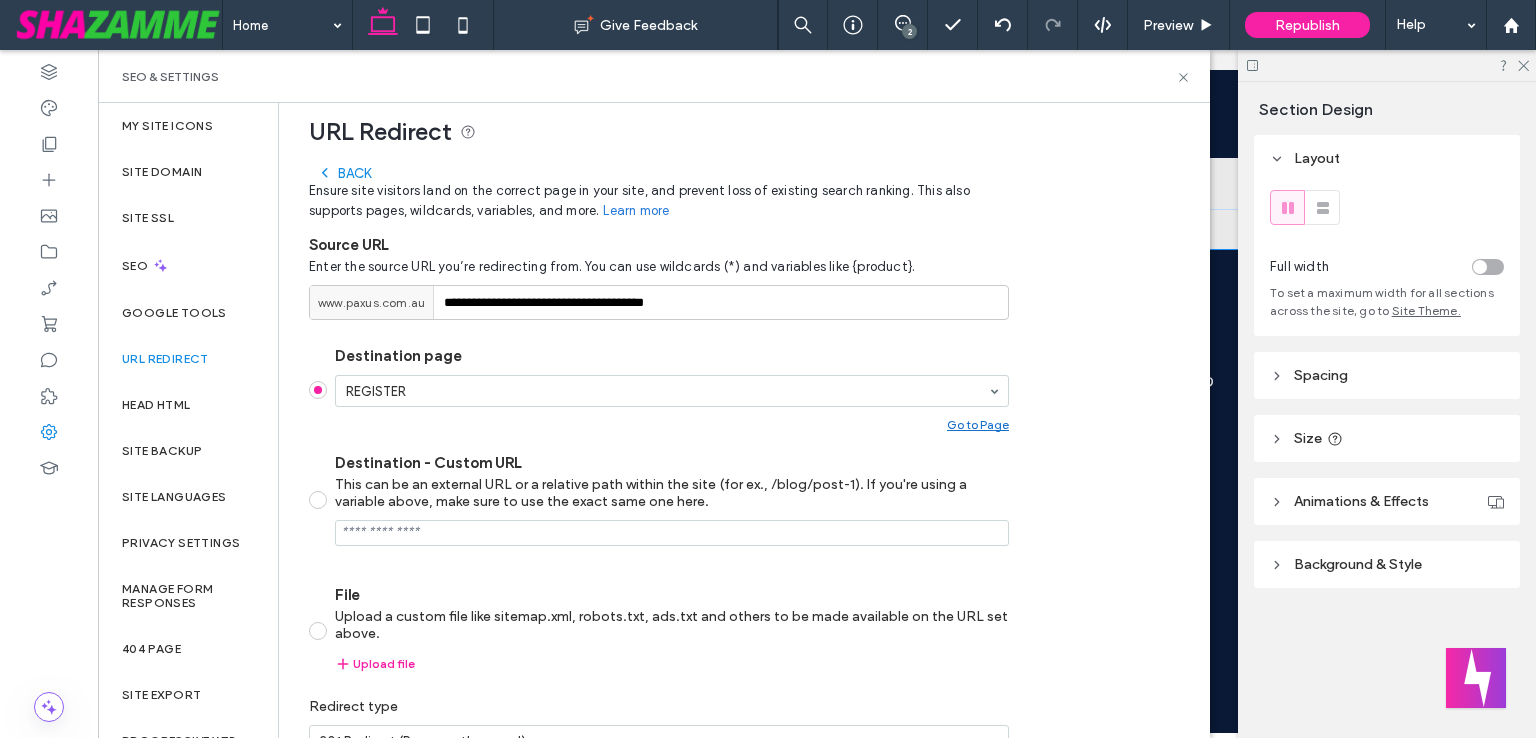 scroll, scrollTop: 268, scrollLeft: 0, axis: vertical 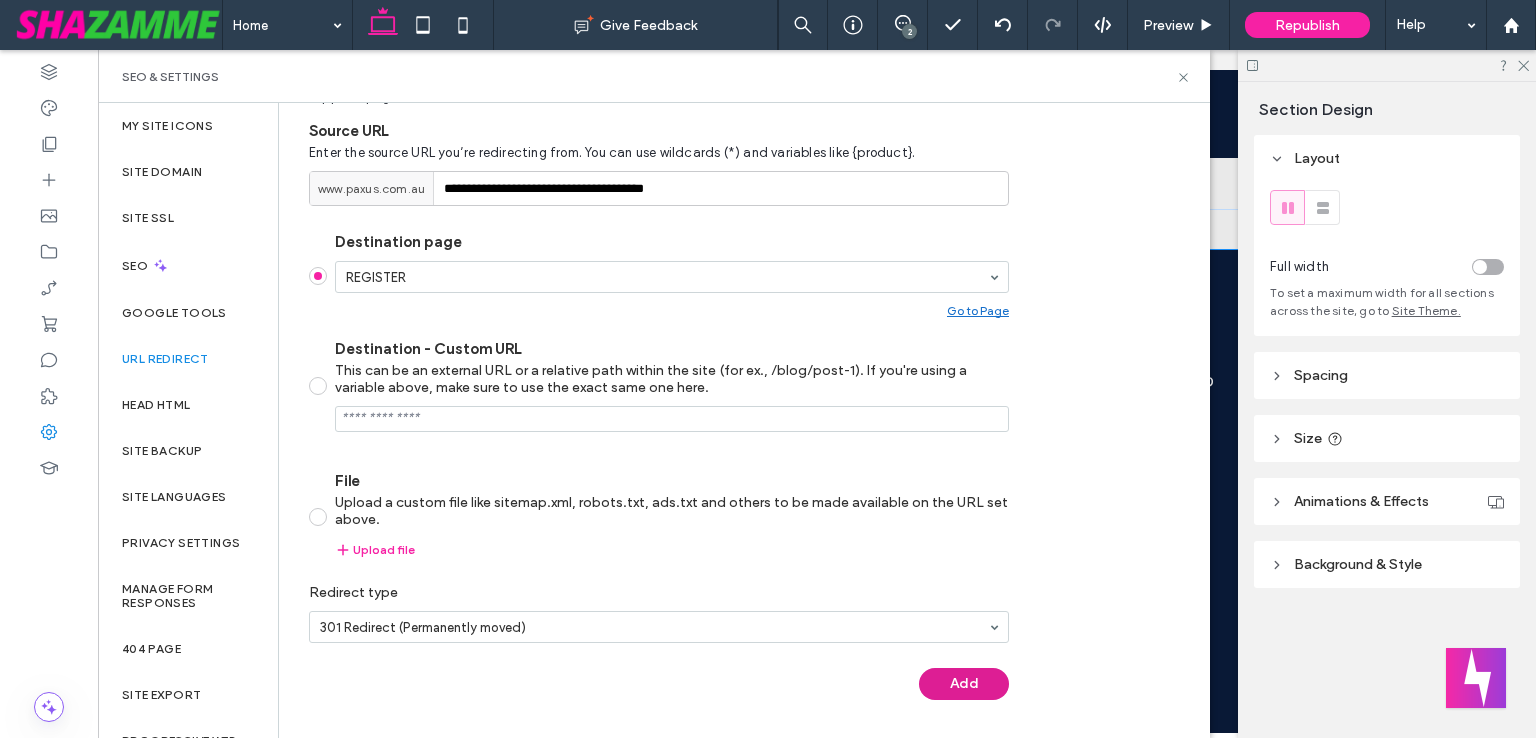 click on "Add" at bounding box center (964, 684) 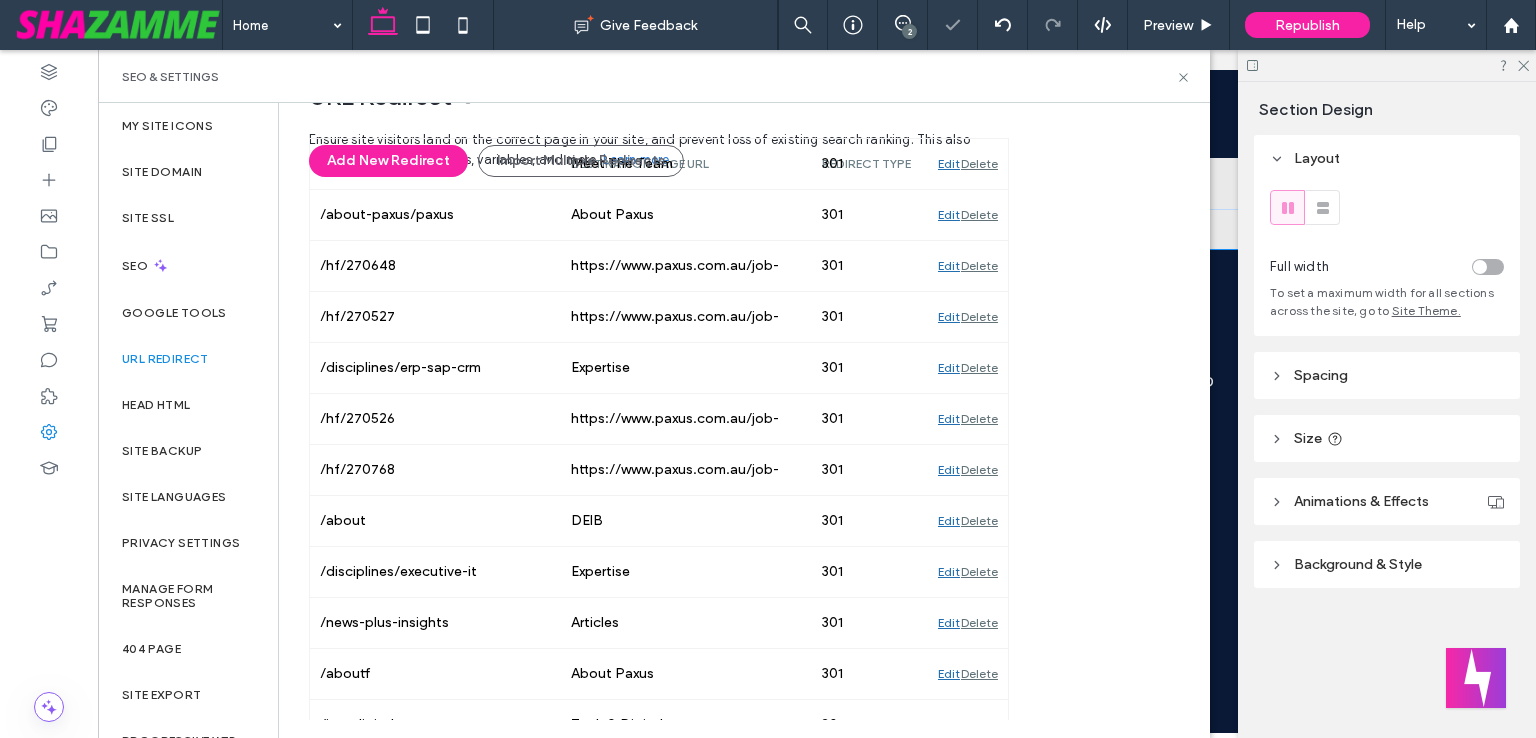 scroll, scrollTop: 188, scrollLeft: 0, axis: vertical 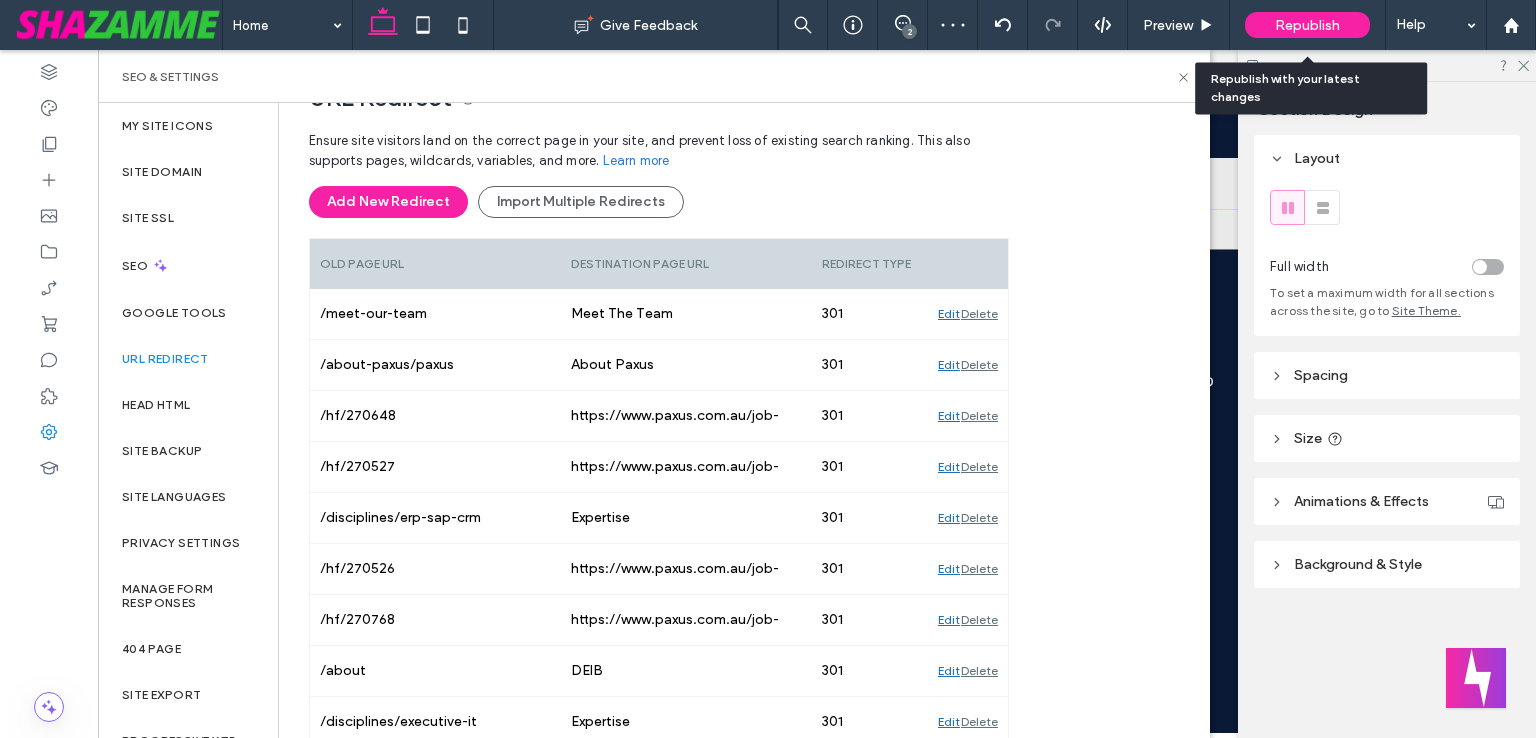 click on "Republish" at bounding box center (1307, 25) 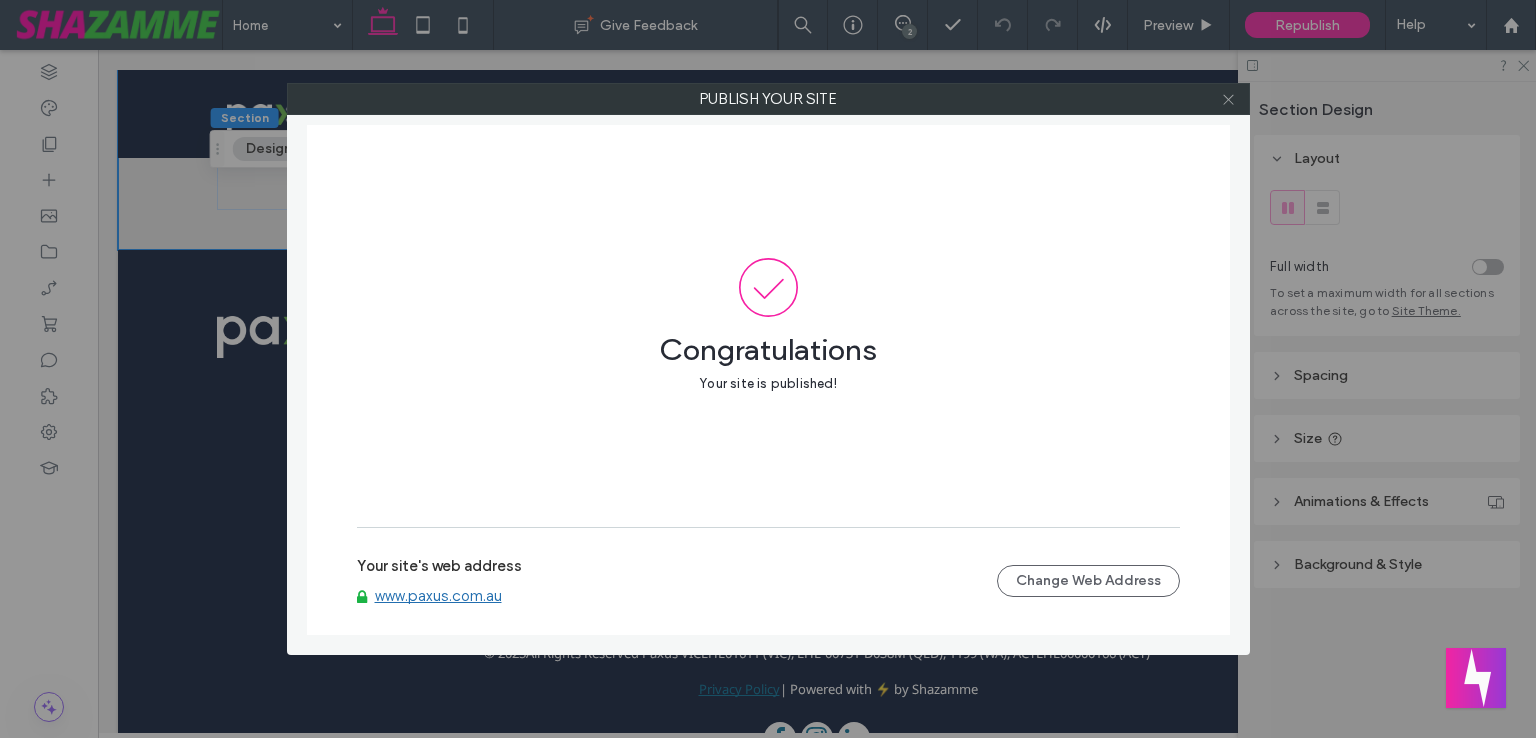 click 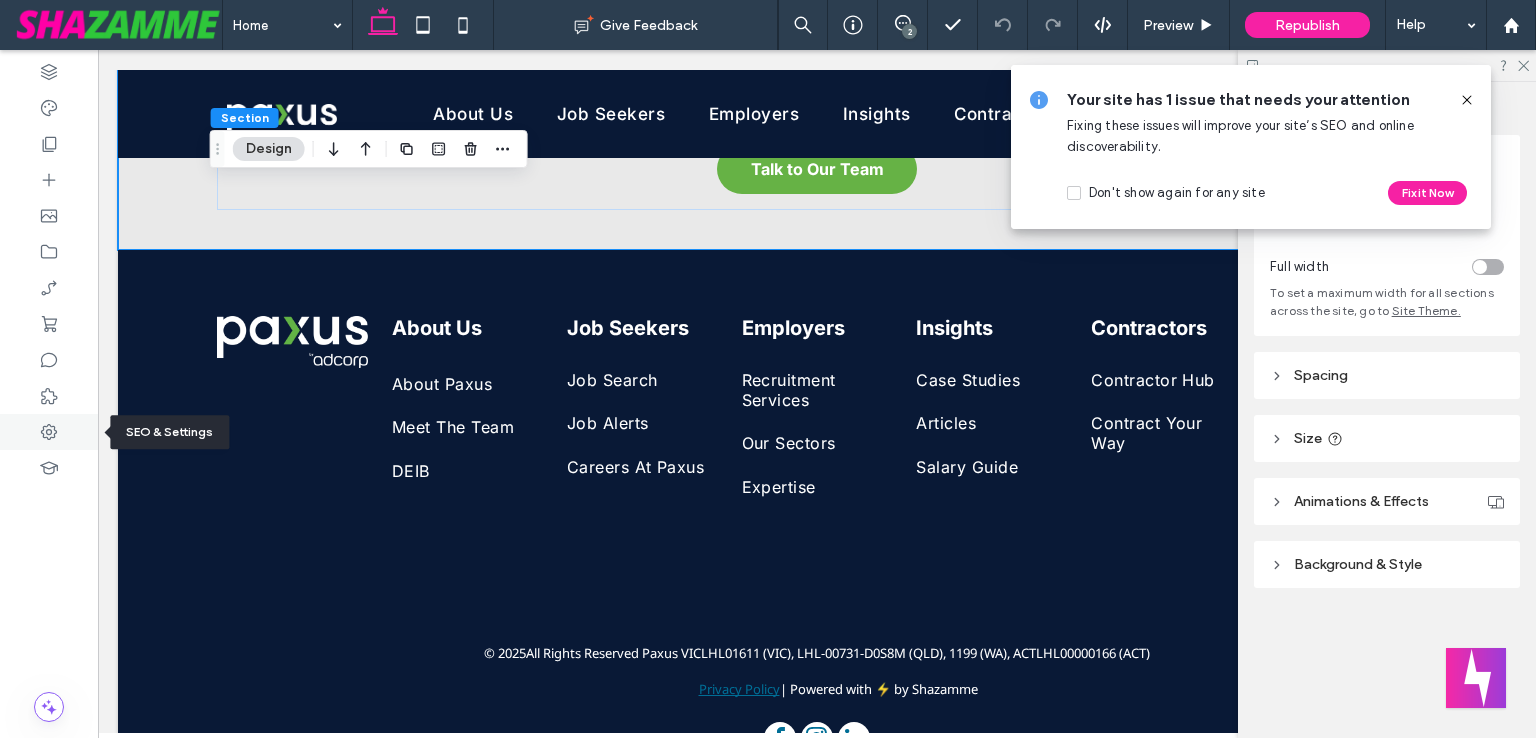click 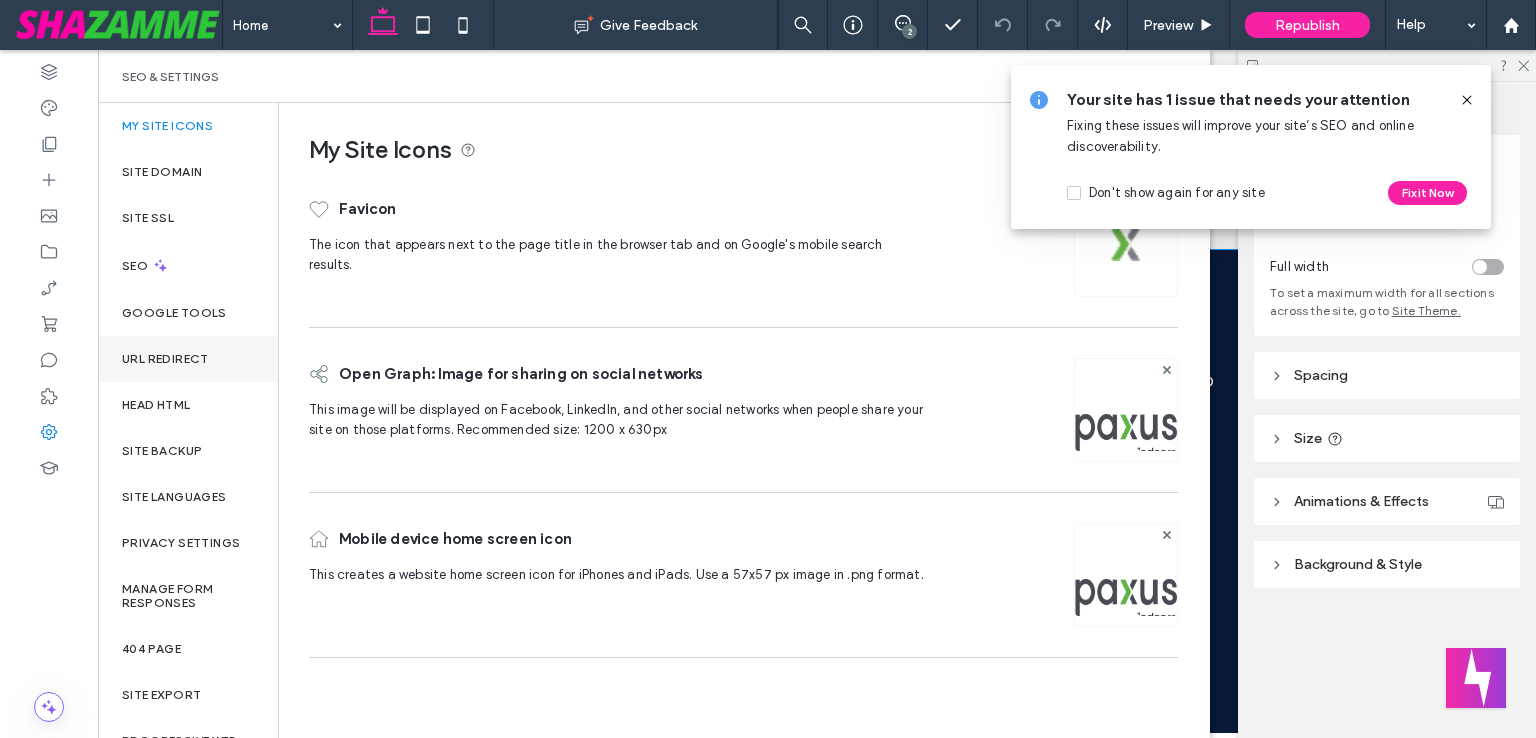 click on "URL Redirect" at bounding box center (165, 359) 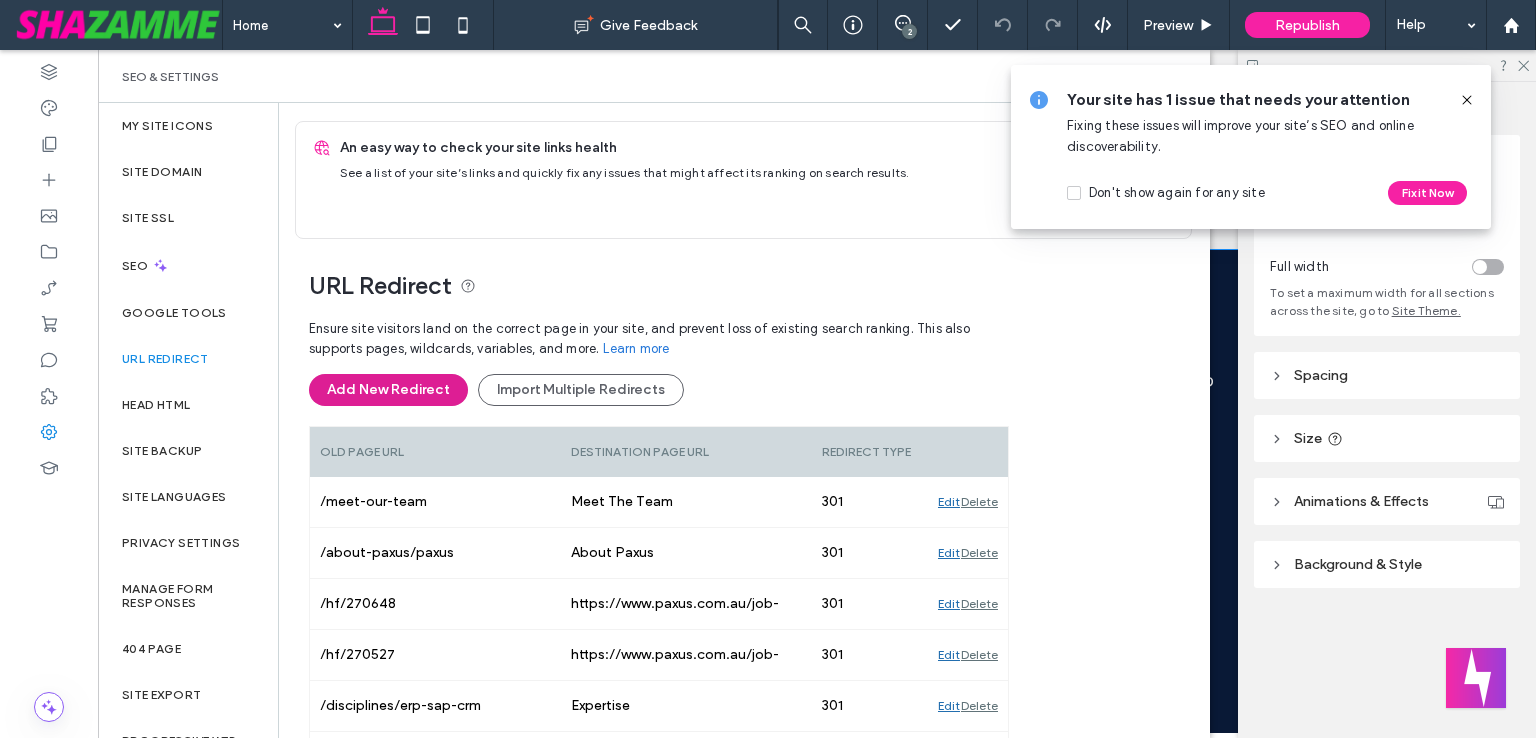 click on "Add New Redirect" at bounding box center (388, 390) 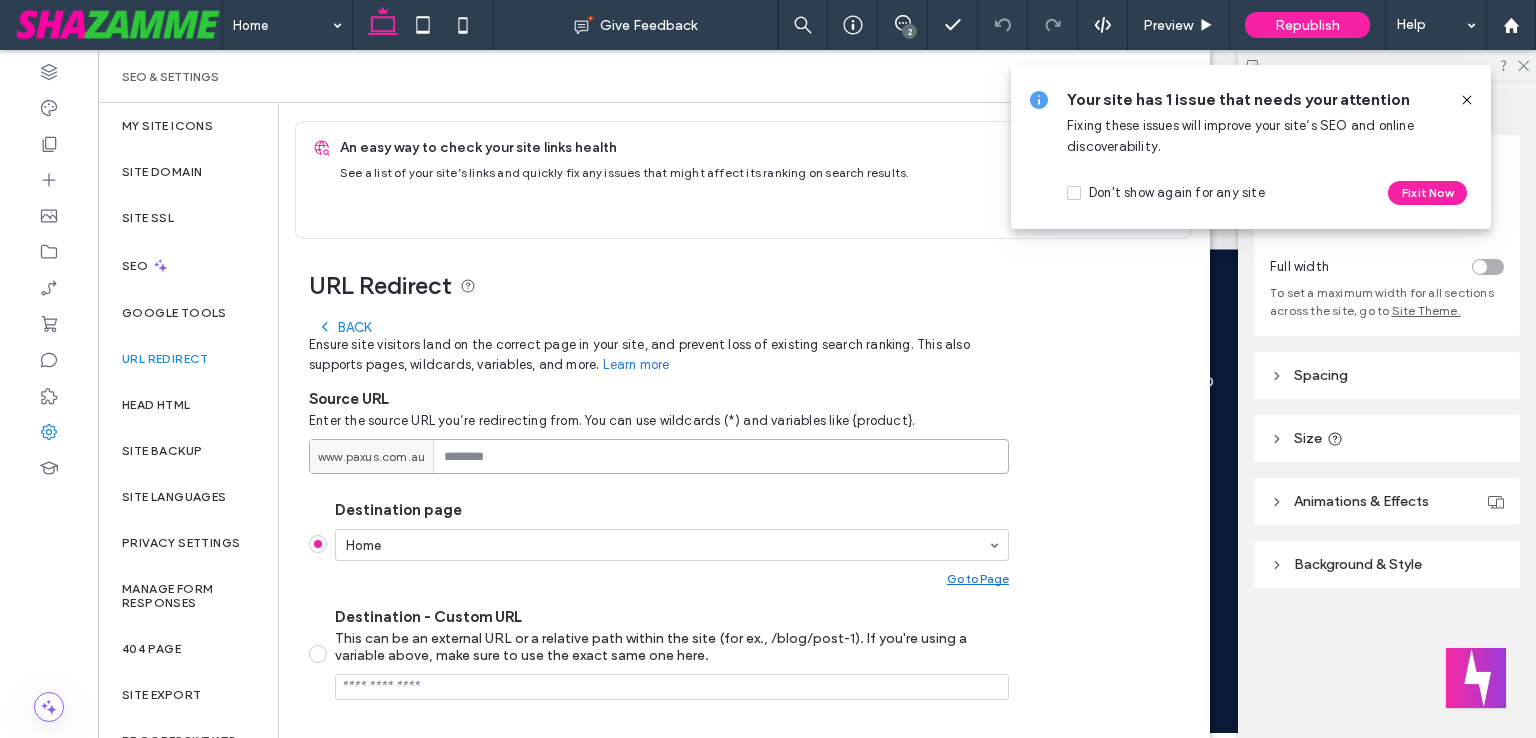 click at bounding box center (659, 456) 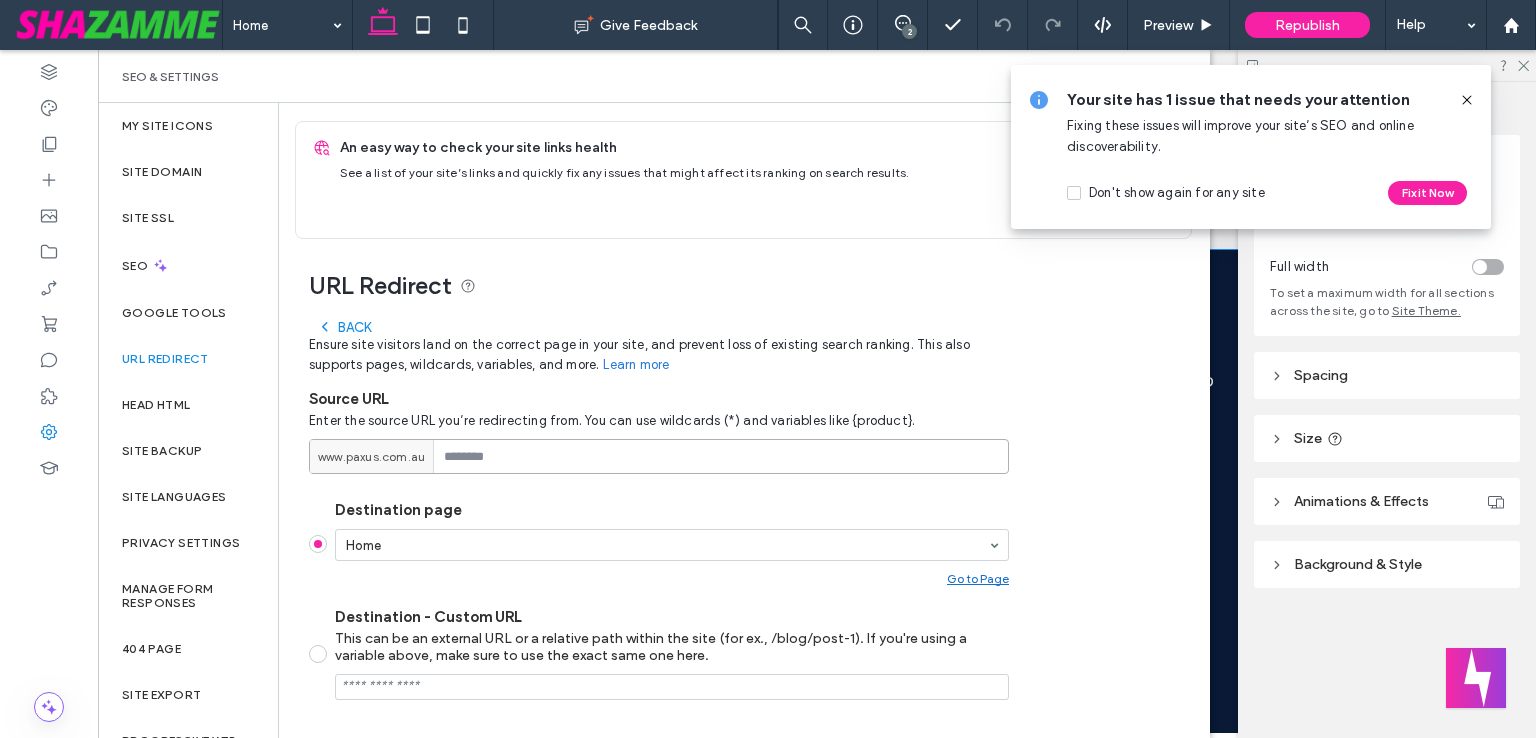 paste on "**********" 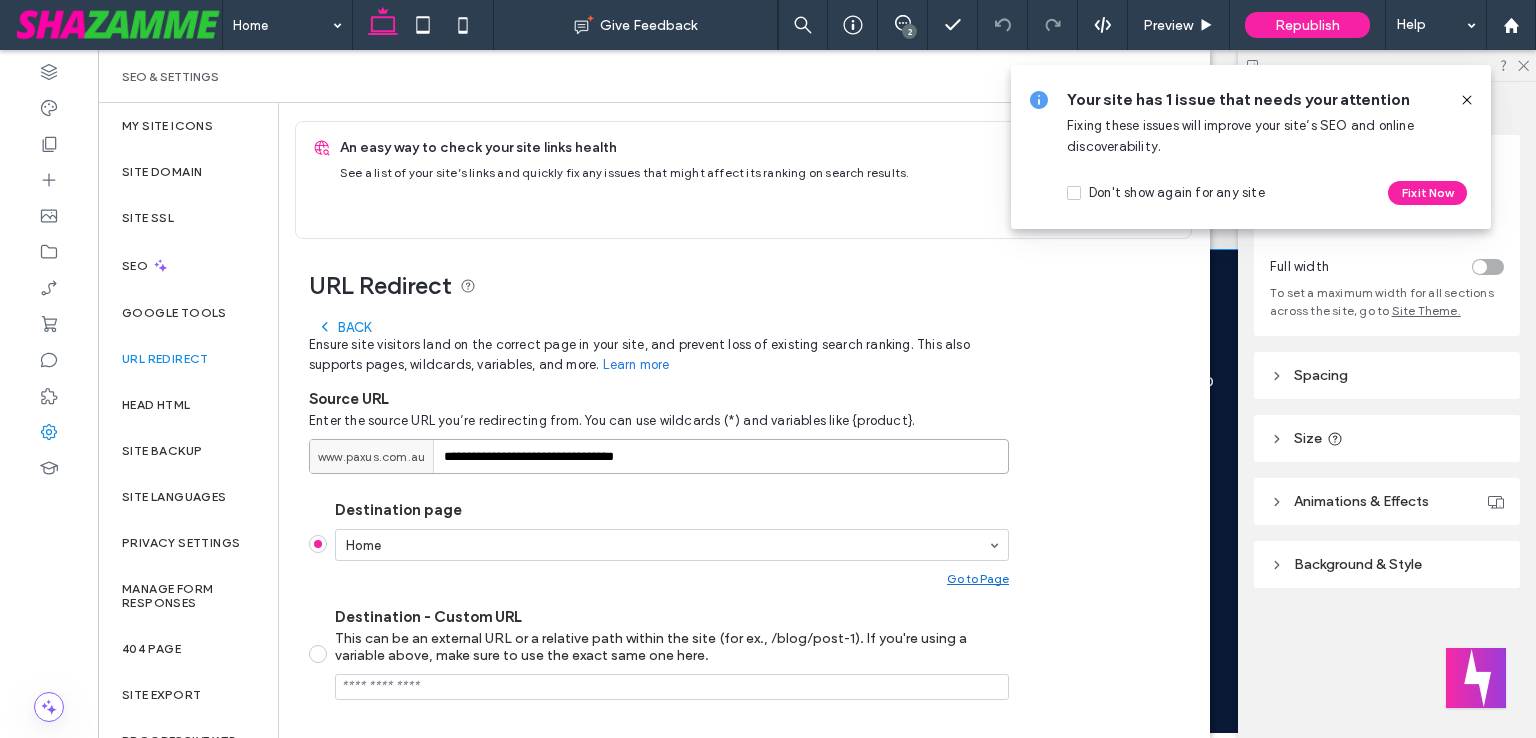 type on "**********" 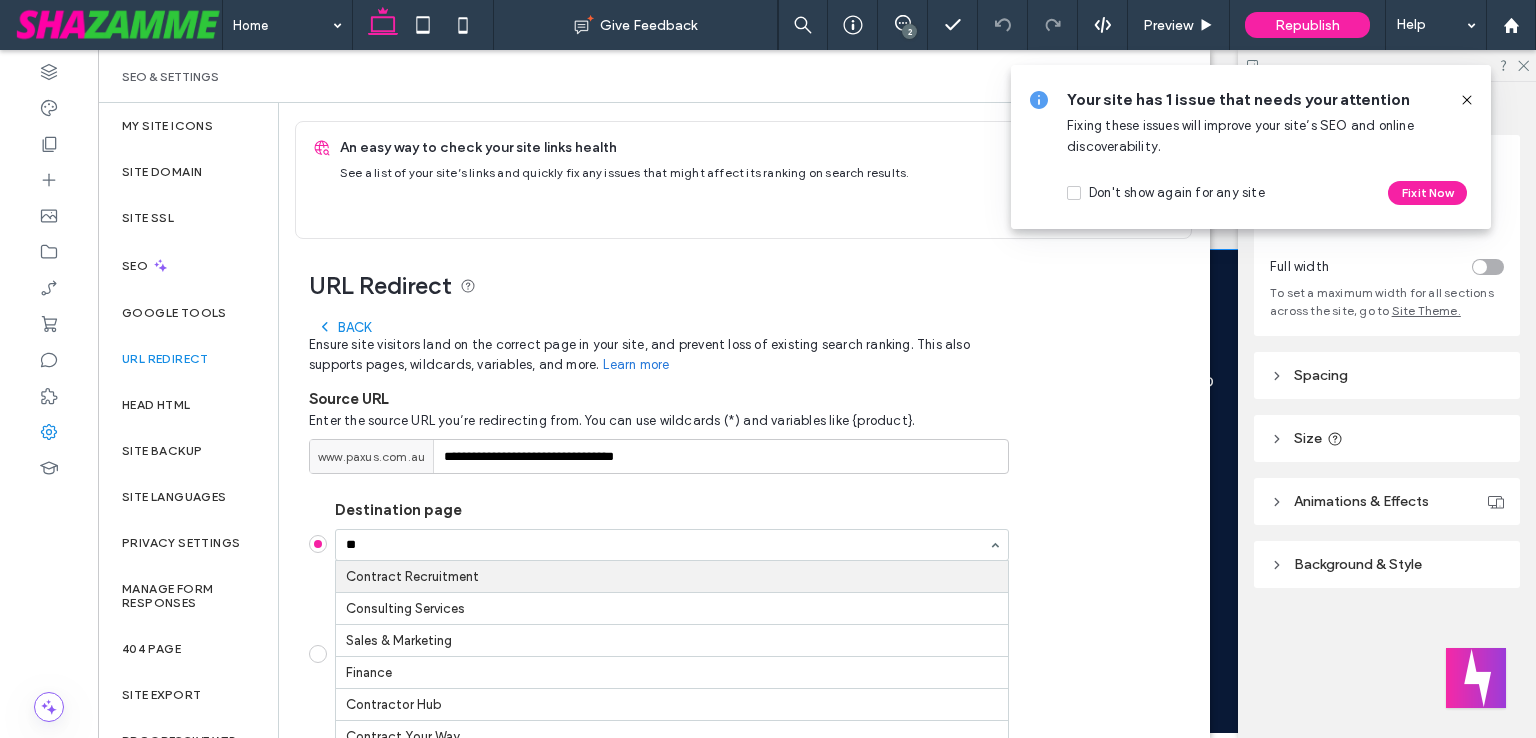 type on "***" 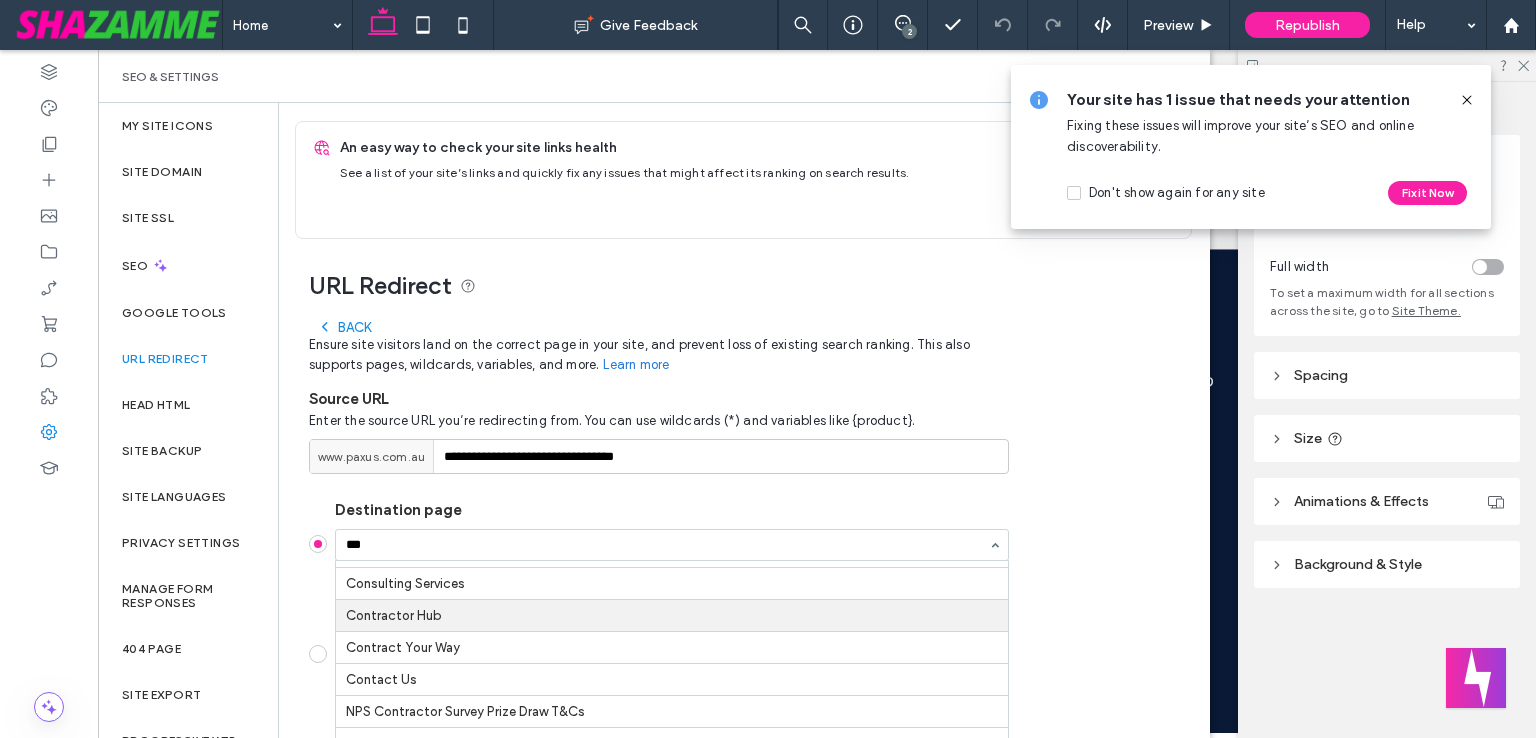 scroll, scrollTop: 0, scrollLeft: 0, axis: both 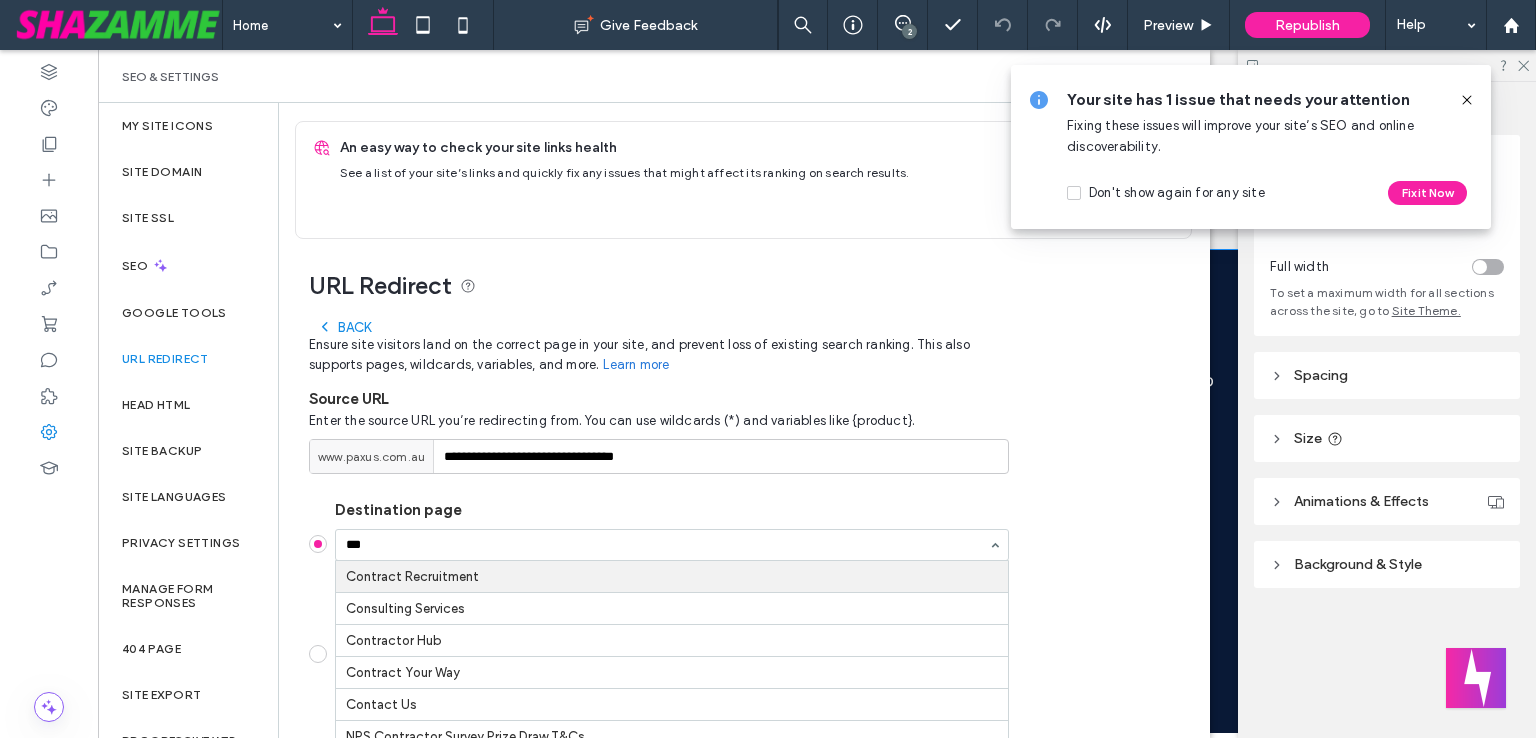 type 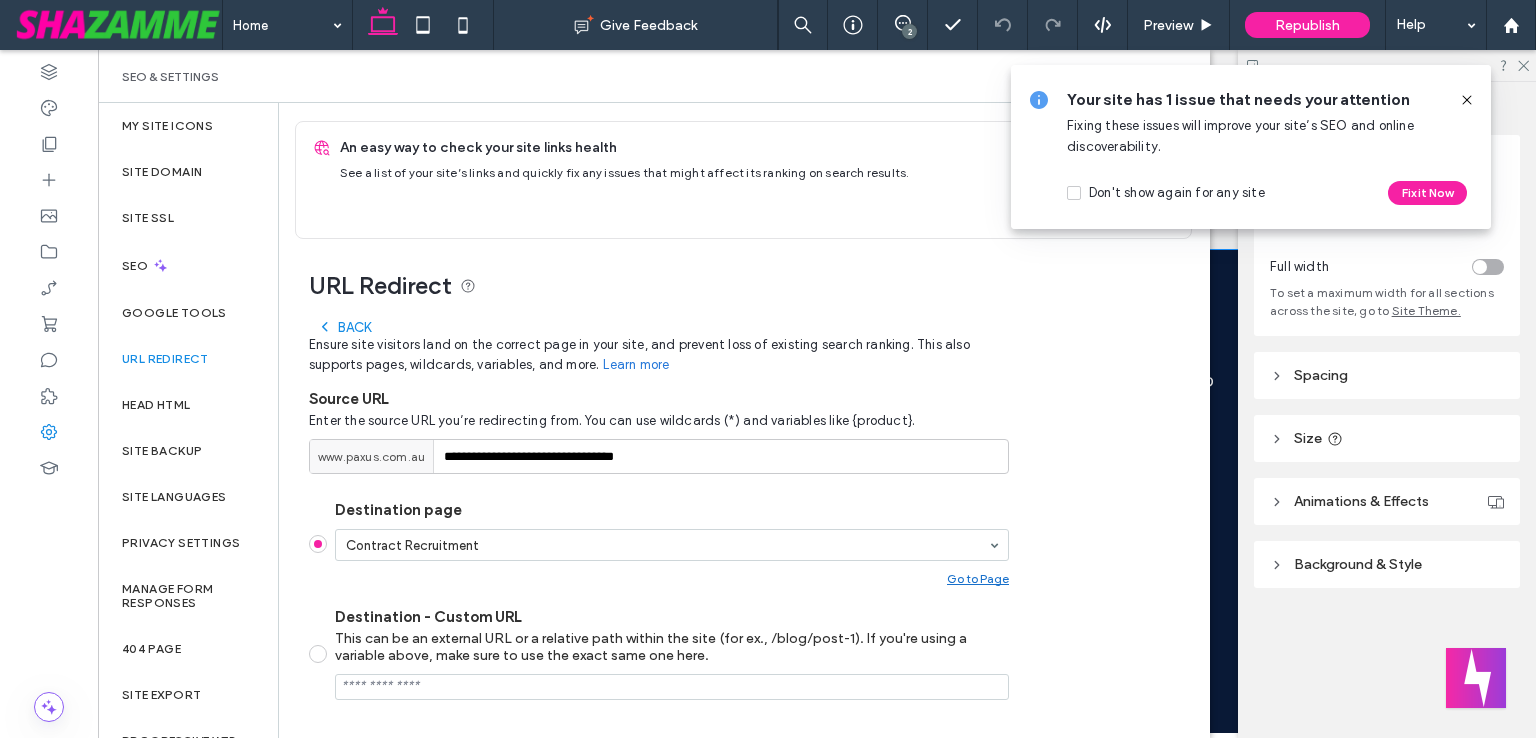 scroll, scrollTop: 268, scrollLeft: 0, axis: vertical 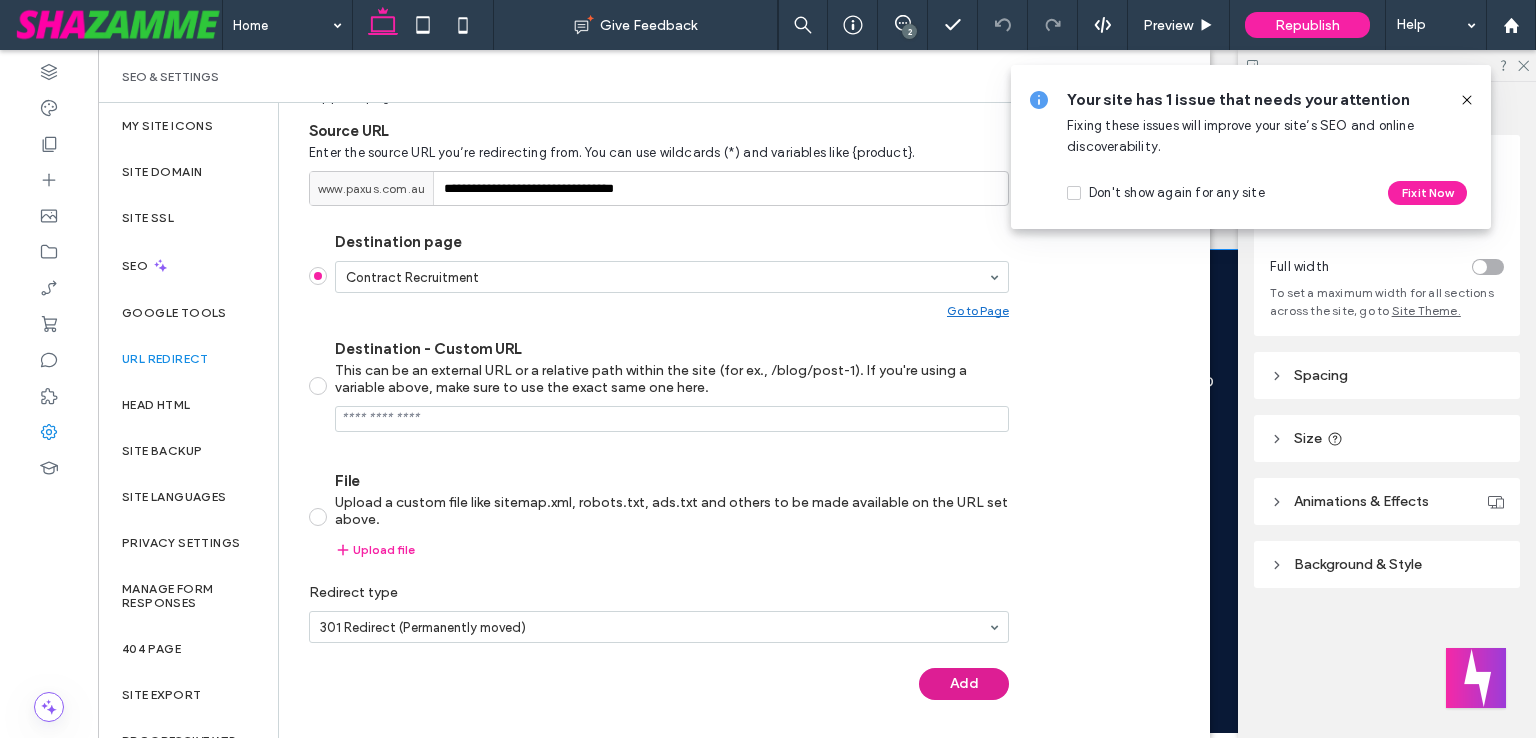 click on "Add" at bounding box center [964, 684] 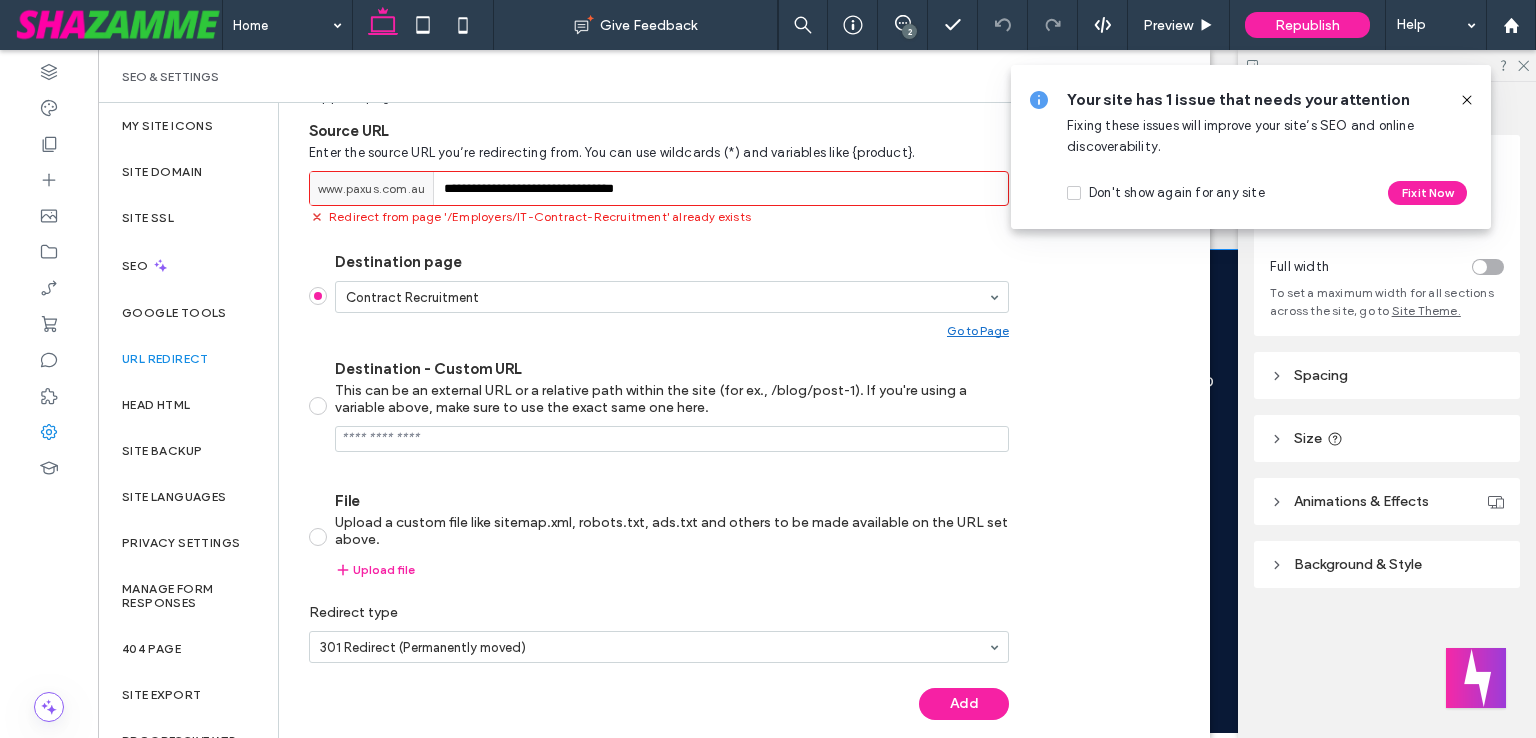 click 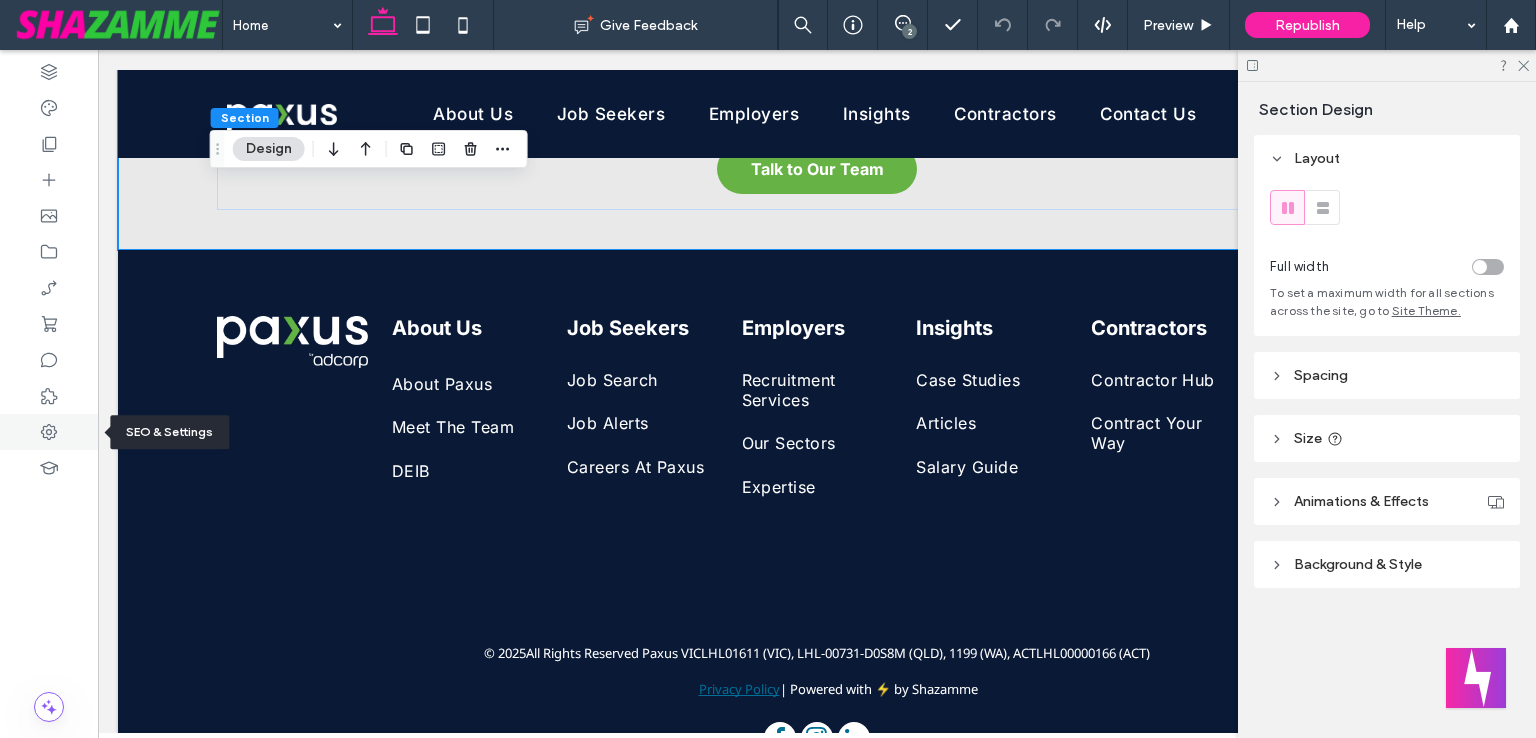 click 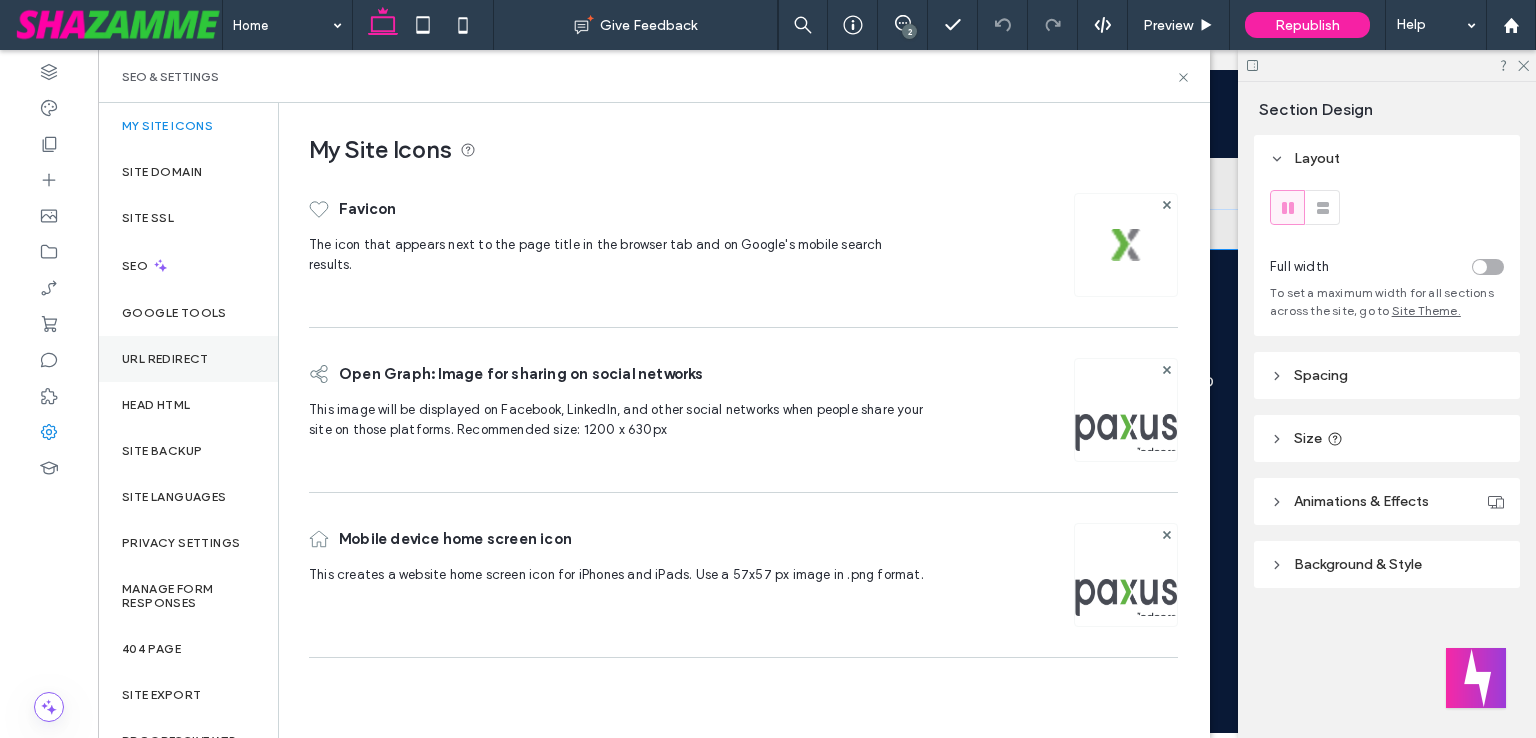 click on "URL Redirect" at bounding box center [165, 359] 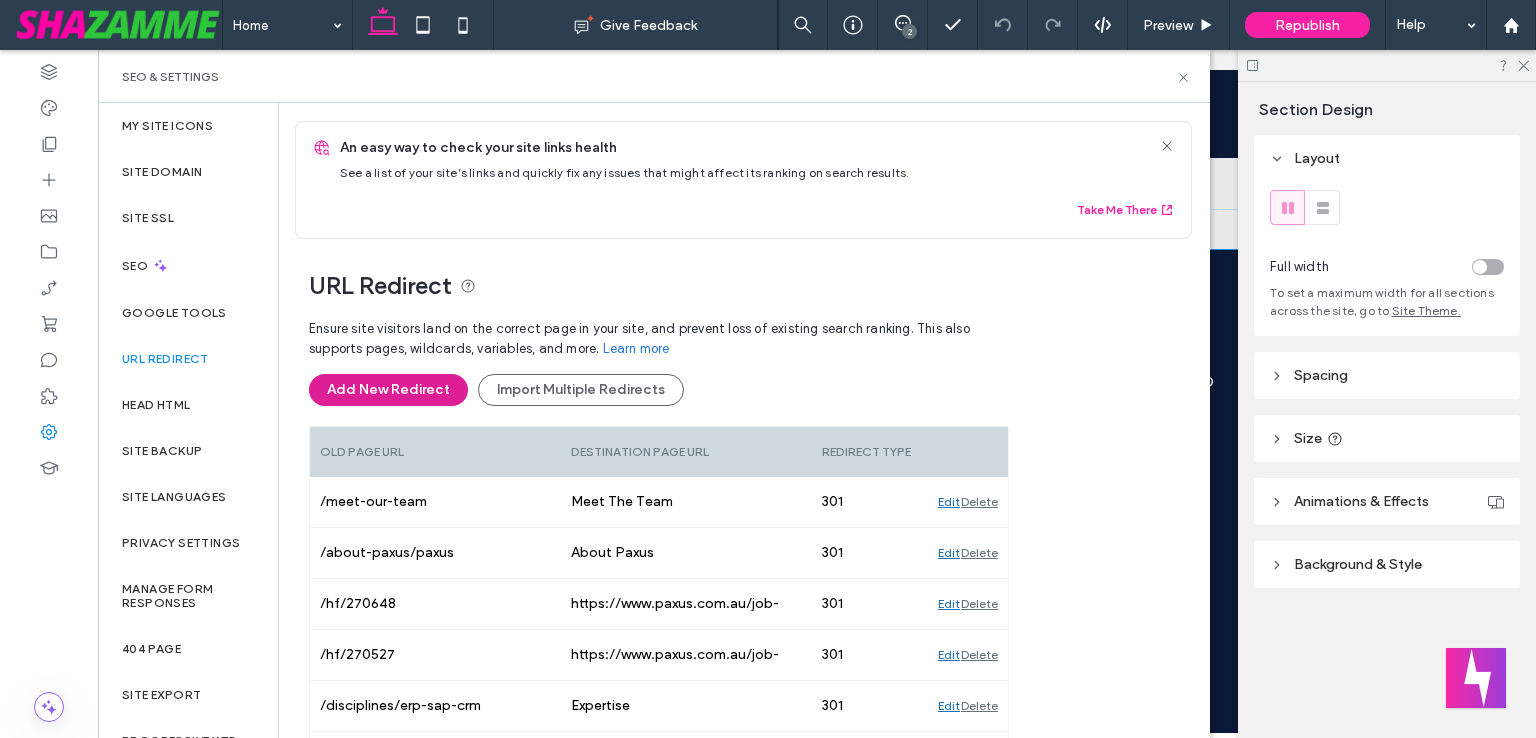 click on "Add New Redirect" at bounding box center (388, 390) 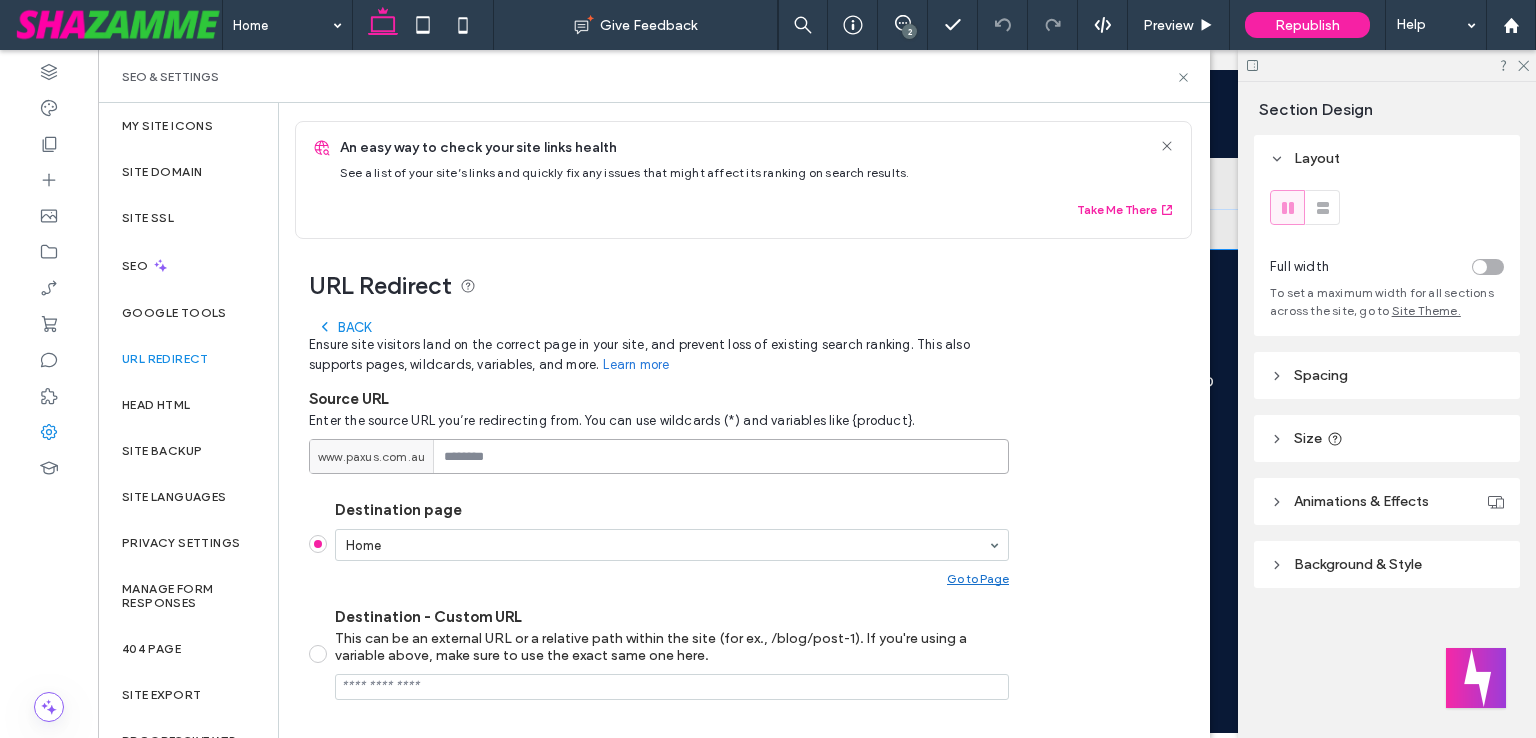 click at bounding box center [659, 456] 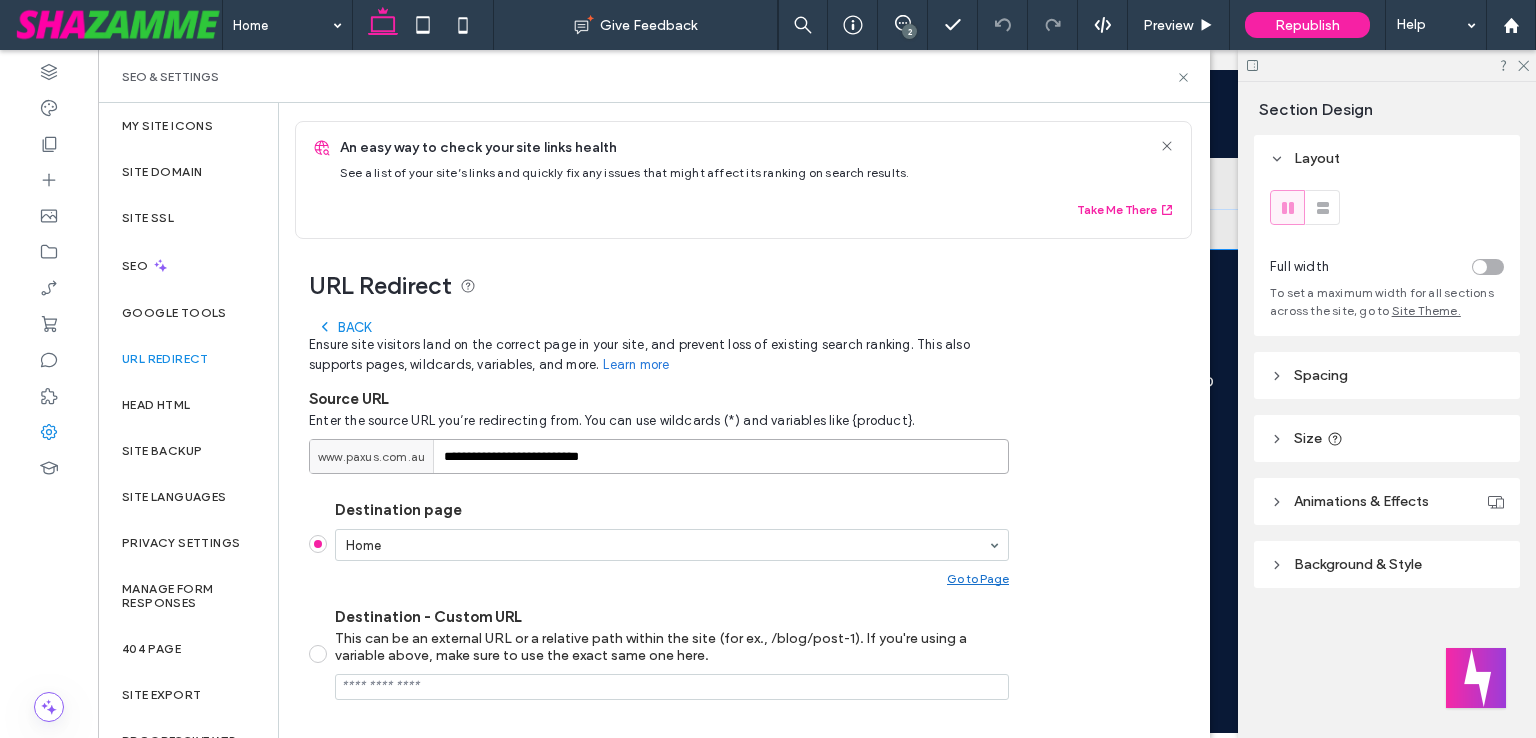 type on "**********" 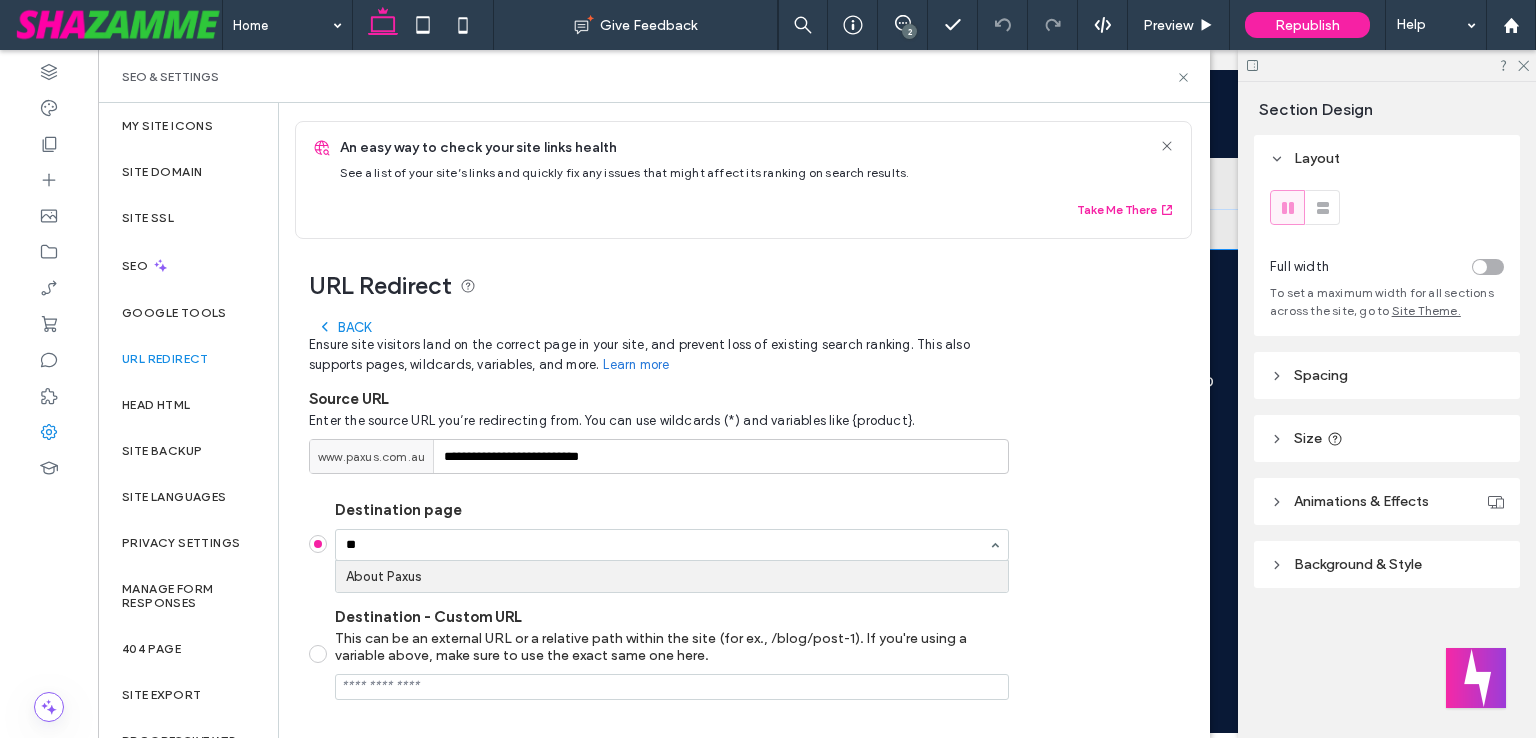 type on "***" 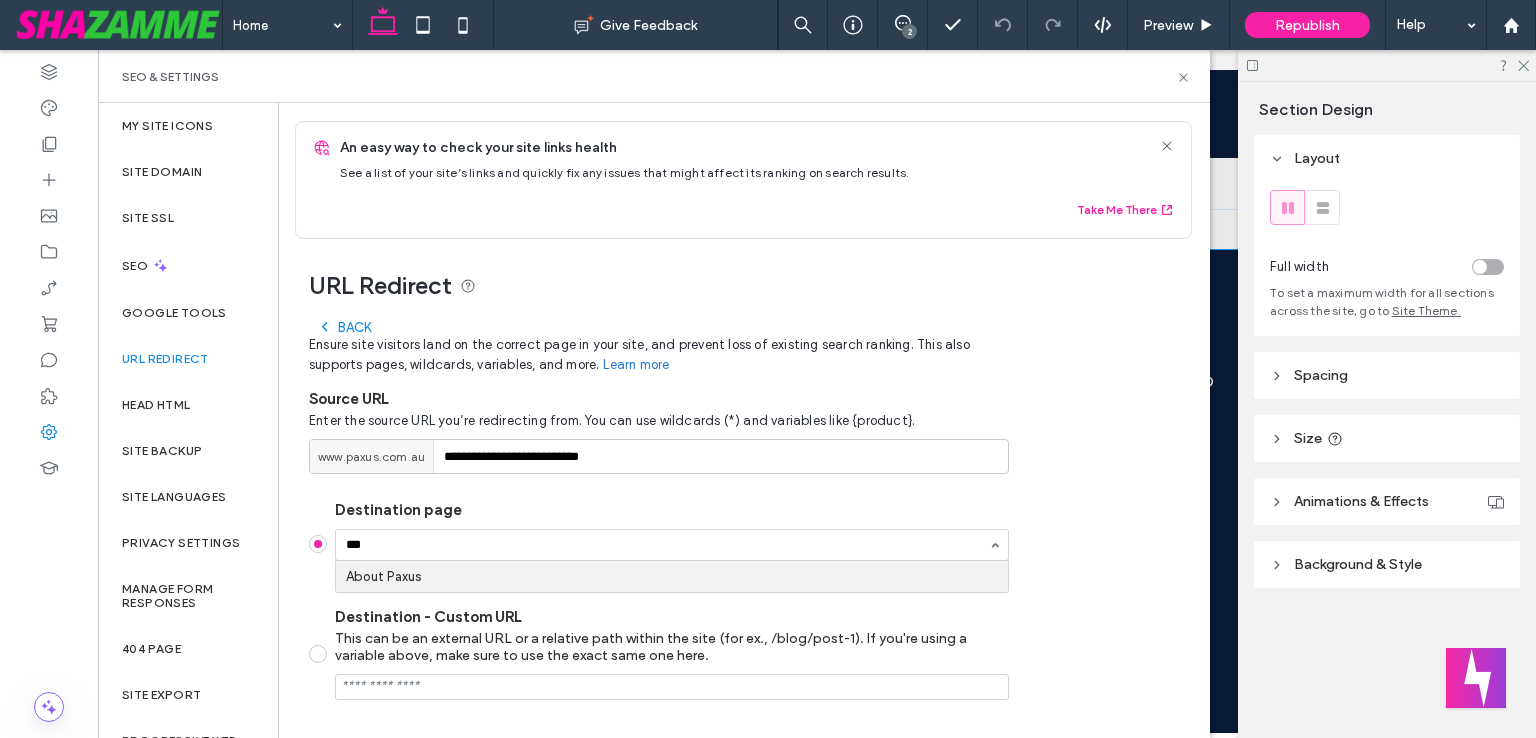 type 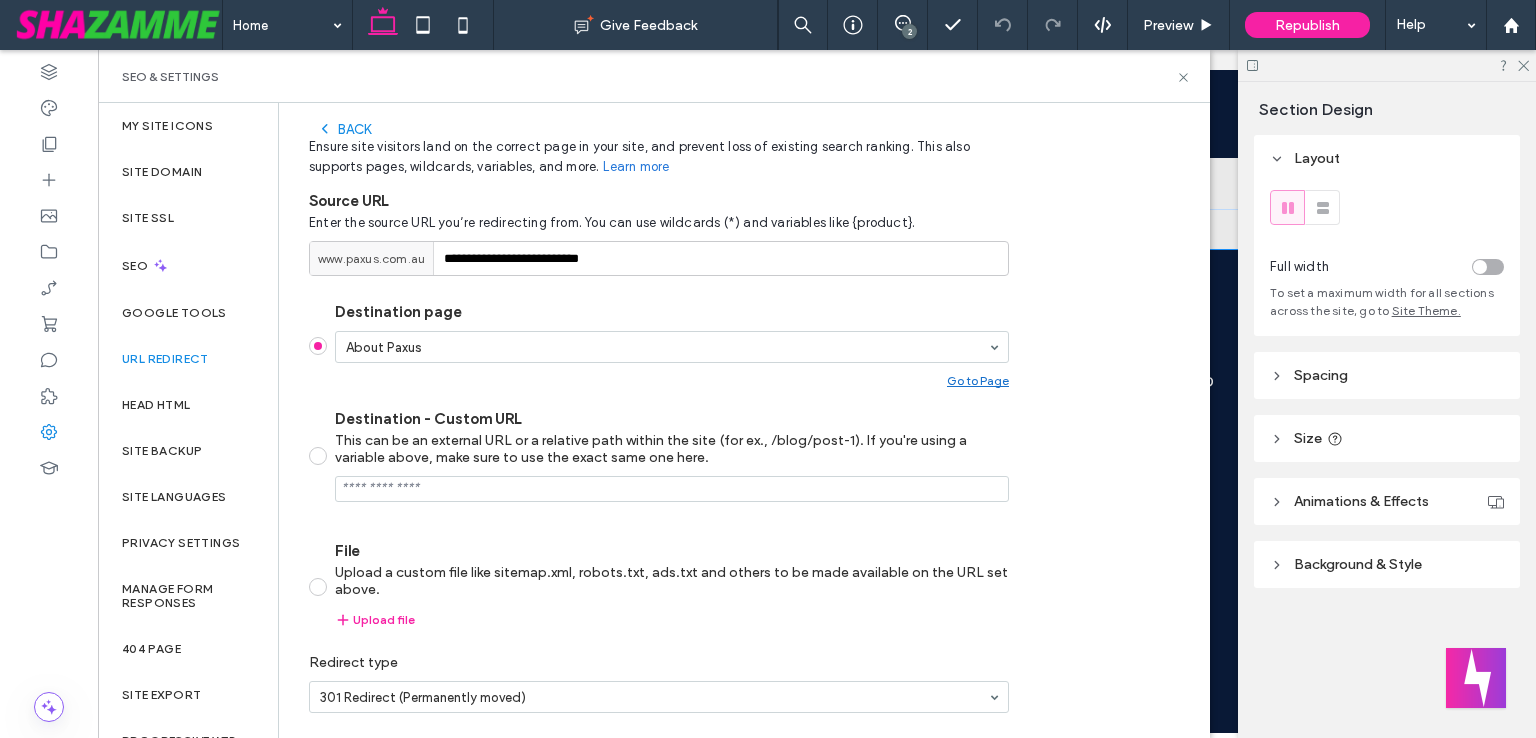 scroll, scrollTop: 268, scrollLeft: 0, axis: vertical 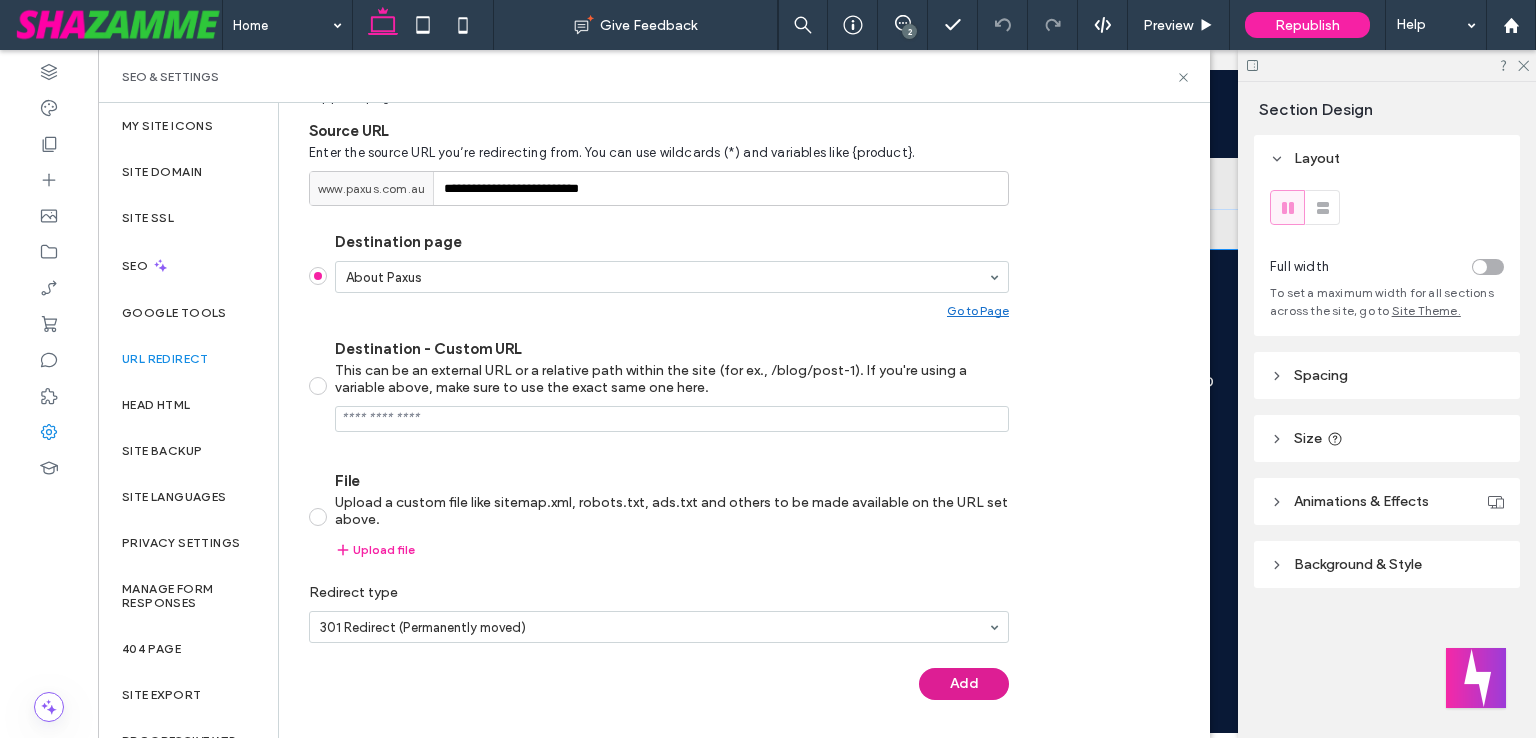 click on "Add" at bounding box center (964, 684) 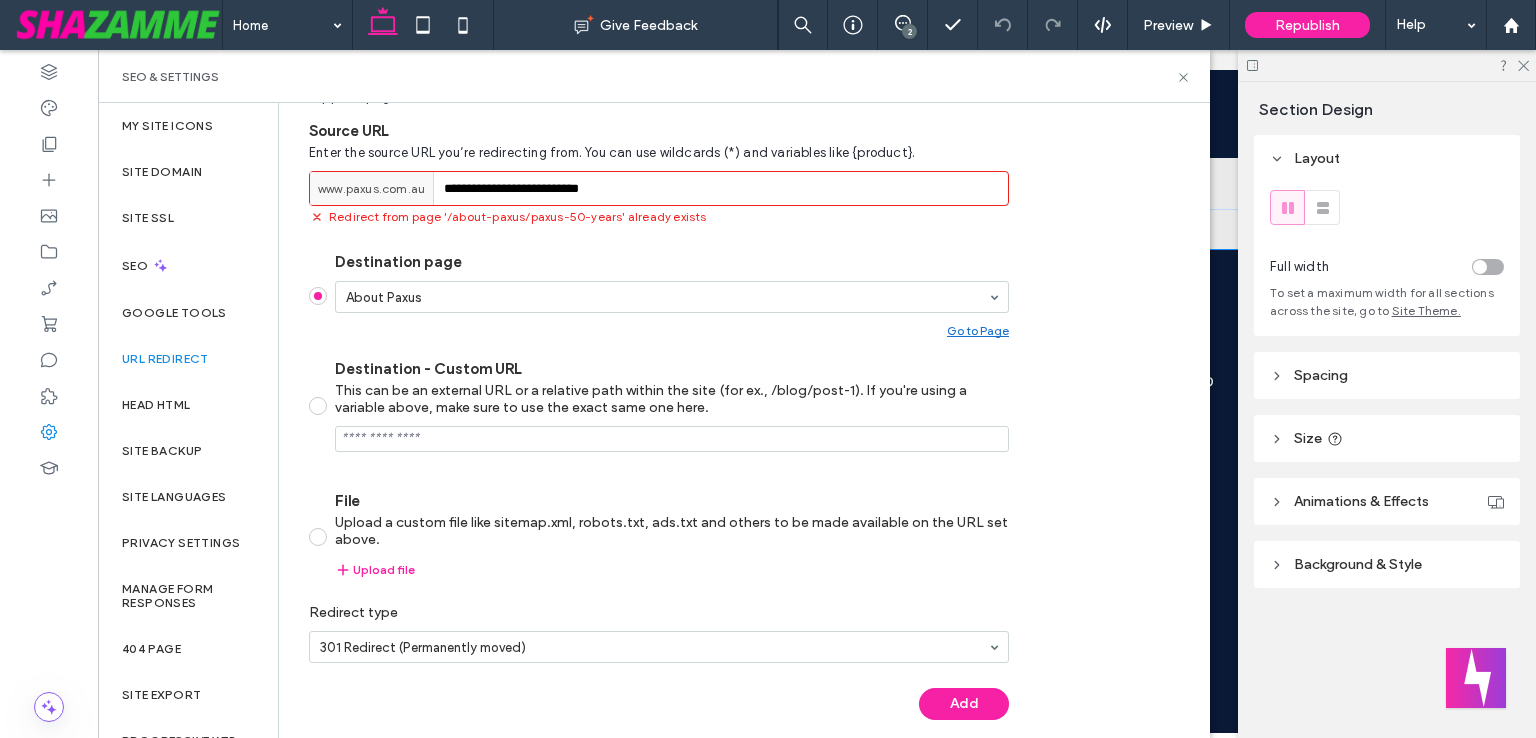 drag, startPoint x: 688, startPoint y: 193, endPoint x: 532, endPoint y: 192, distance: 156.0032 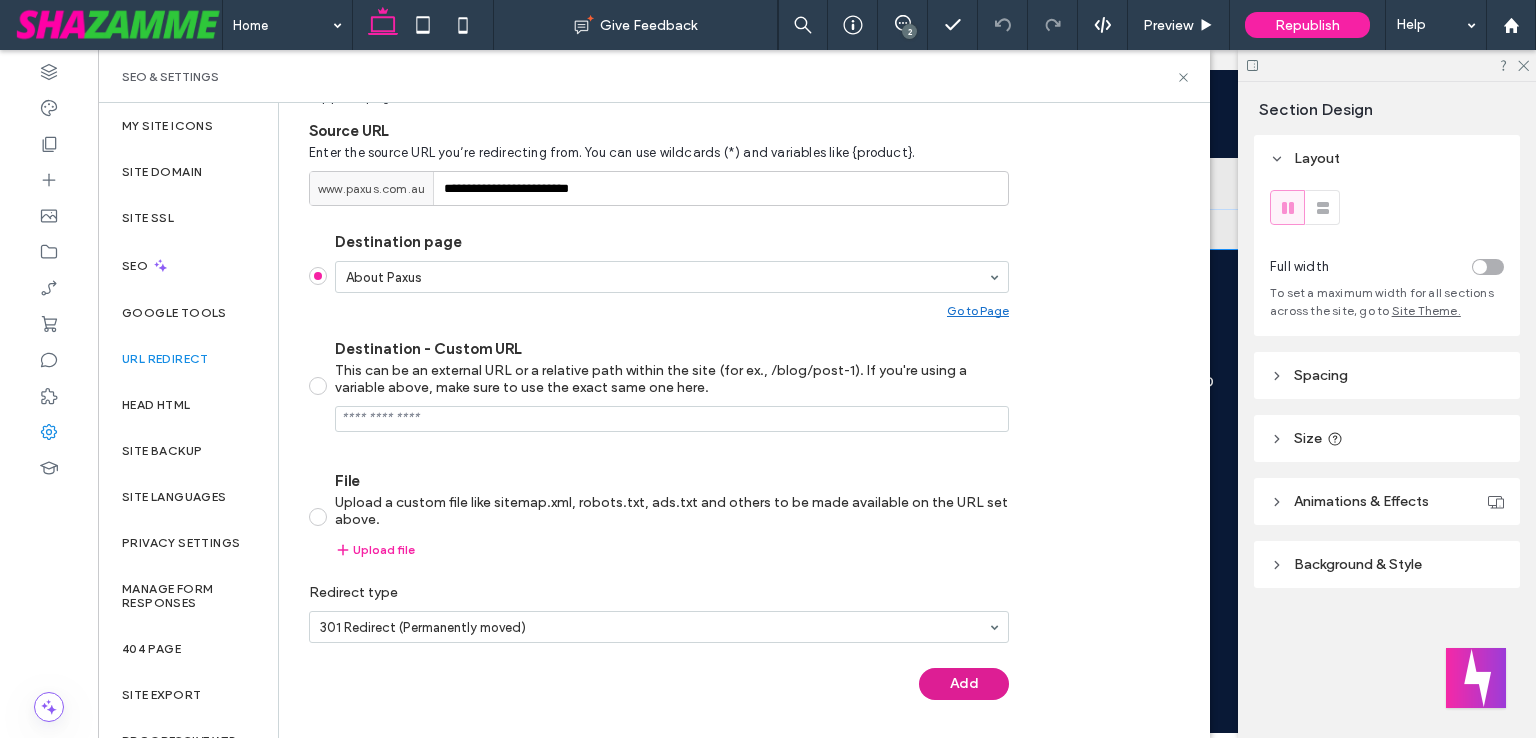 click on "Add" at bounding box center (964, 684) 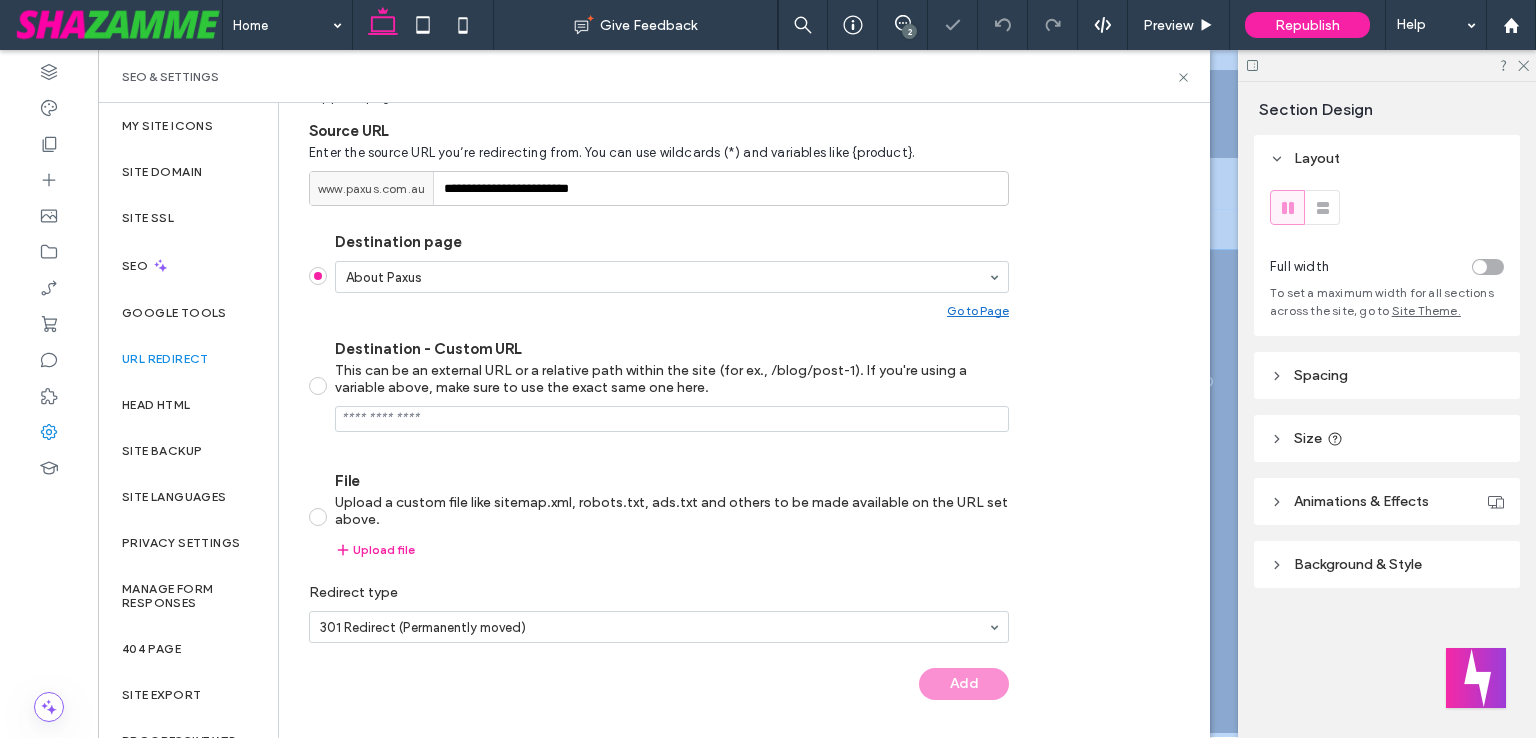click on "Add" at bounding box center (659, 684) 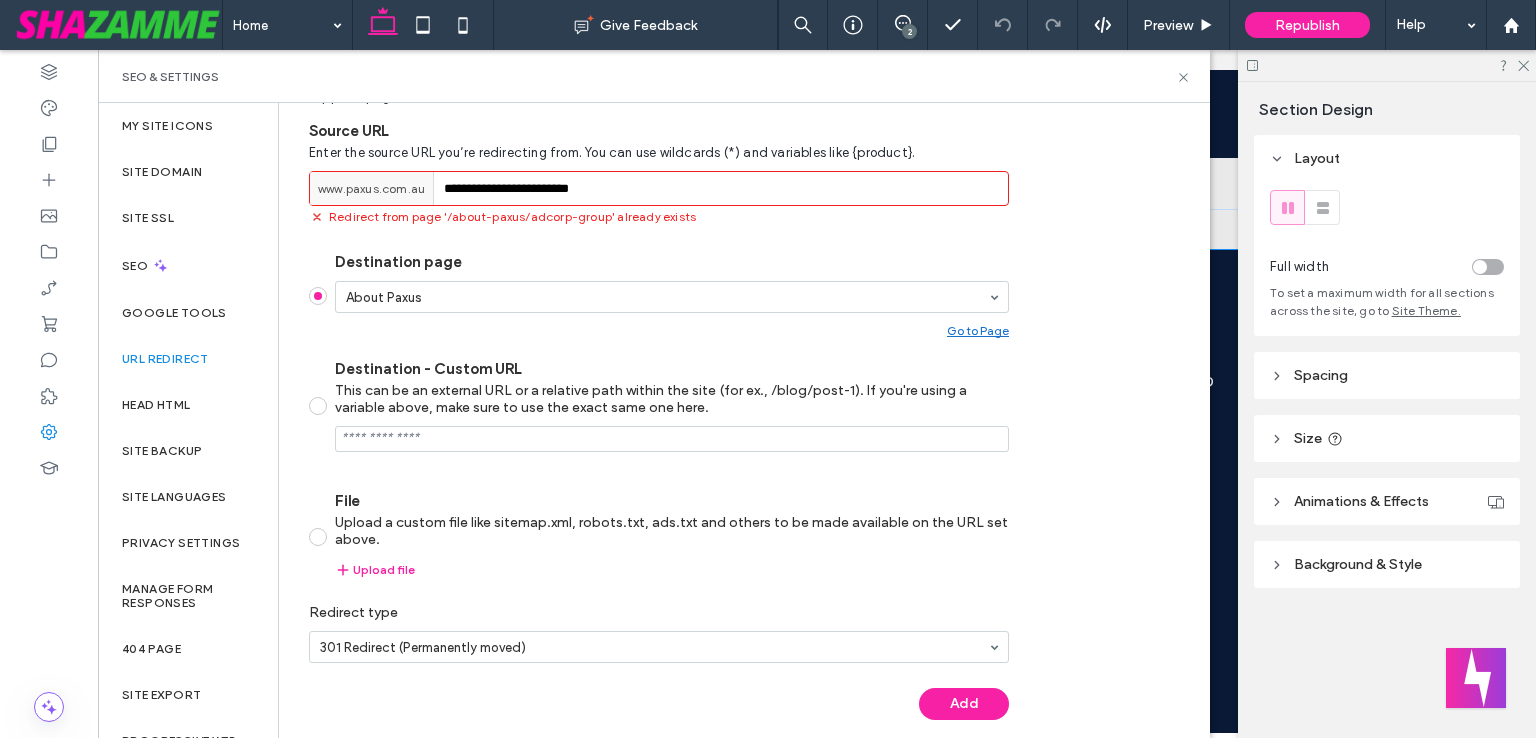 click on "**********" at bounding box center [659, 188] 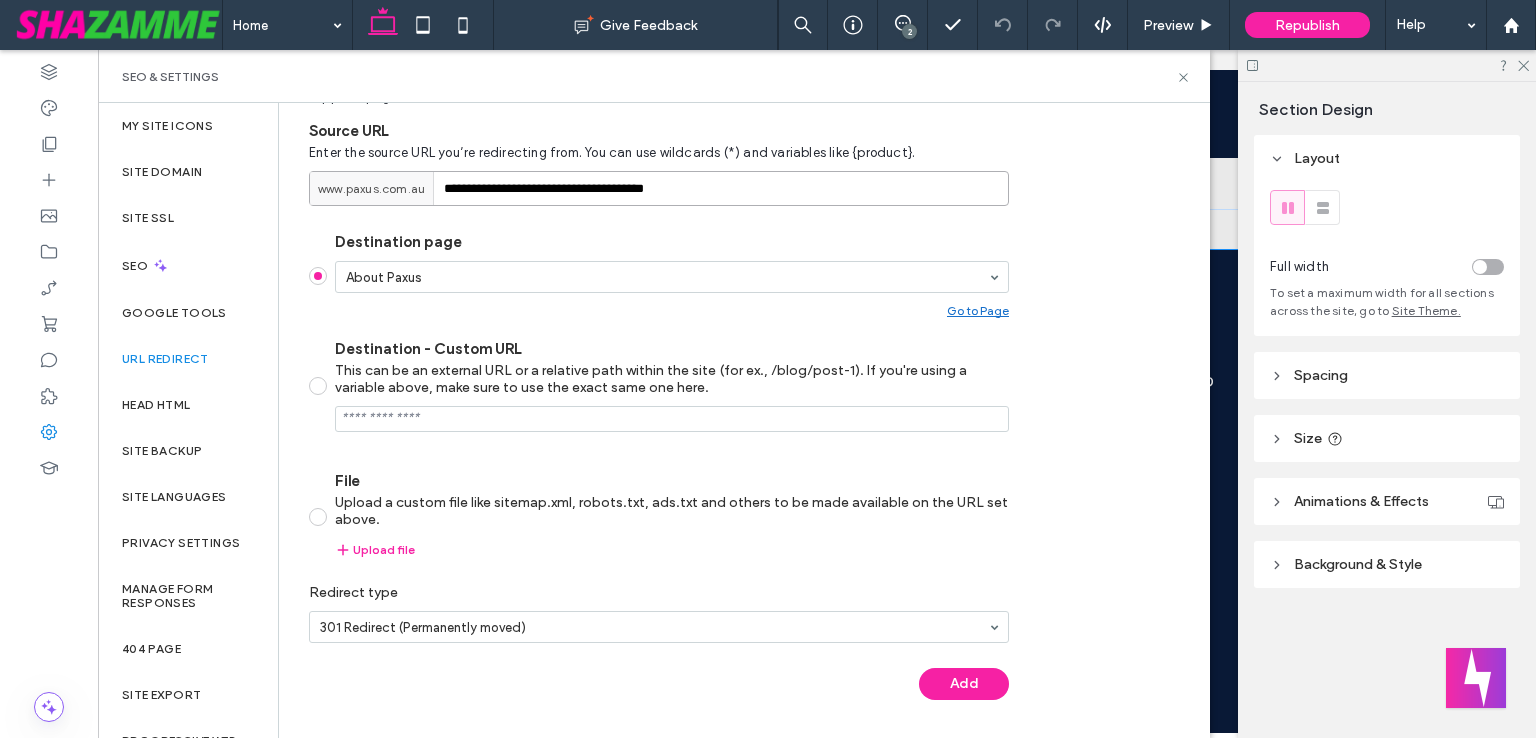 type on "**********" 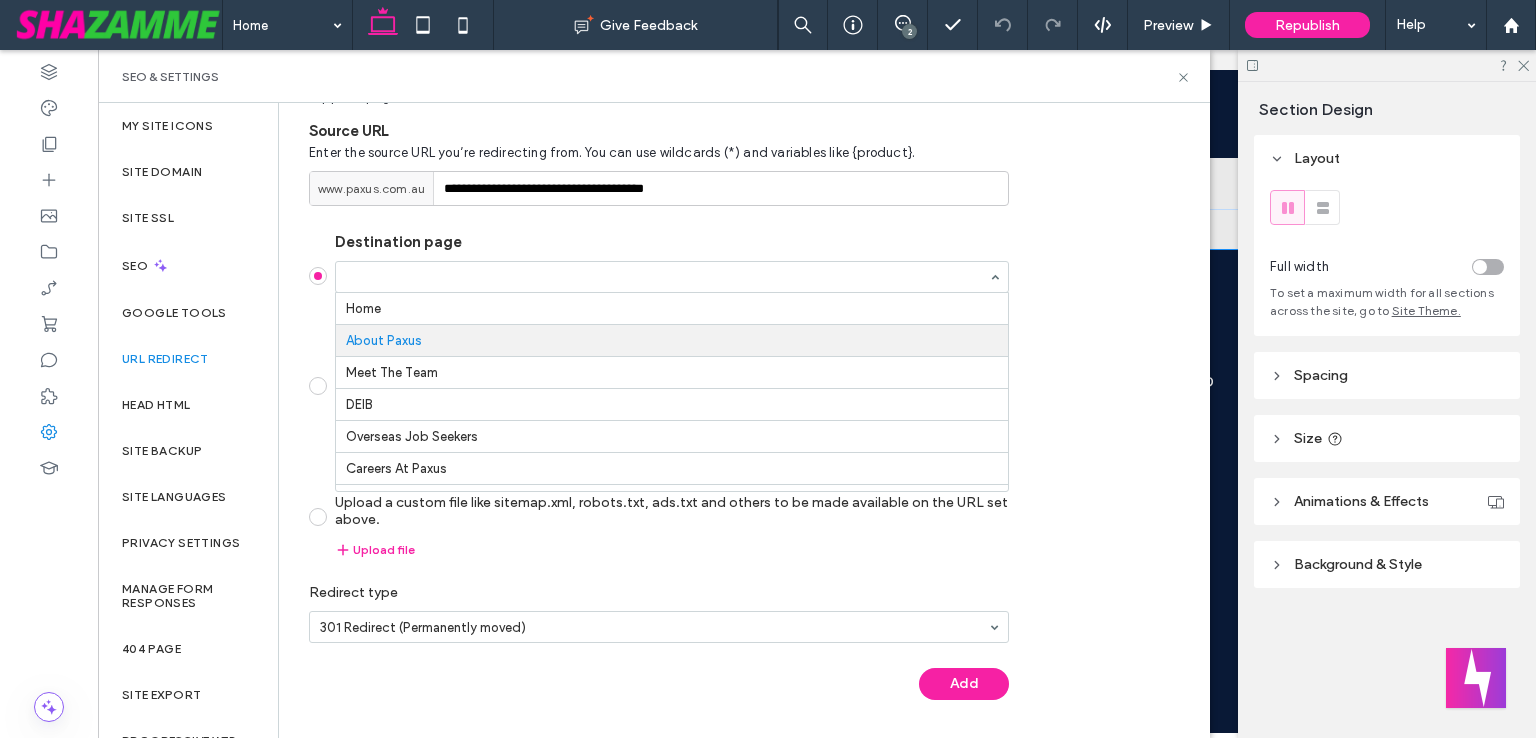 scroll, scrollTop: 32, scrollLeft: 0, axis: vertical 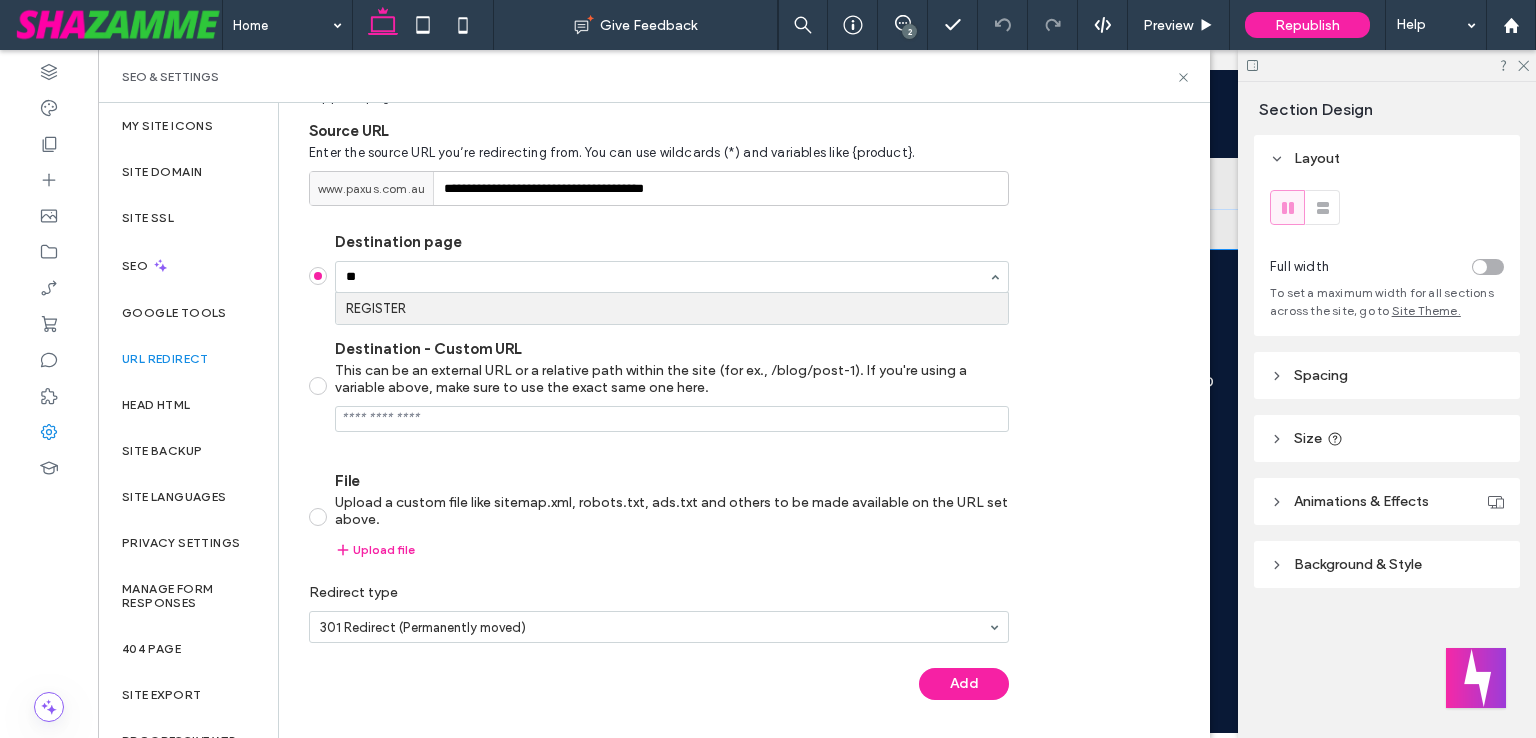 type on "***" 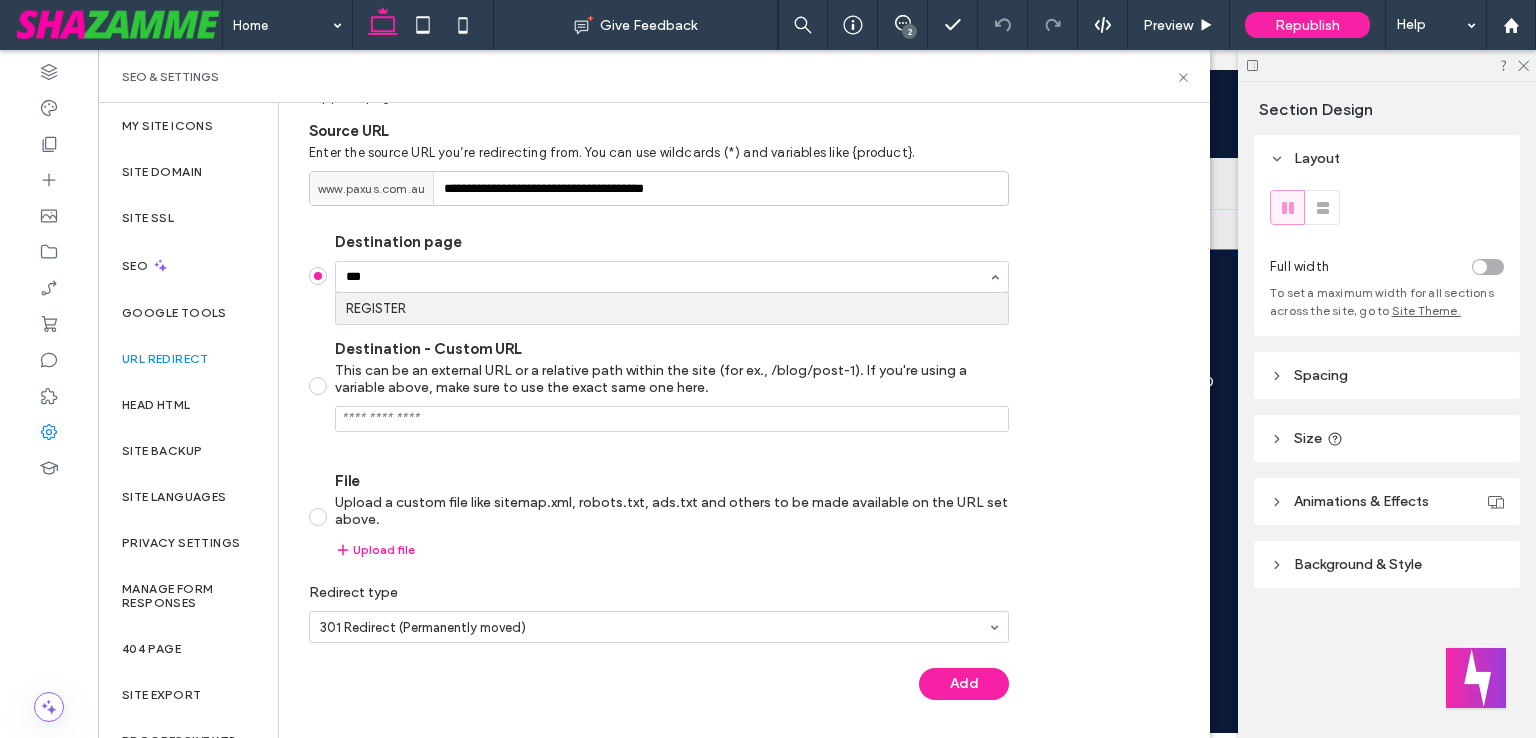 scroll, scrollTop: 0, scrollLeft: 0, axis: both 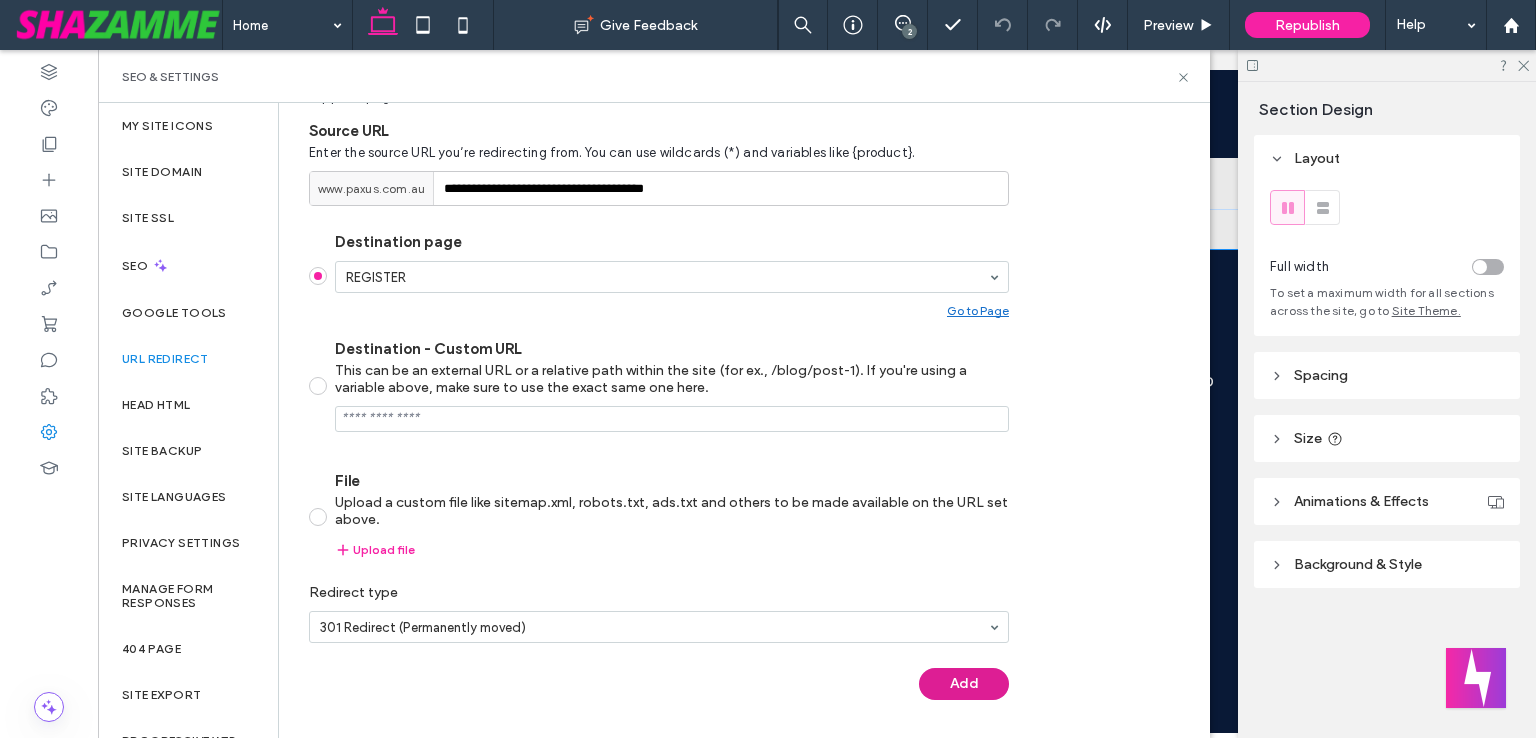 click on "Add" at bounding box center [964, 684] 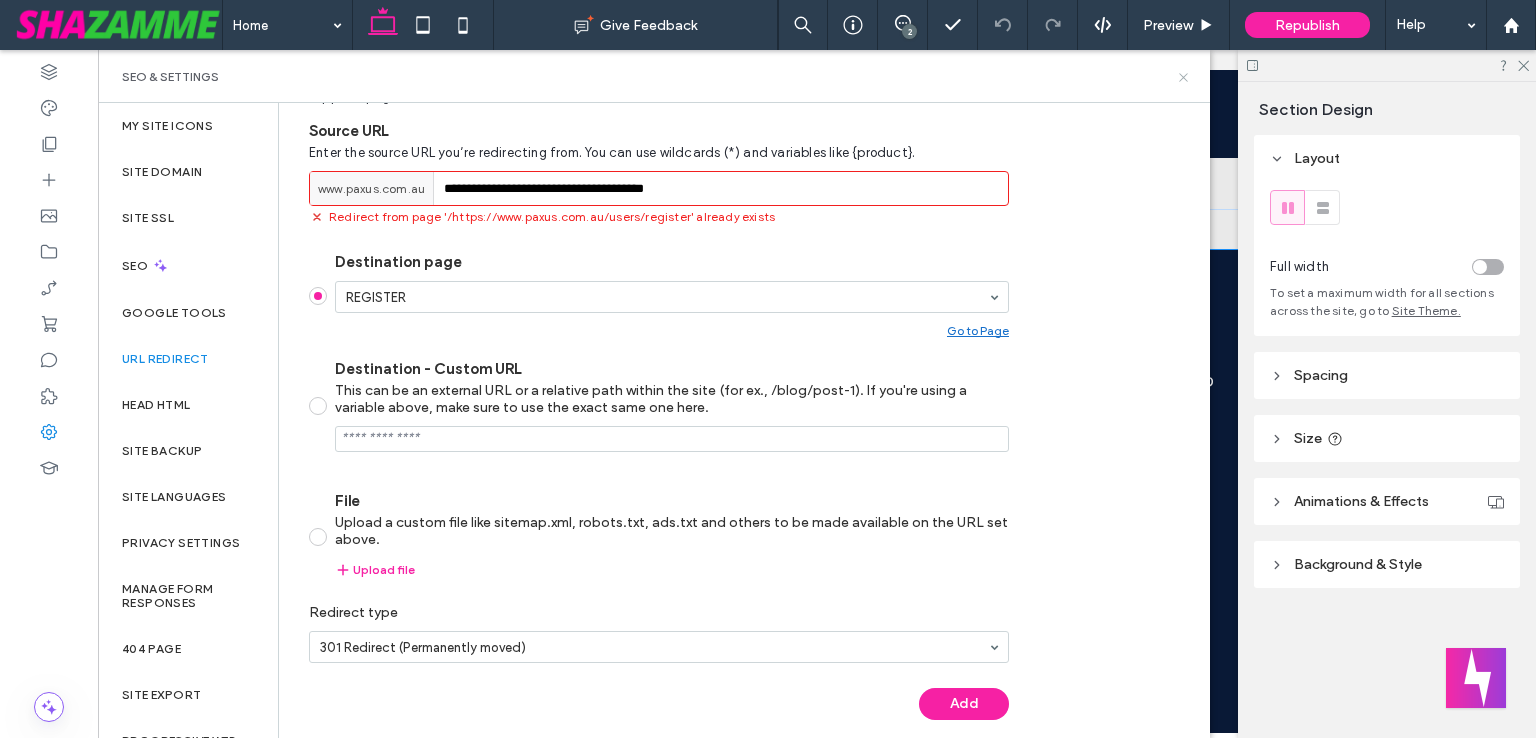 click 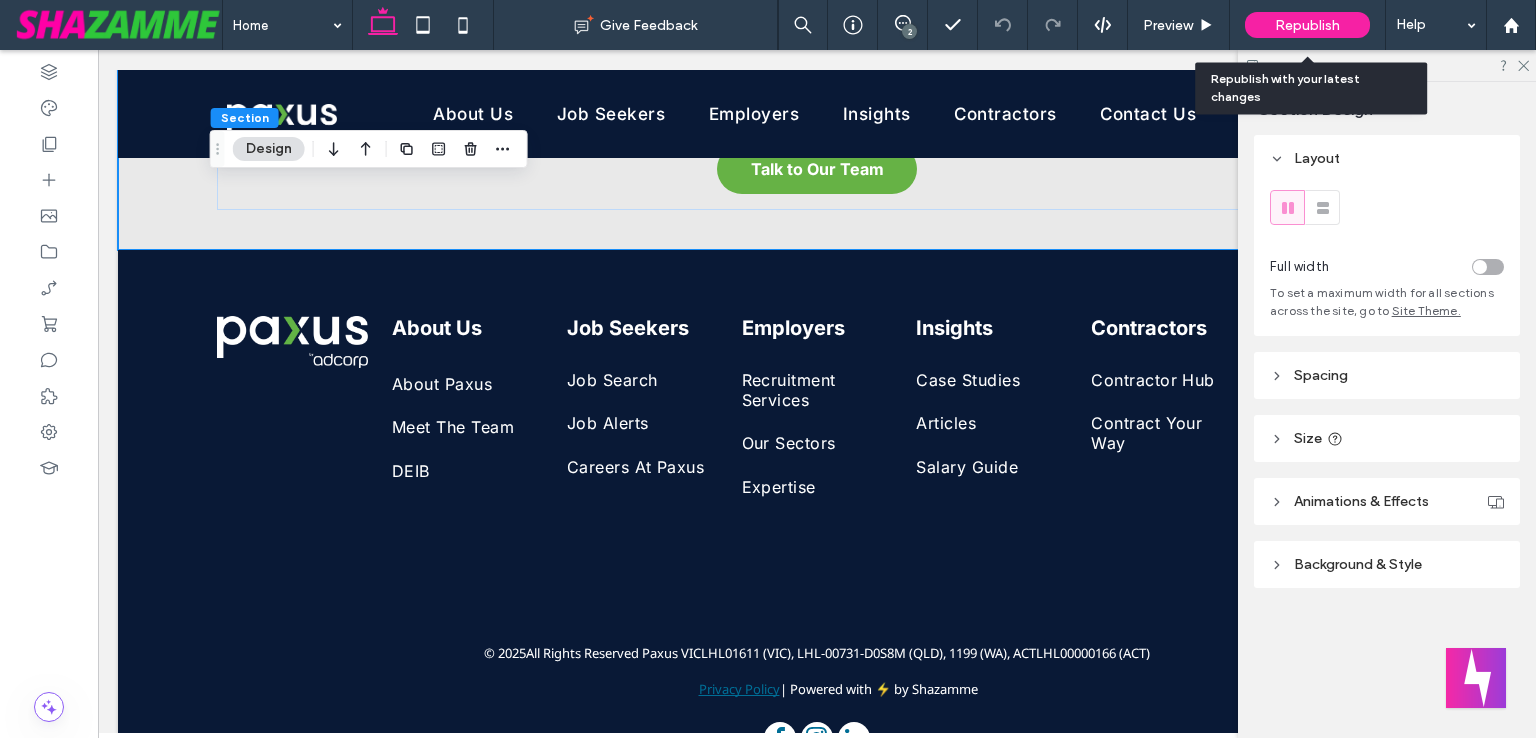 click on "Republish" at bounding box center (1307, 25) 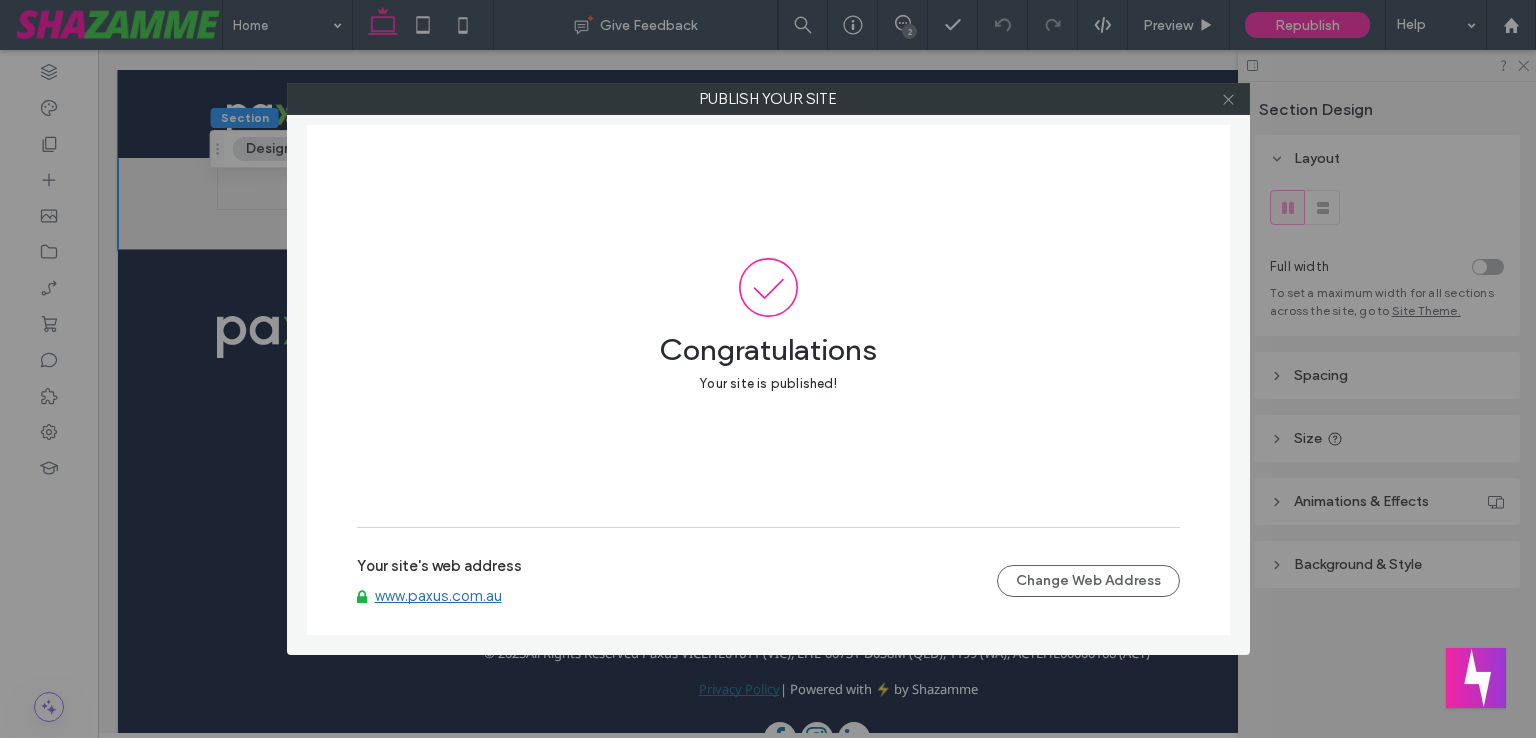 click 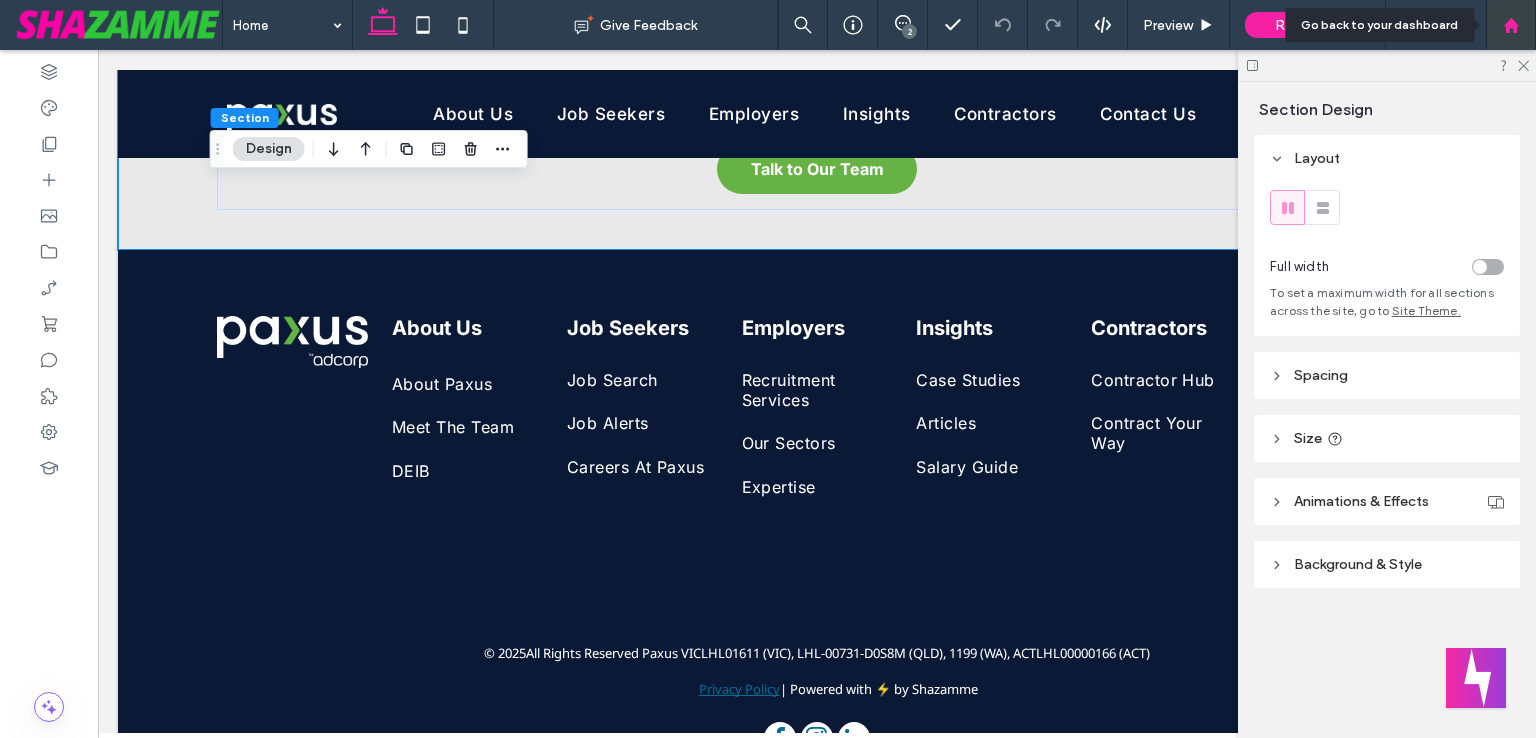 click at bounding box center [1511, 25] 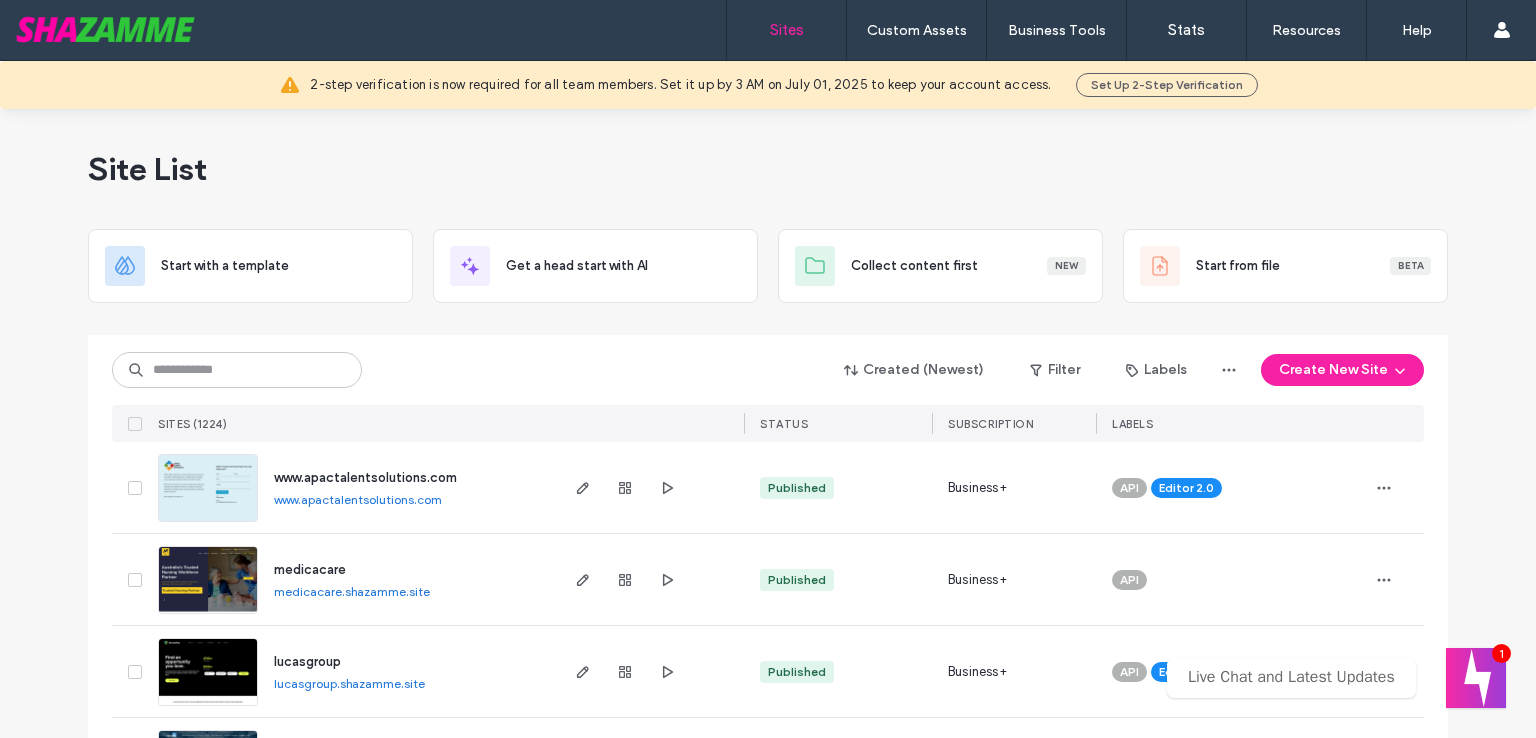 scroll, scrollTop: 0, scrollLeft: 0, axis: both 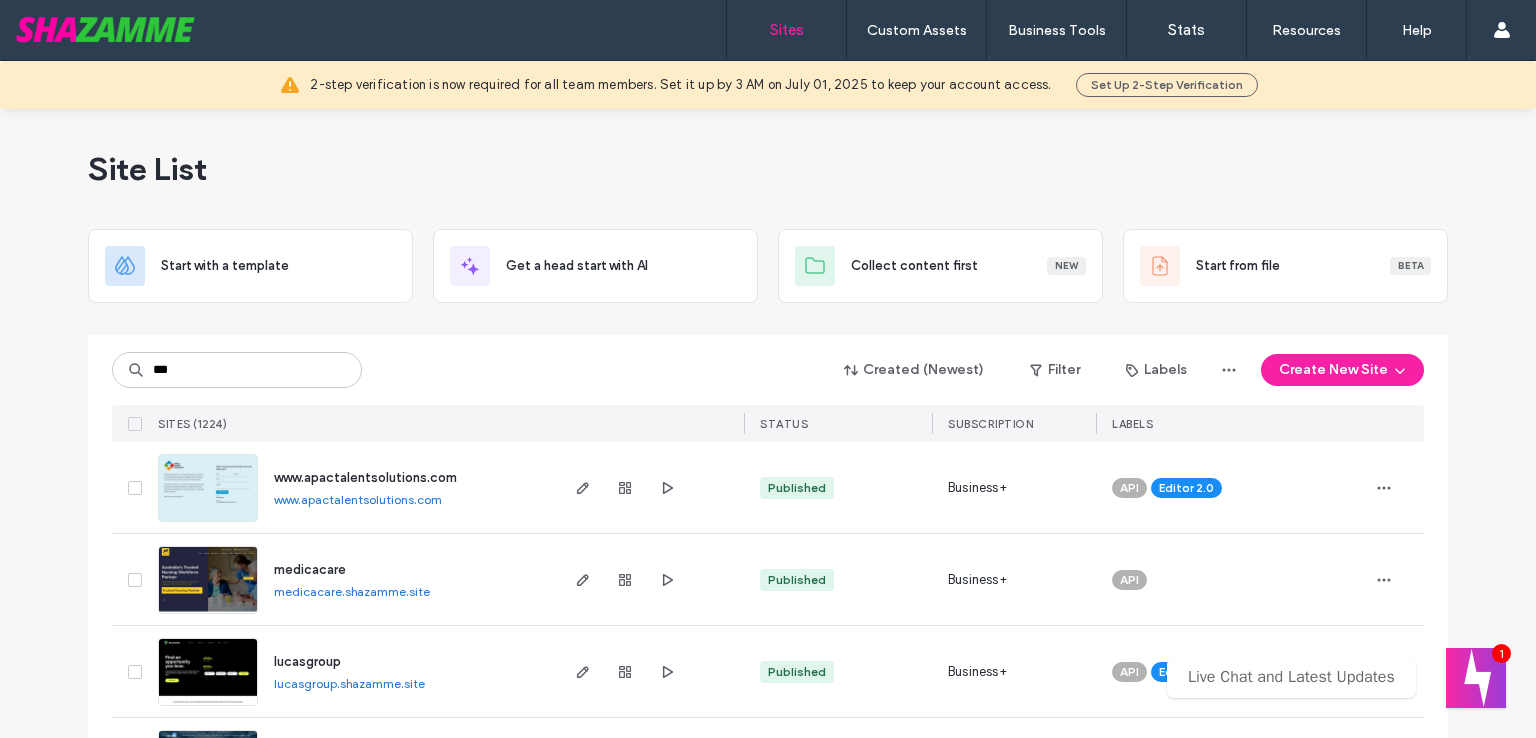 type on "***" 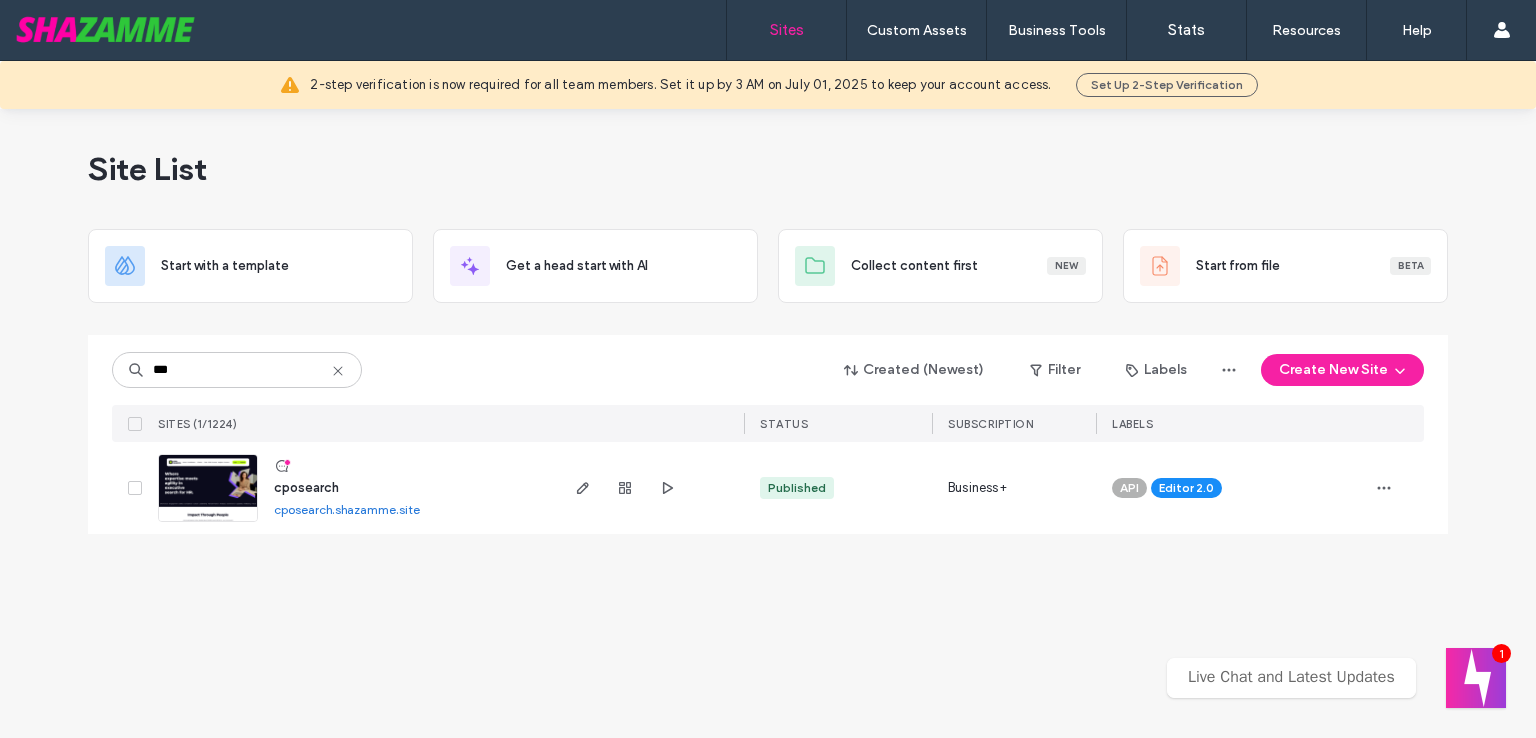 click on "***" at bounding box center (237, 370) 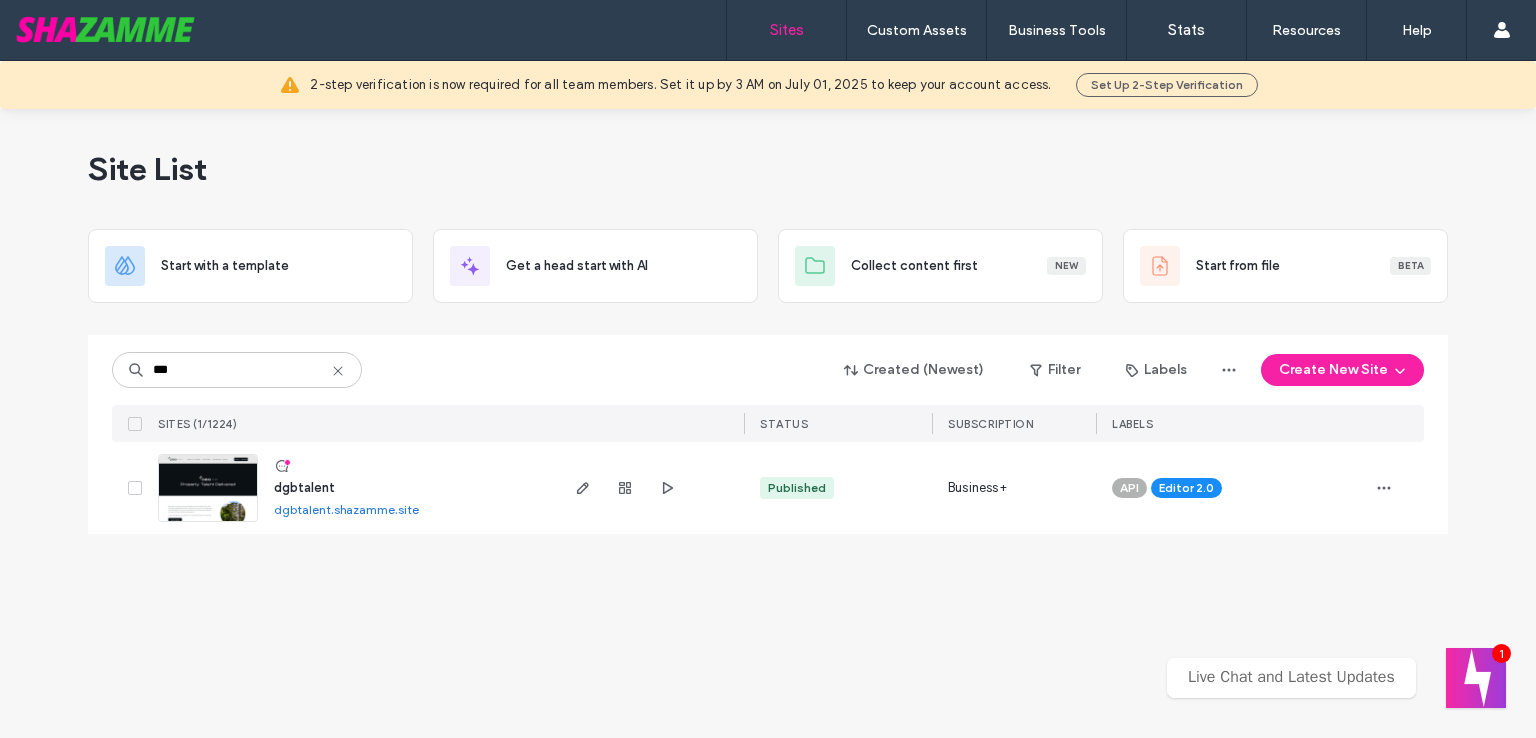 click on "***" at bounding box center [237, 370] 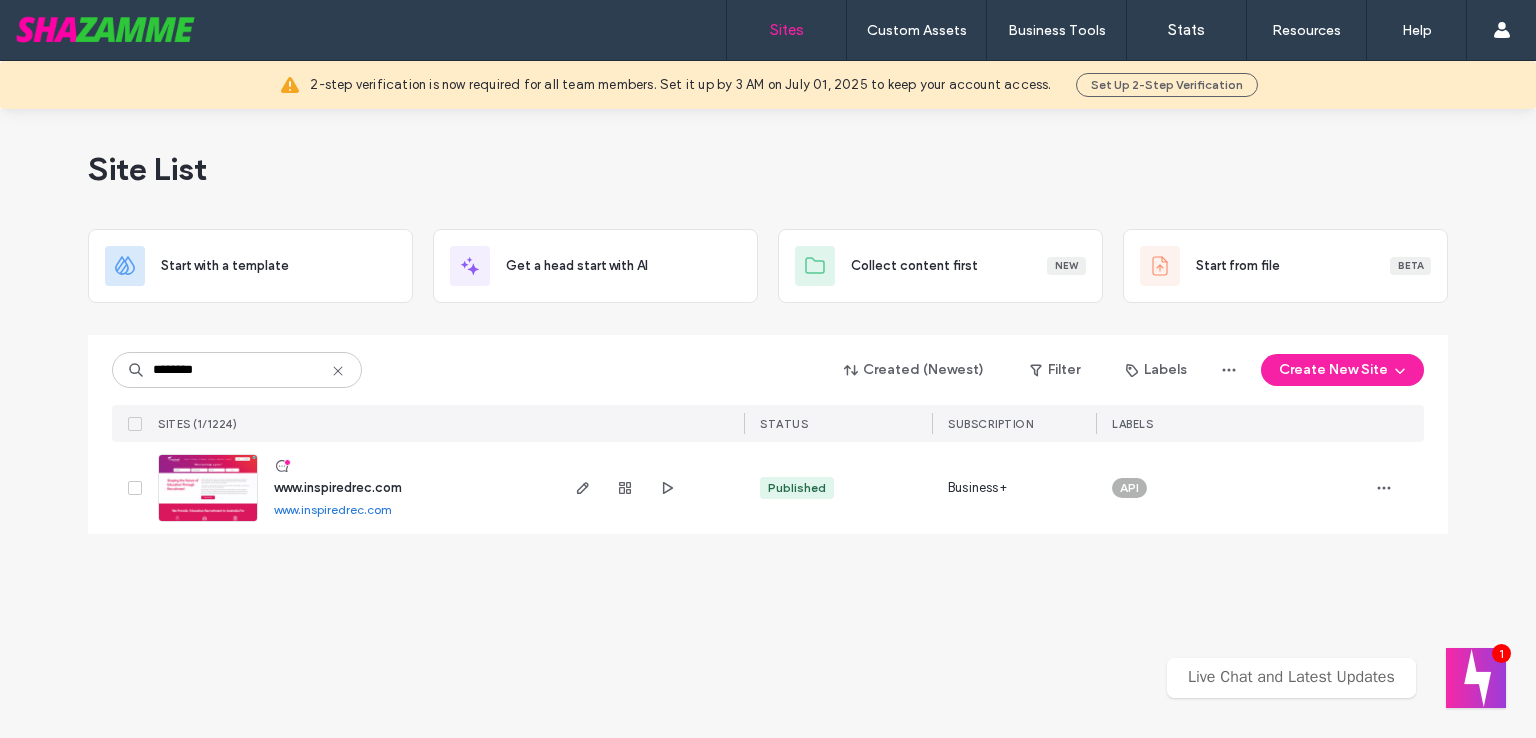 click on "******** Created (Newest) Filter Labels Create New Site SITES (1/1224) STATUS SUBSCRIPTION LABELS" at bounding box center (768, 388) 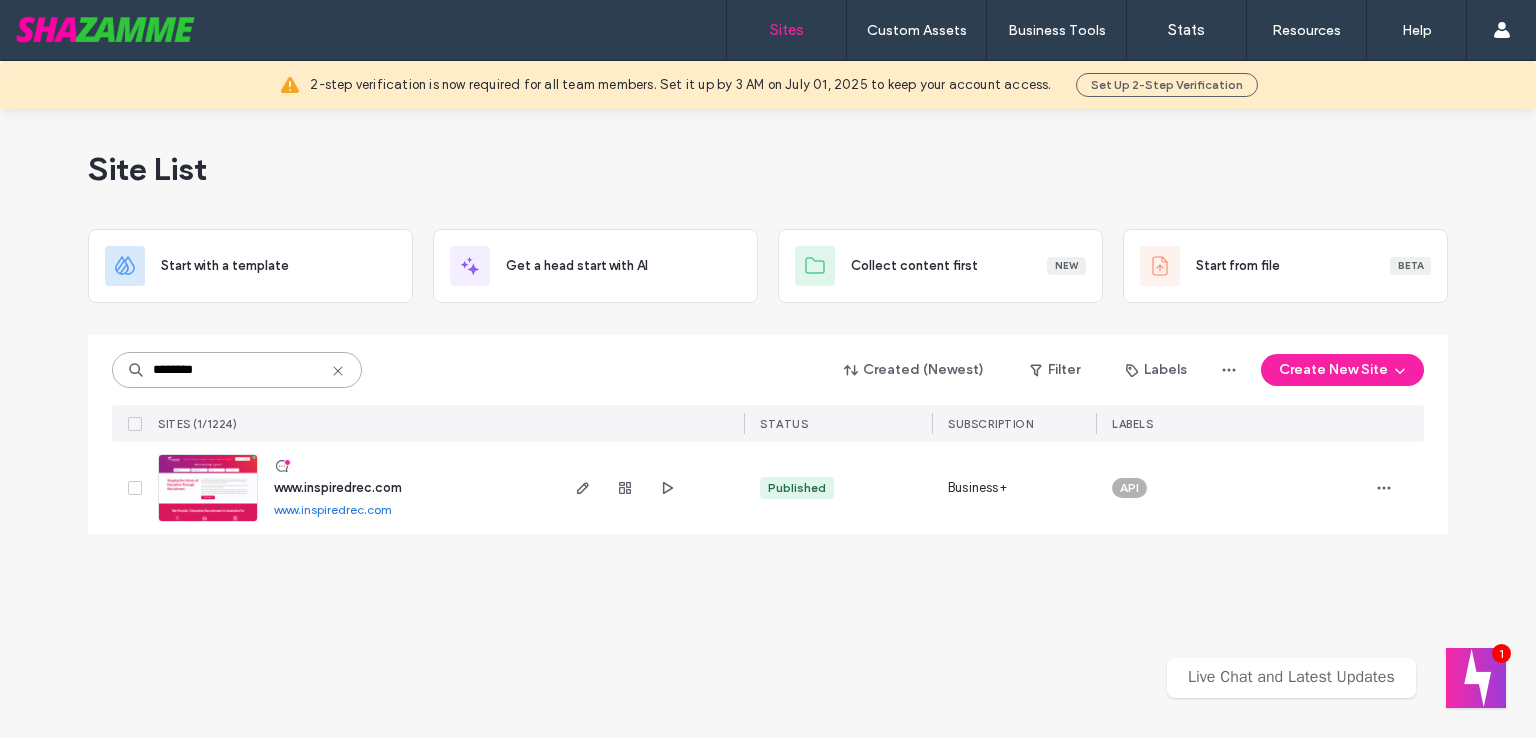 click on "********" at bounding box center (237, 370) 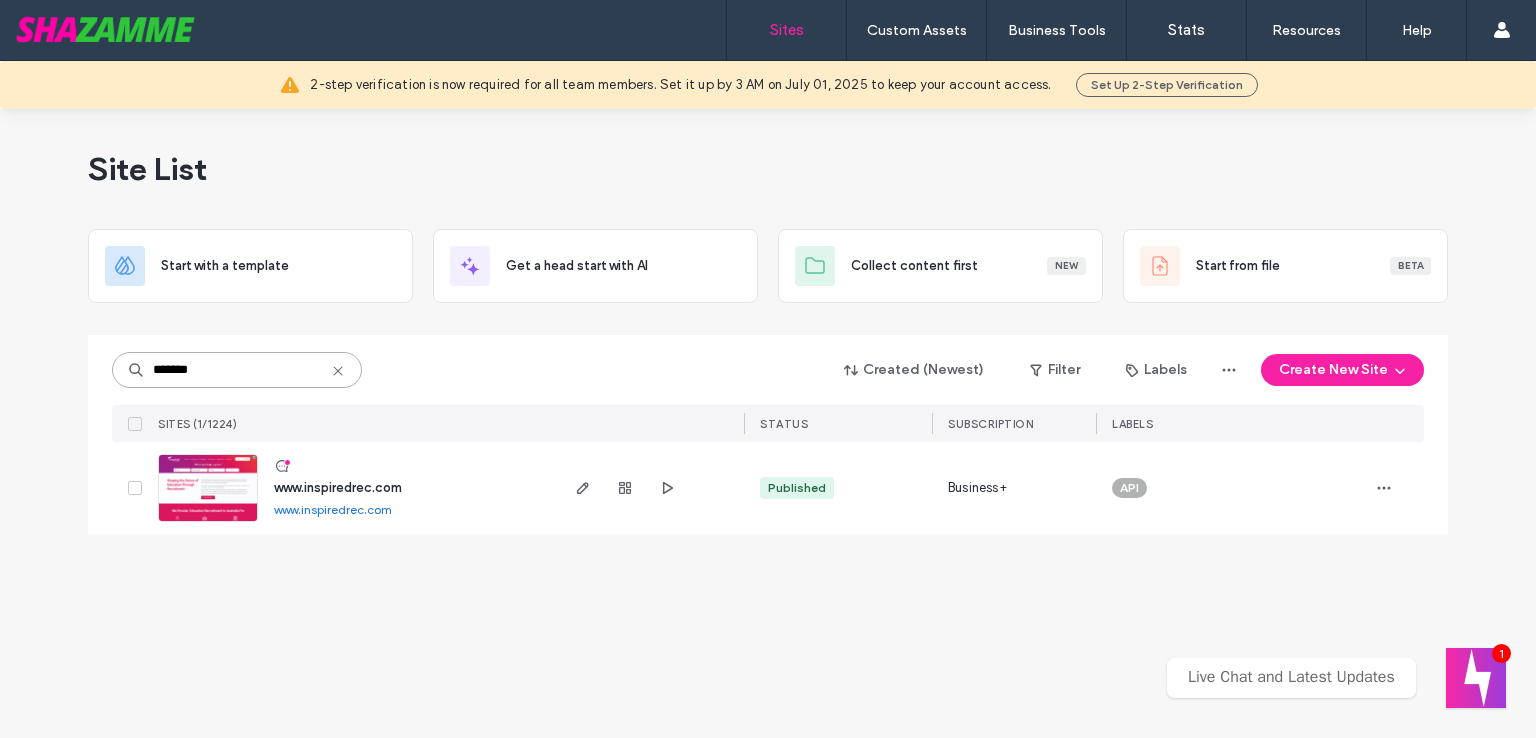 type on "*******" 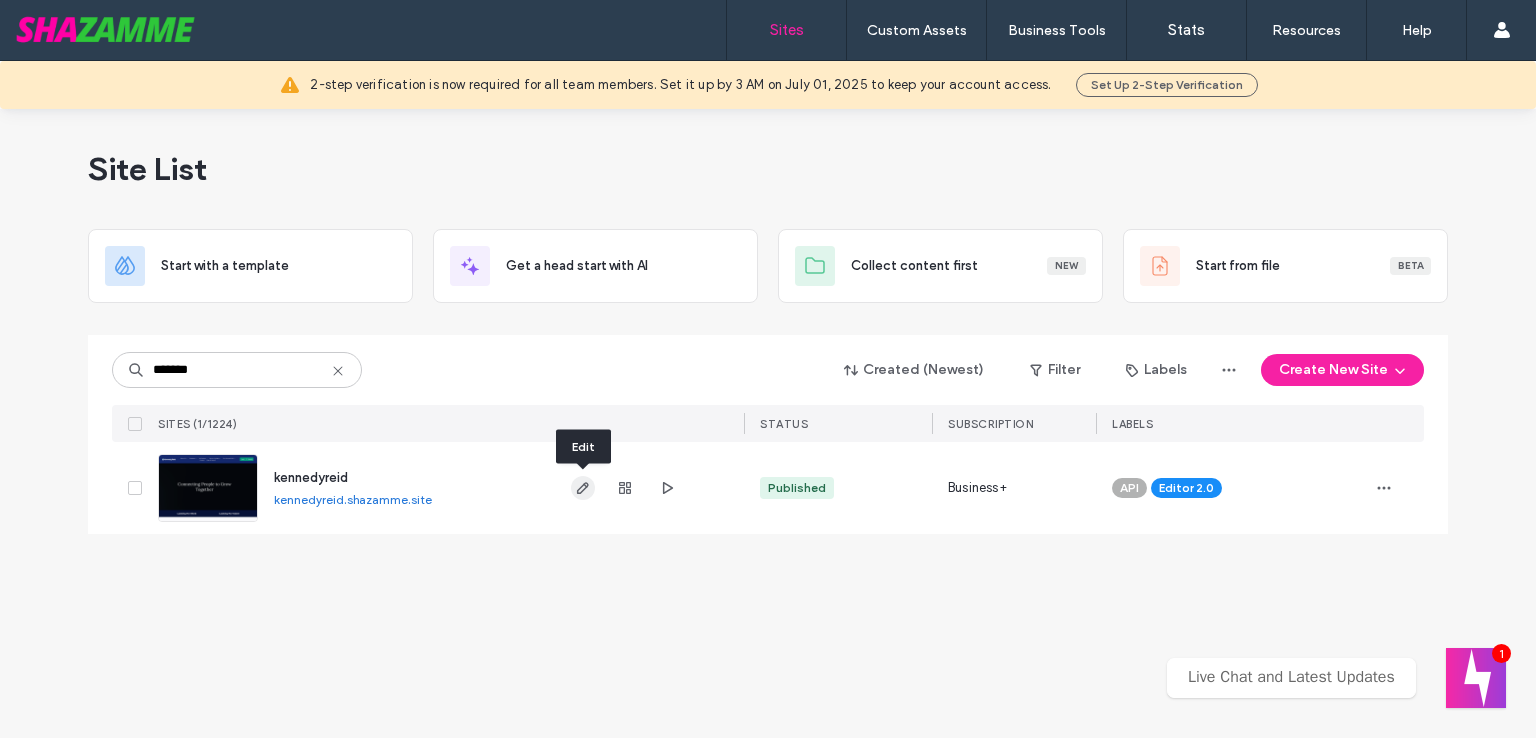 click 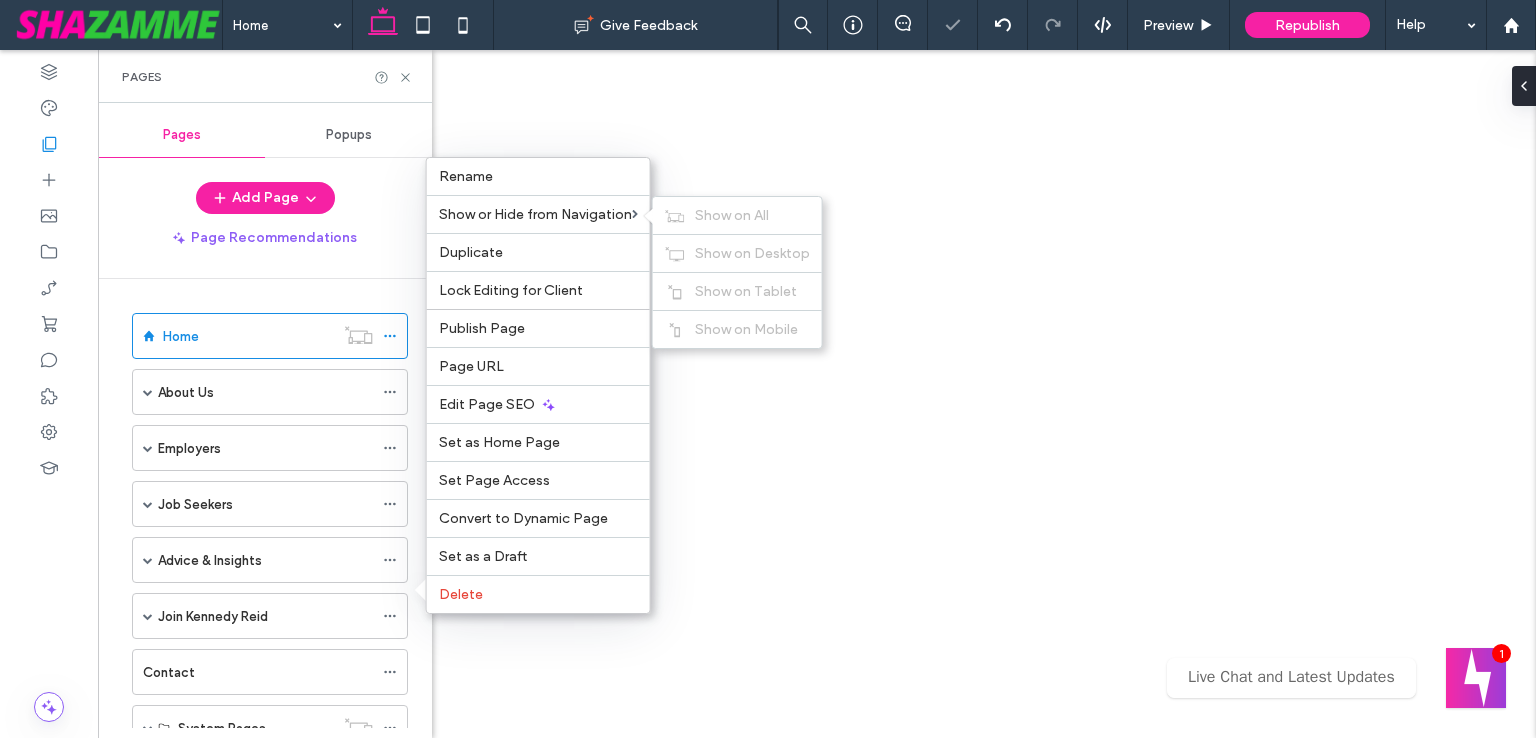 click at bounding box center (817, 391) 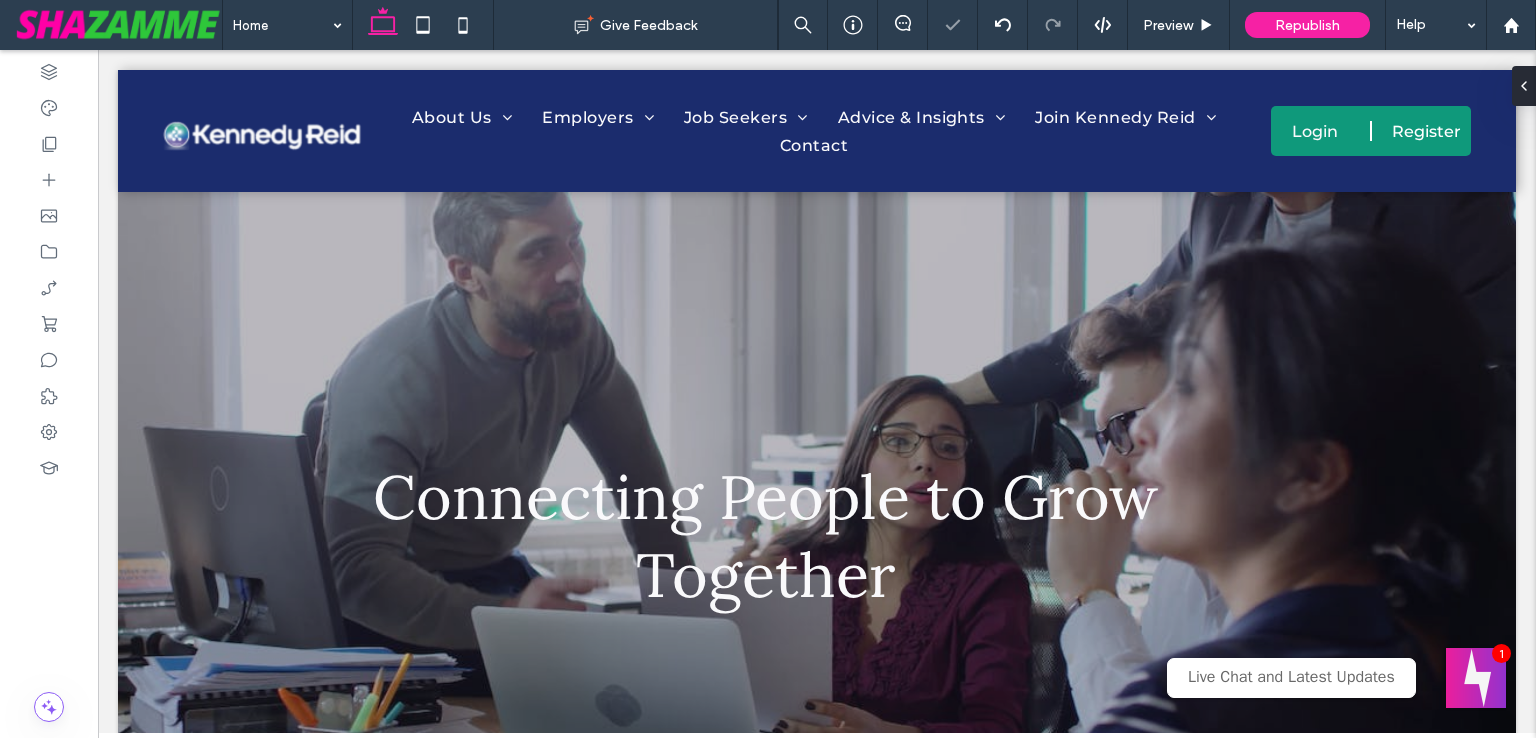 scroll, scrollTop: 1484, scrollLeft: 0, axis: vertical 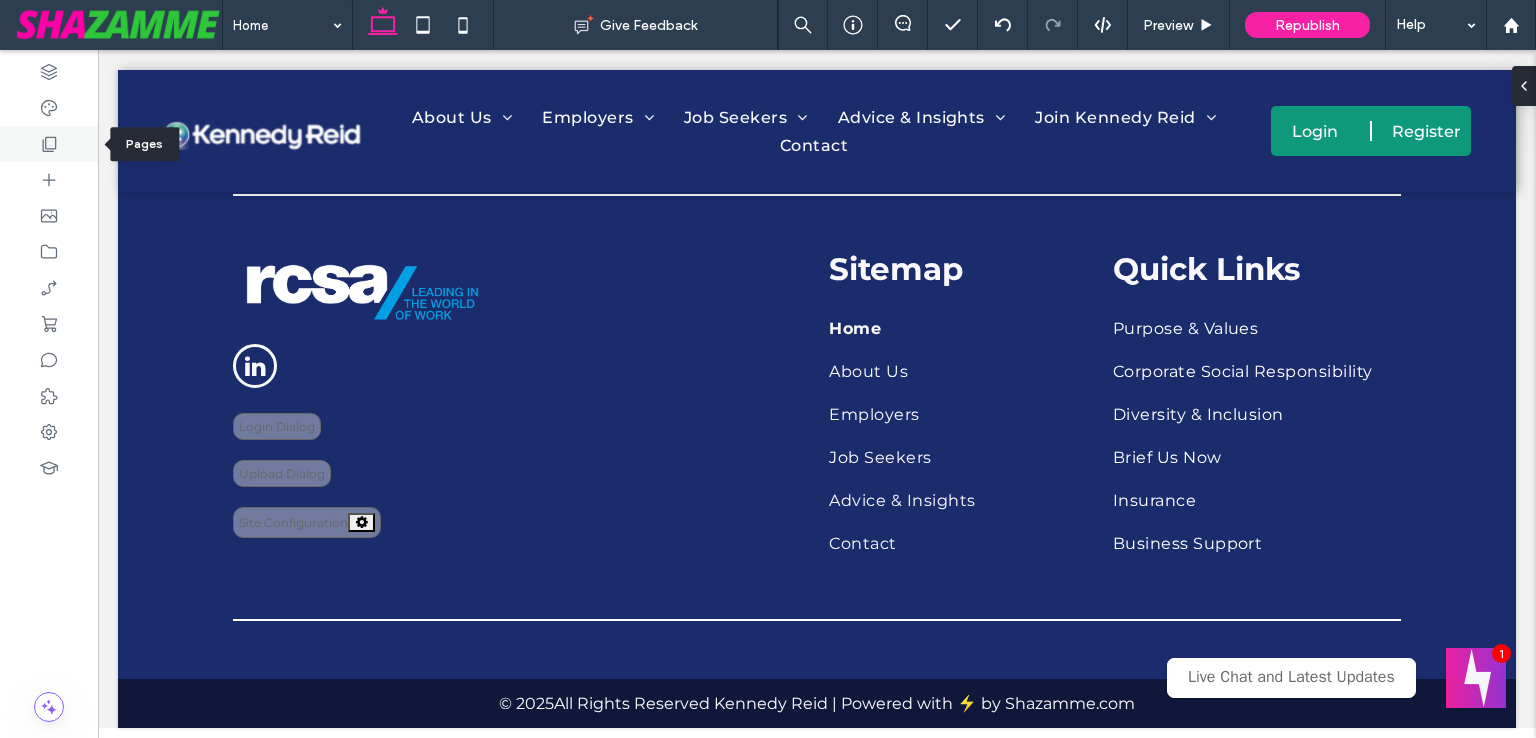 click at bounding box center [49, 144] 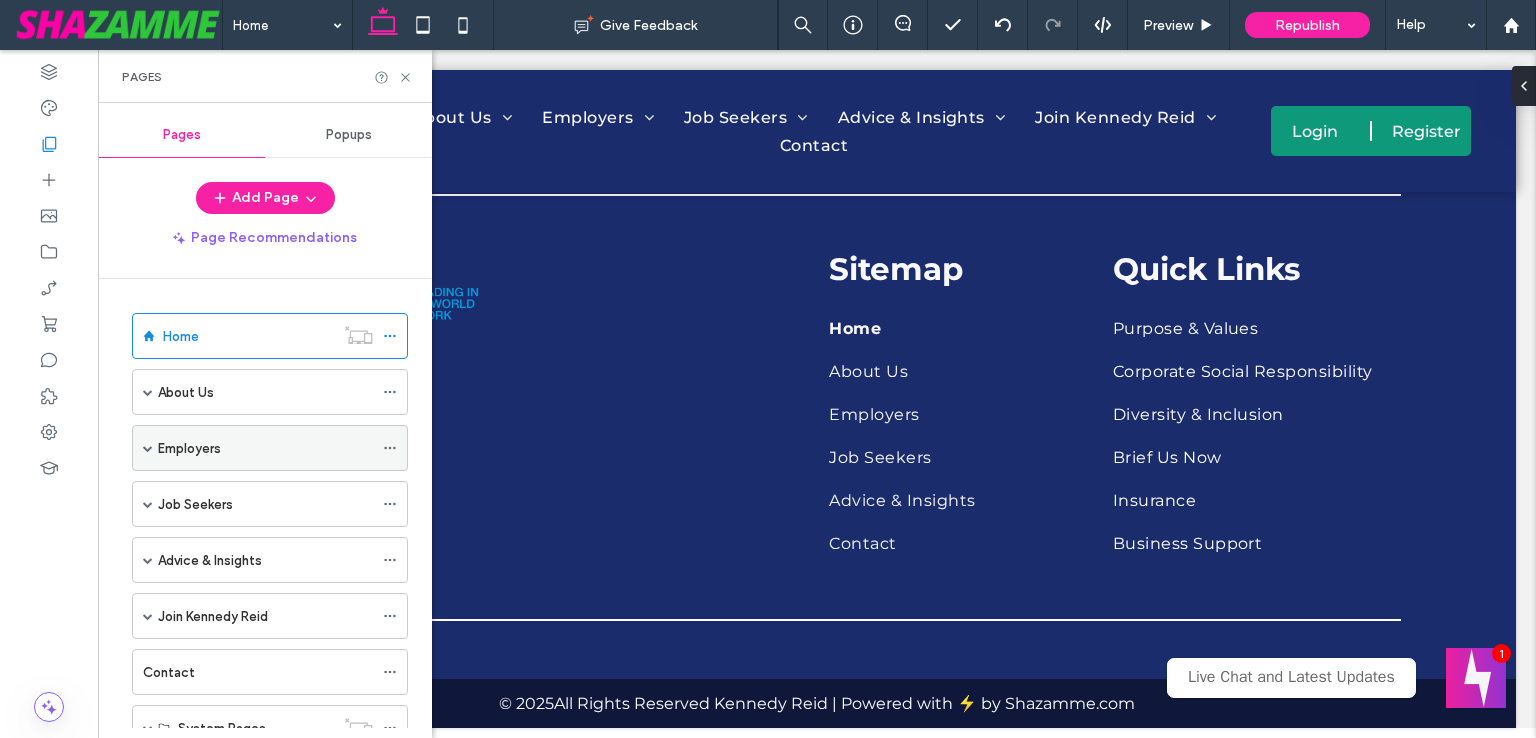 scroll, scrollTop: 403, scrollLeft: 0, axis: vertical 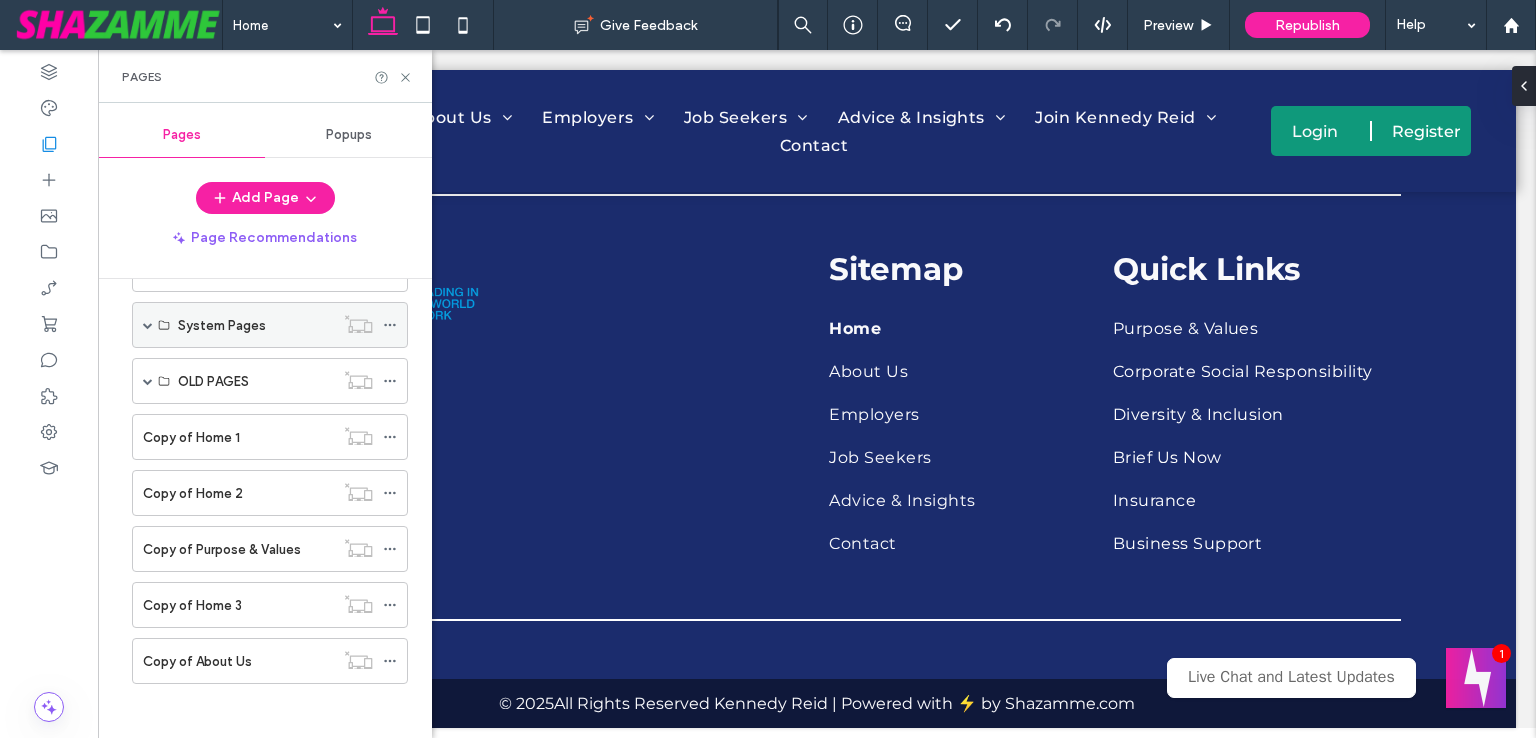 click at bounding box center (148, 325) 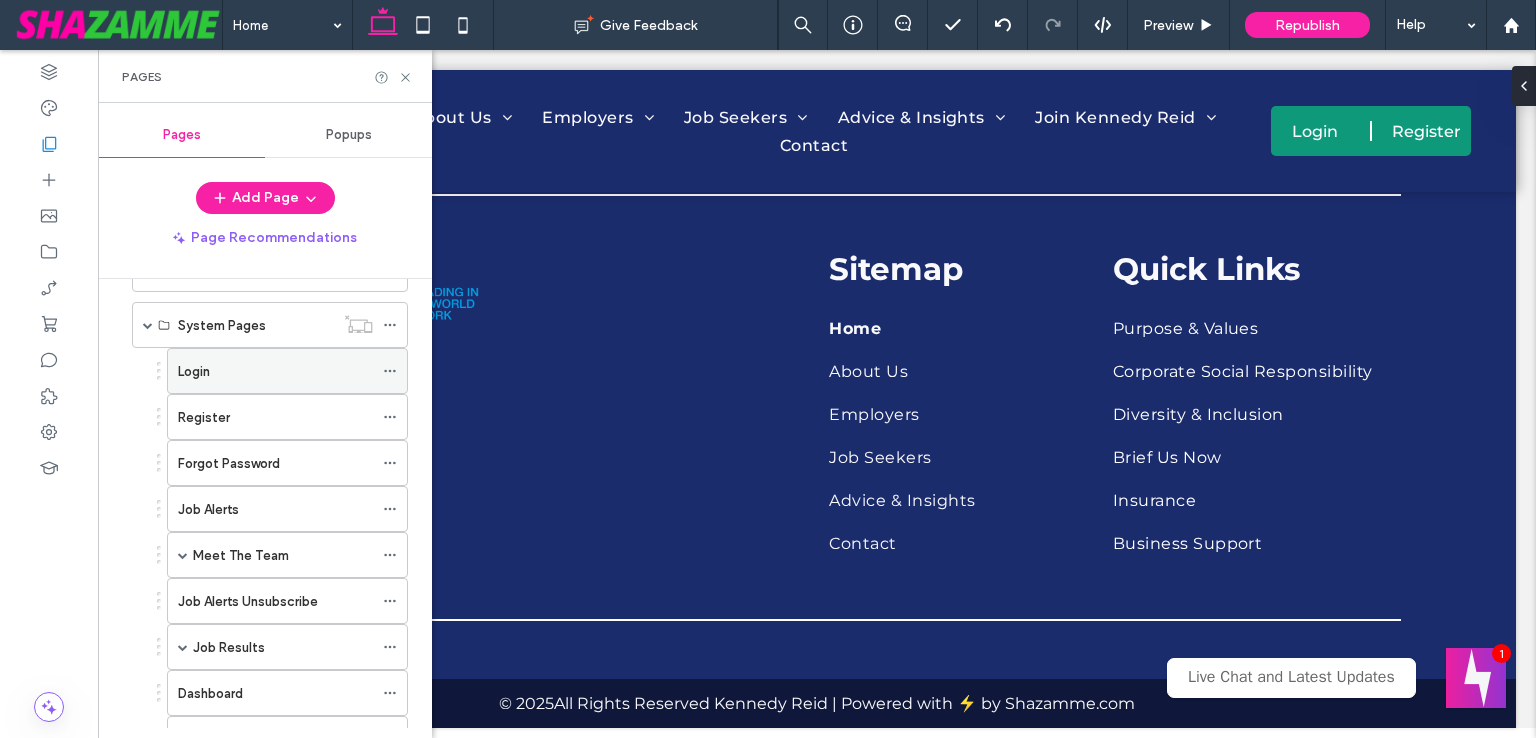 click on "Login" at bounding box center [275, 371] 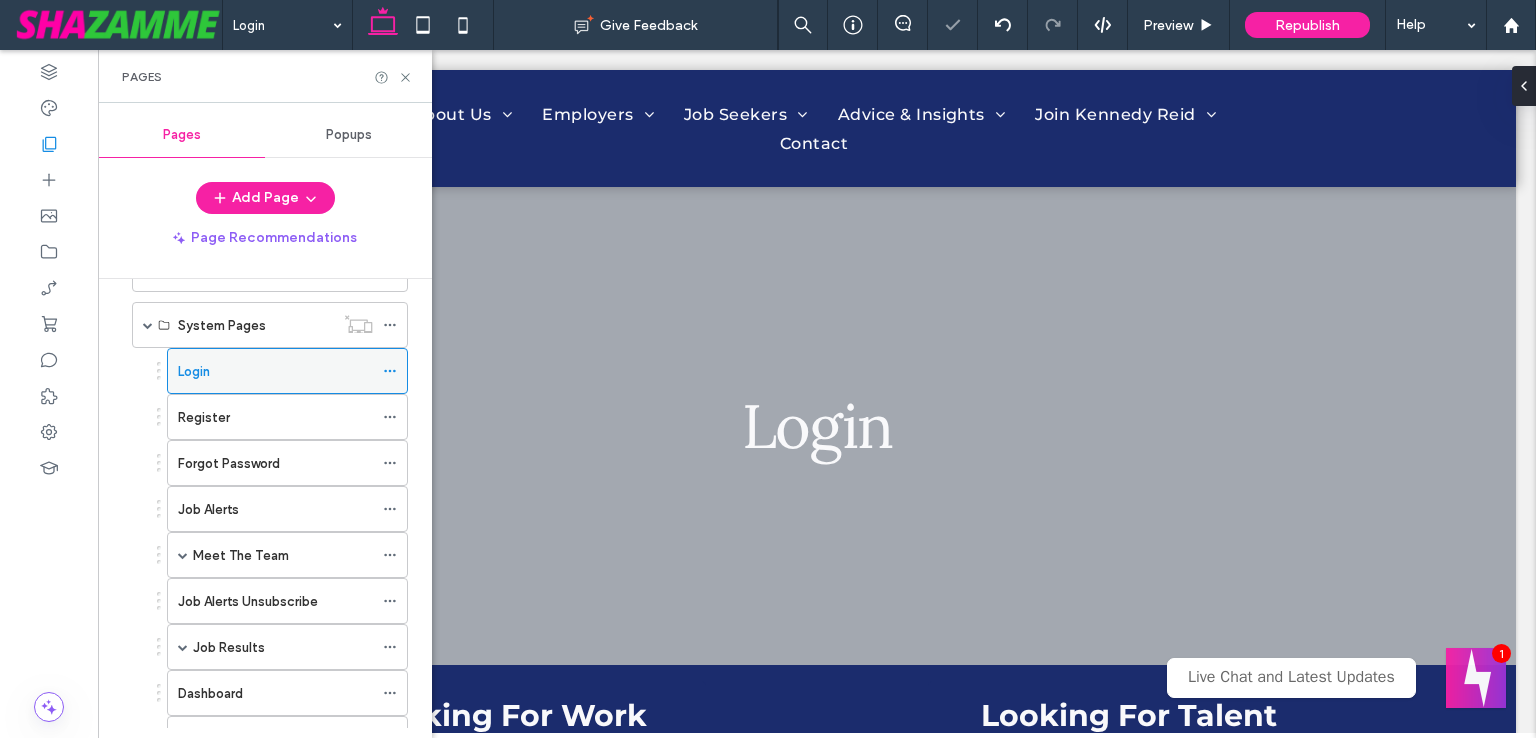 scroll, scrollTop: 0, scrollLeft: 0, axis: both 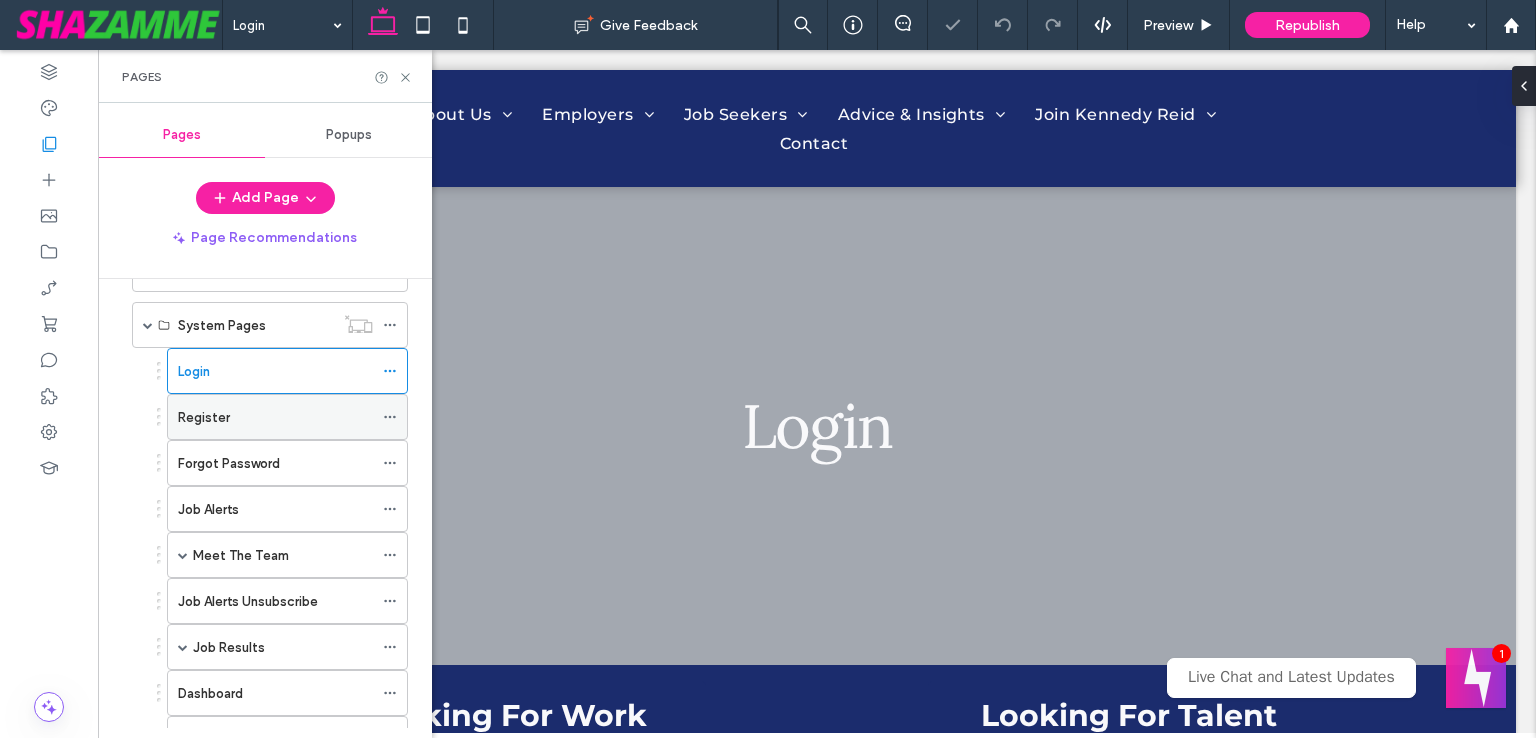click on "Register" at bounding box center [275, 417] 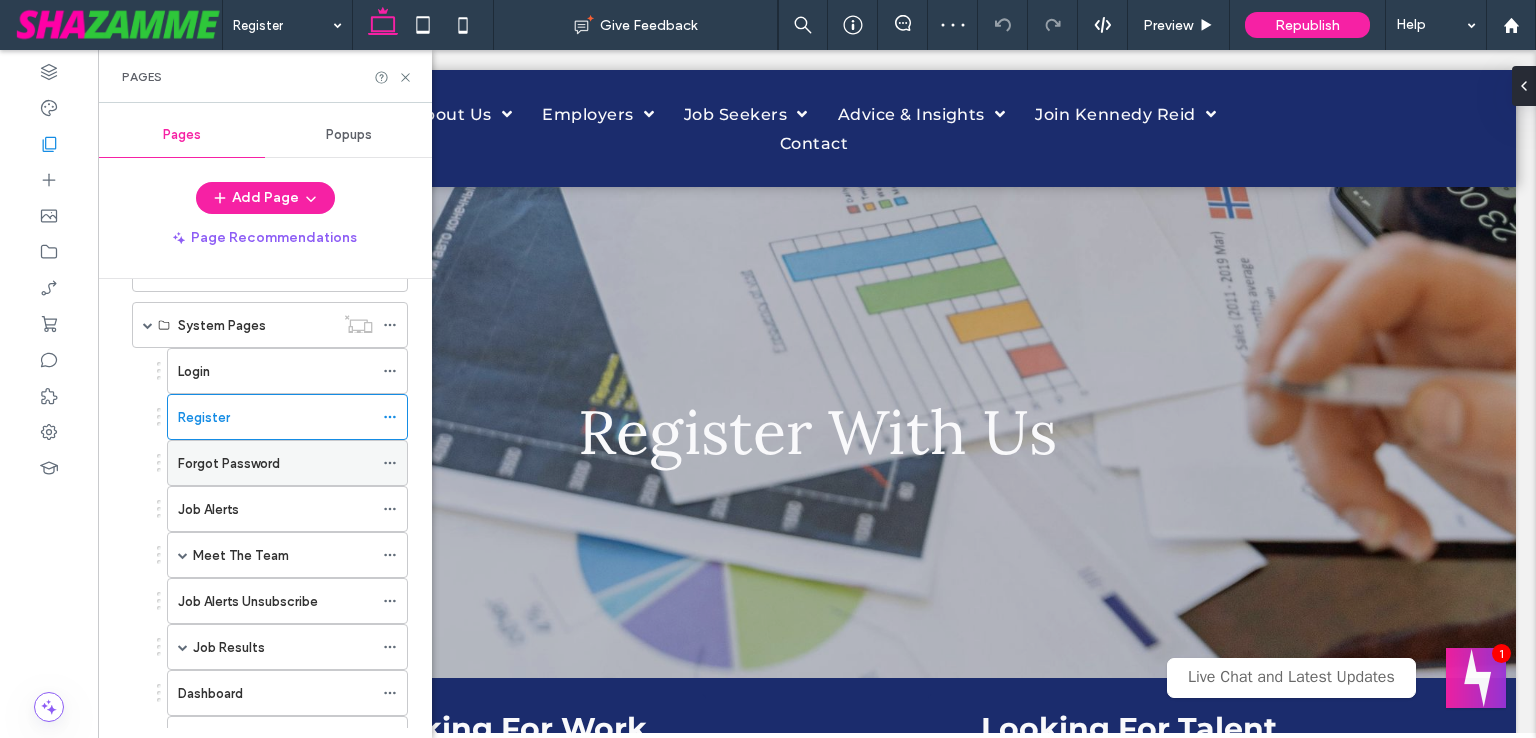 scroll, scrollTop: 0, scrollLeft: 0, axis: both 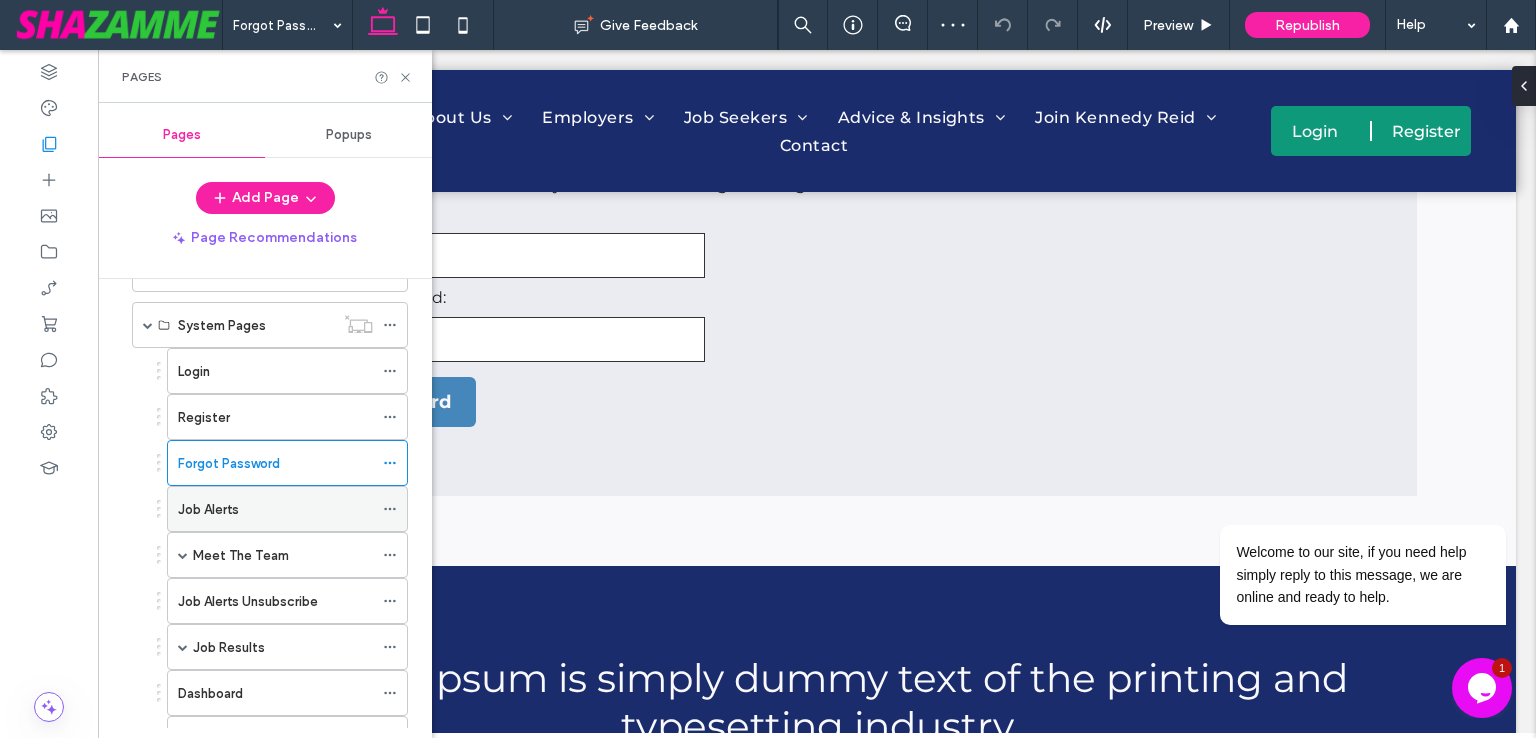 click on "Job Alerts" at bounding box center (275, 509) 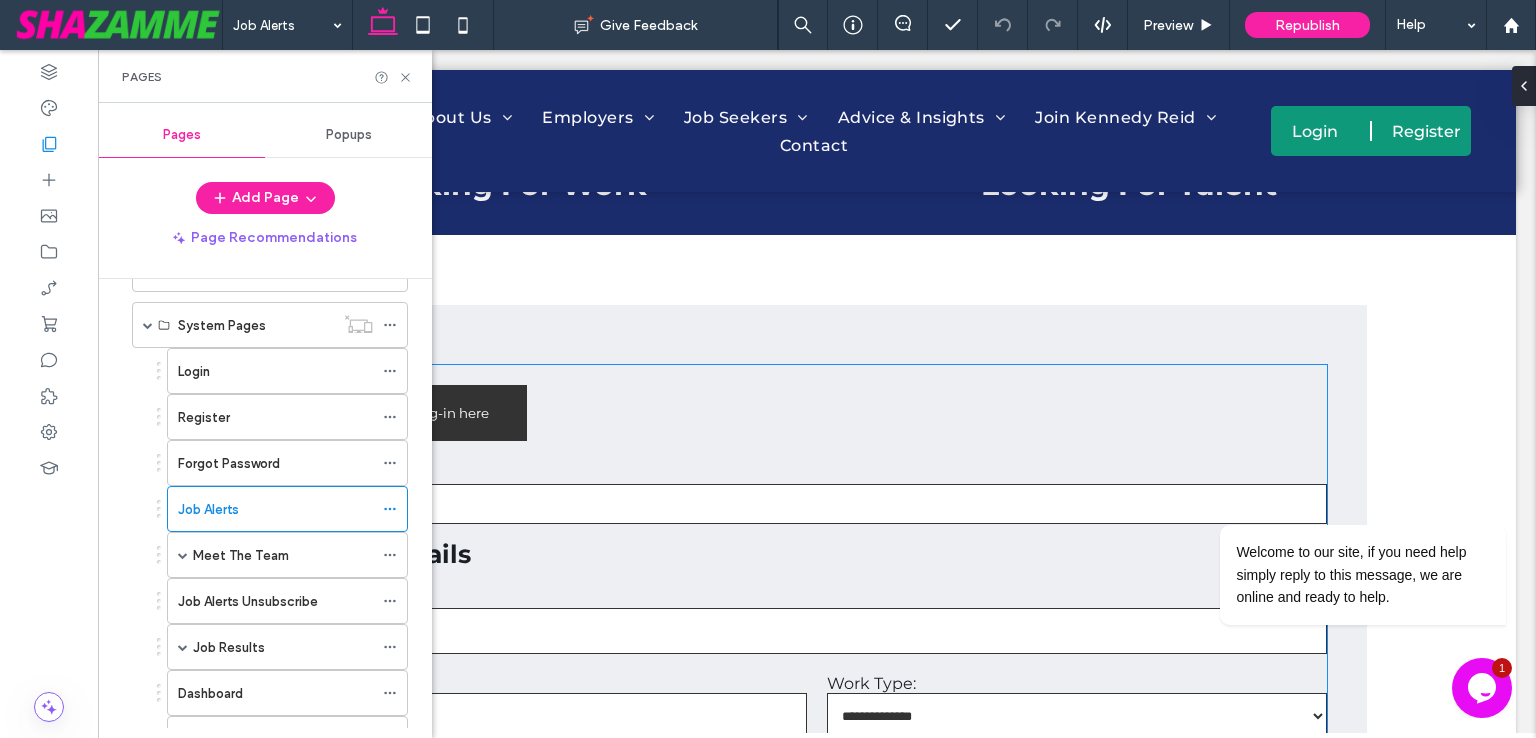 scroll, scrollTop: 513, scrollLeft: 0, axis: vertical 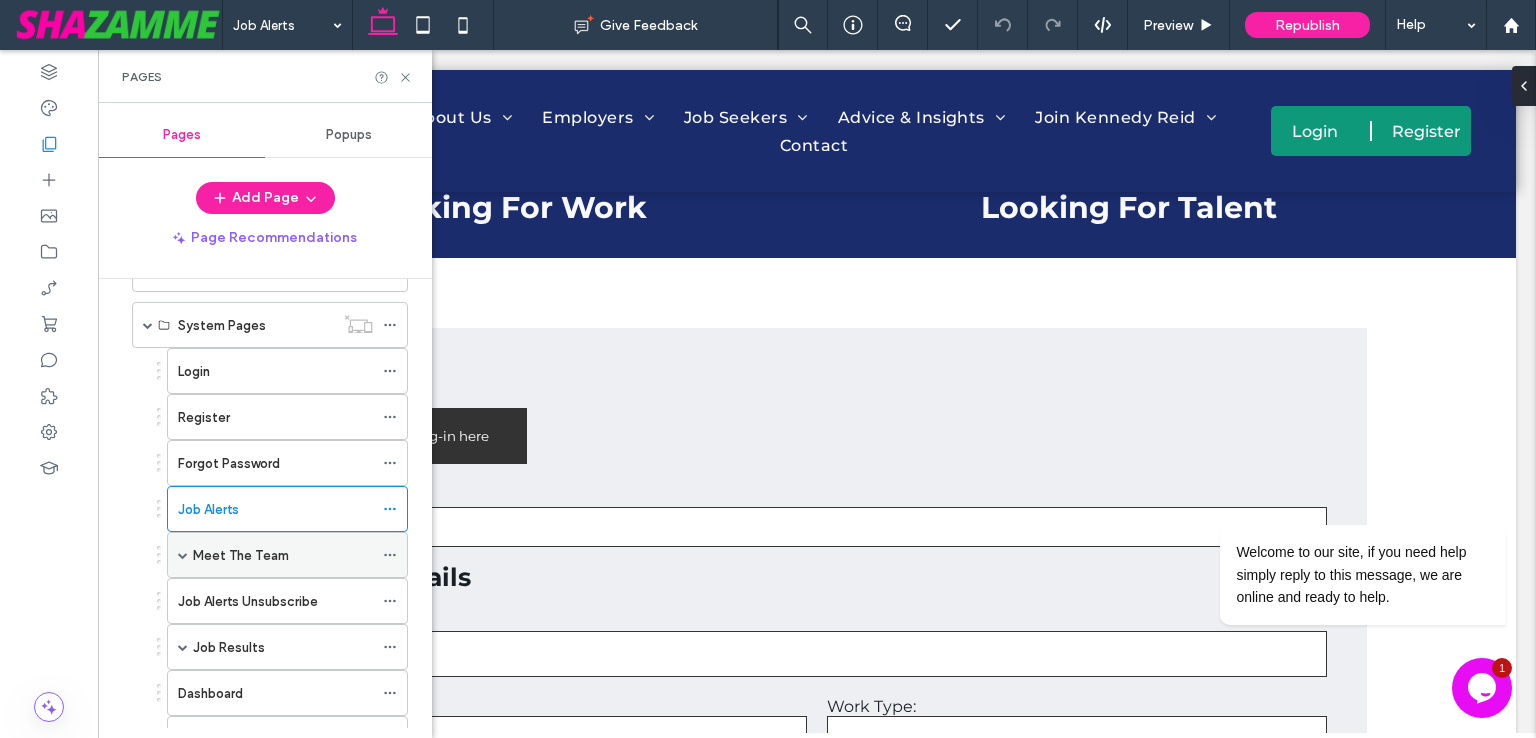 click on "Meet The Team" at bounding box center (283, 555) 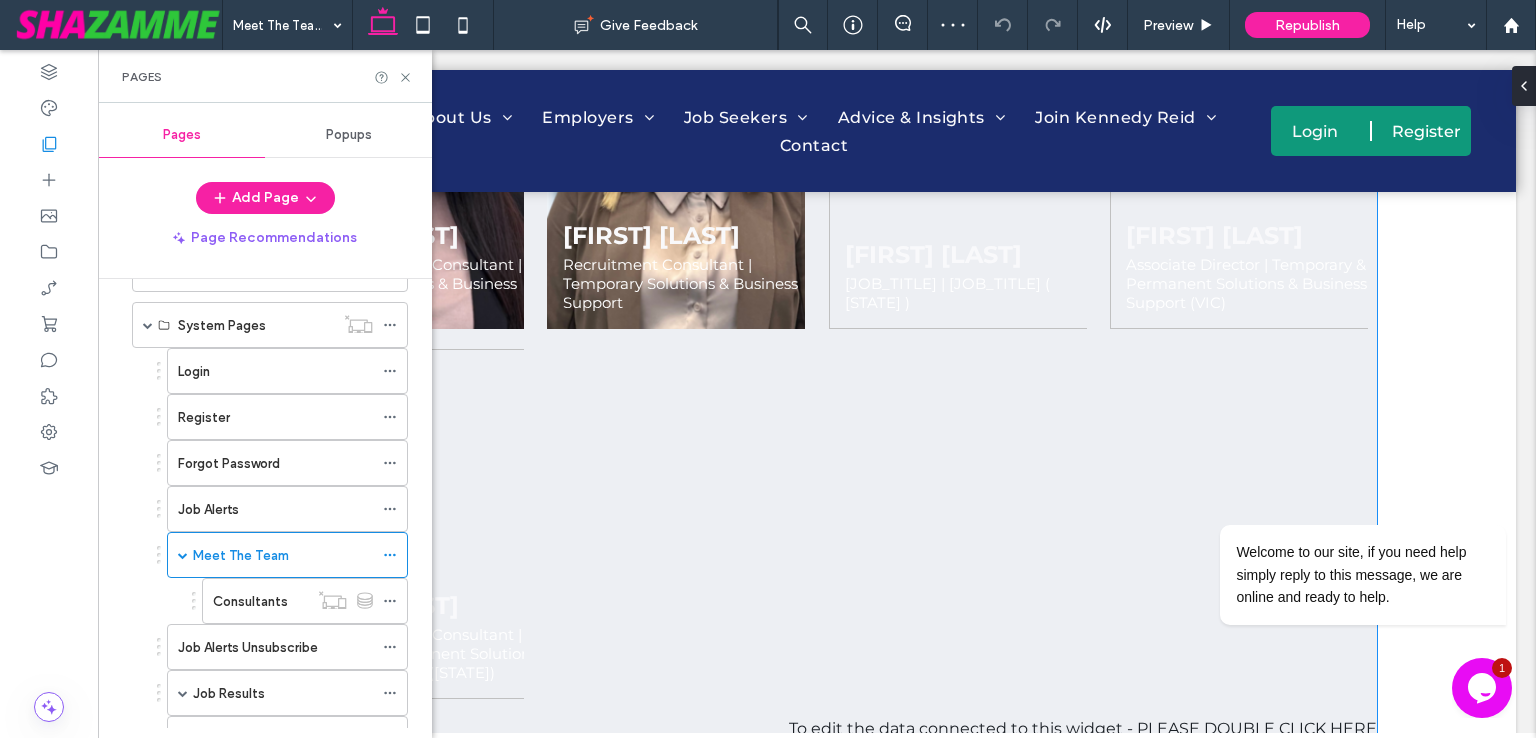 scroll, scrollTop: 2113, scrollLeft: 0, axis: vertical 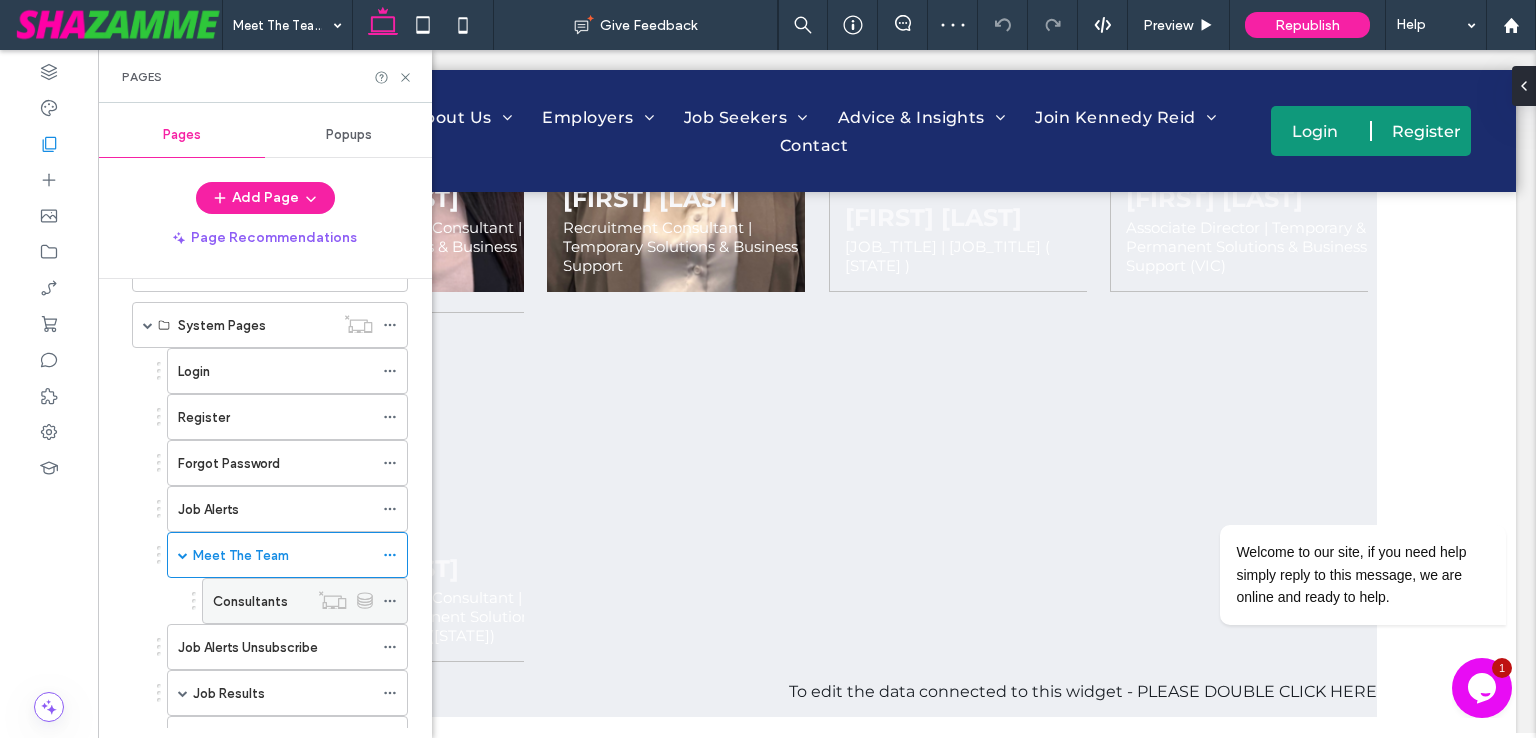 click on "Consultants" at bounding box center (250, 601) 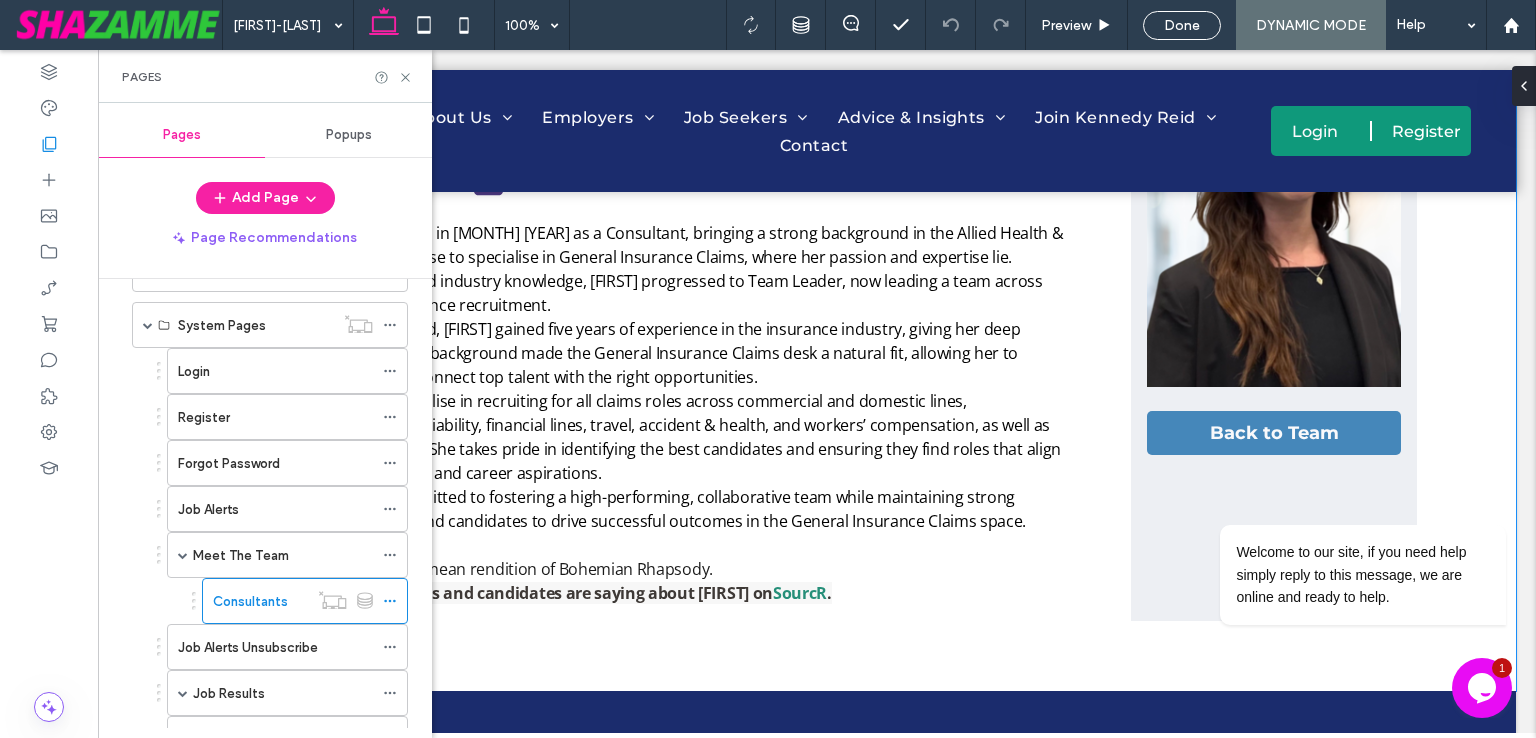 scroll, scrollTop: 800, scrollLeft: 0, axis: vertical 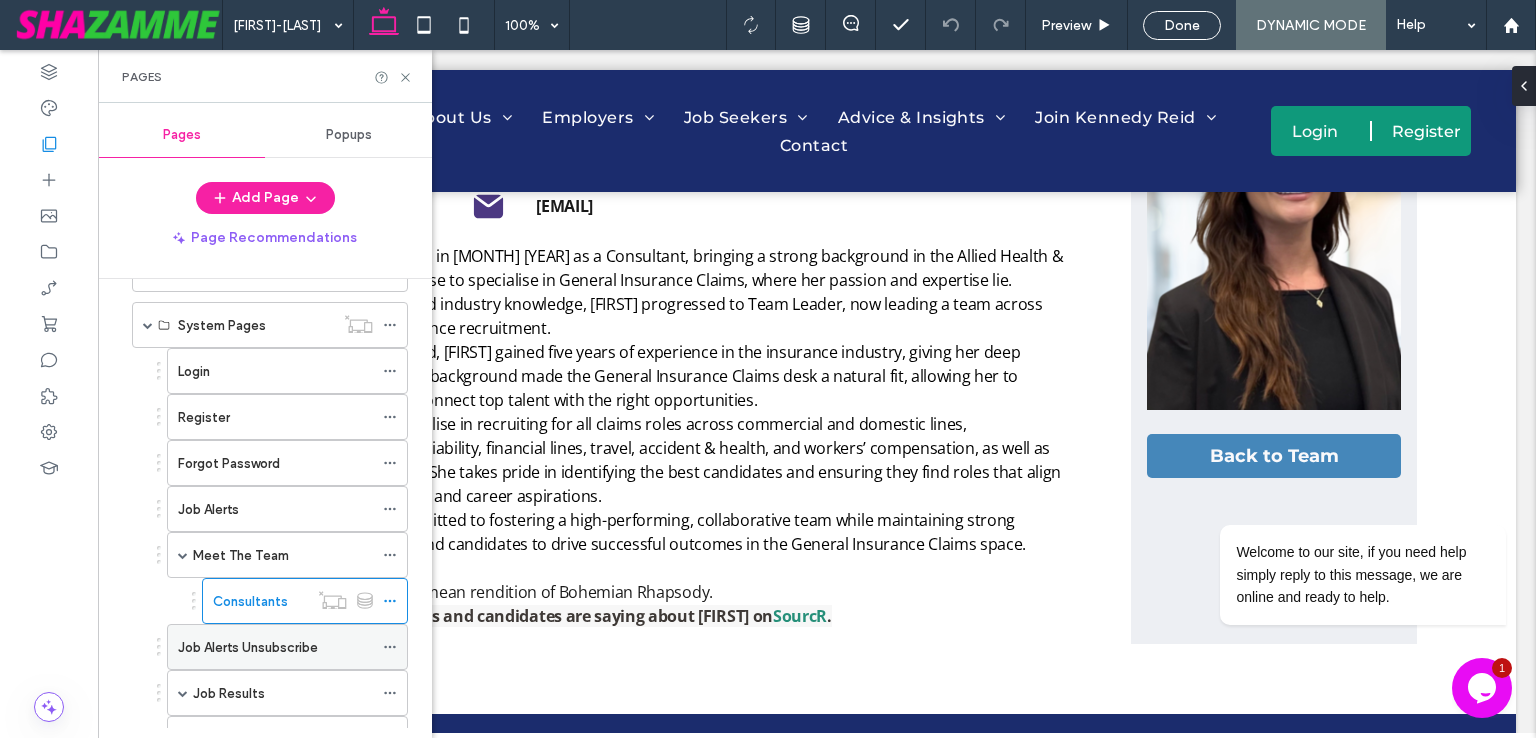 click on "Job Alerts Unsubscribe" at bounding box center (248, 647) 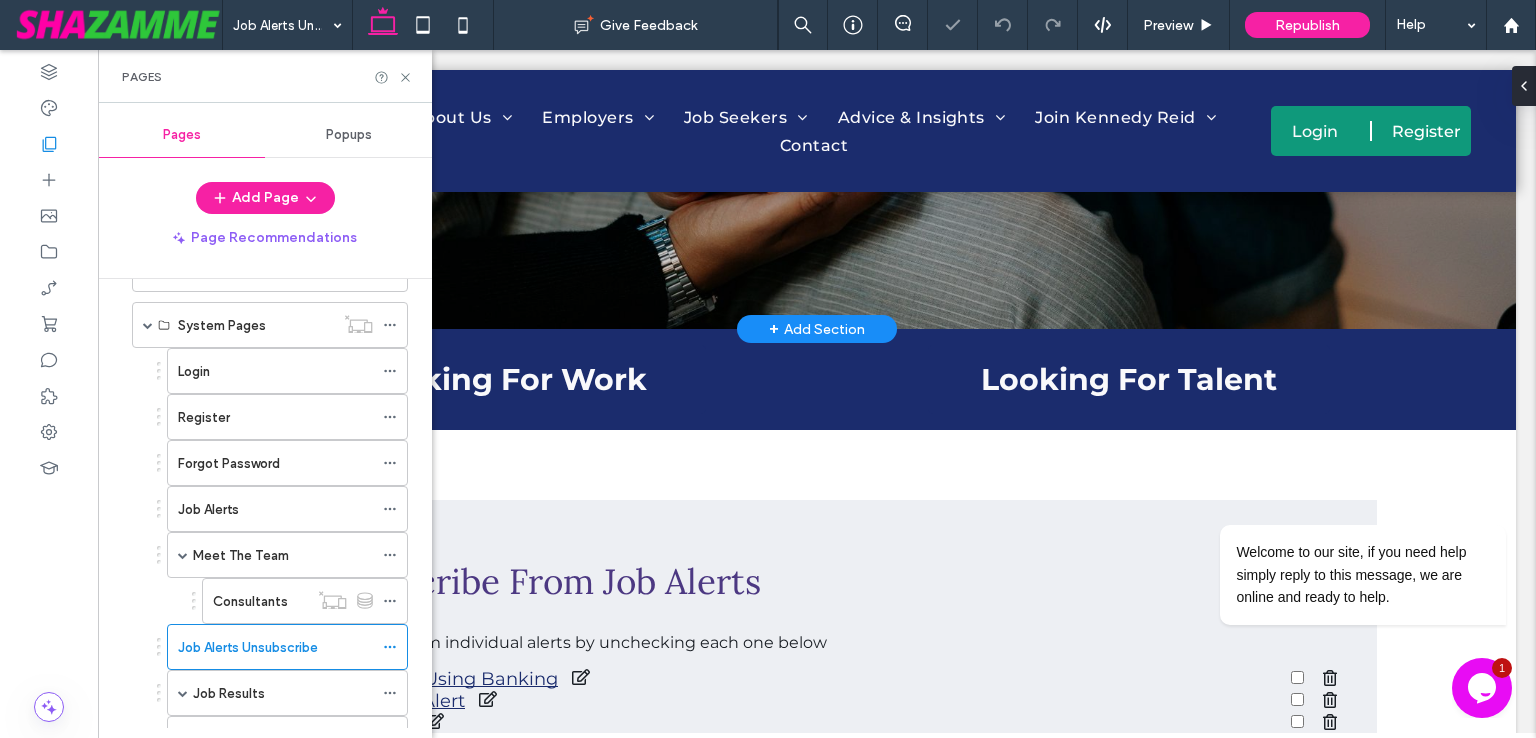 scroll, scrollTop: 493, scrollLeft: 0, axis: vertical 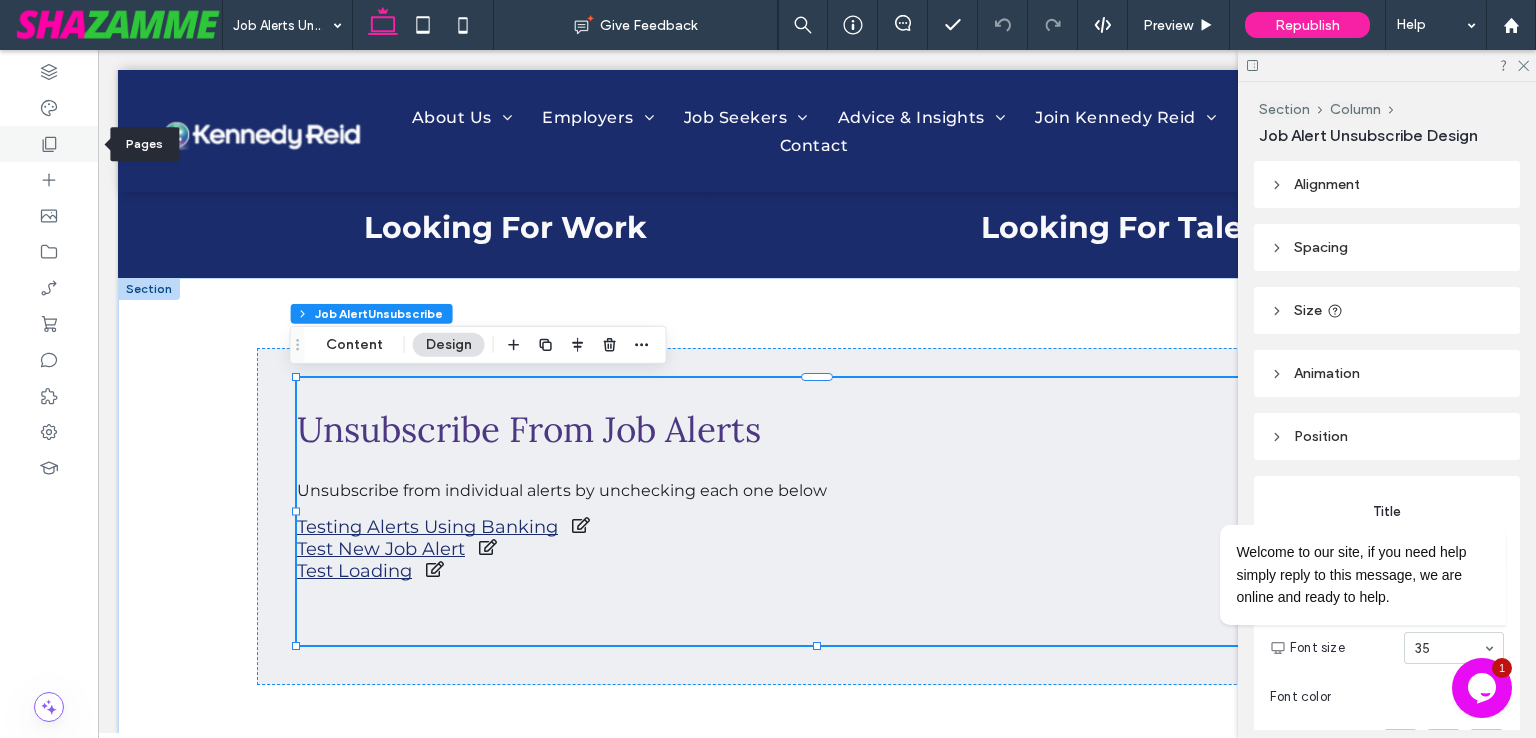click 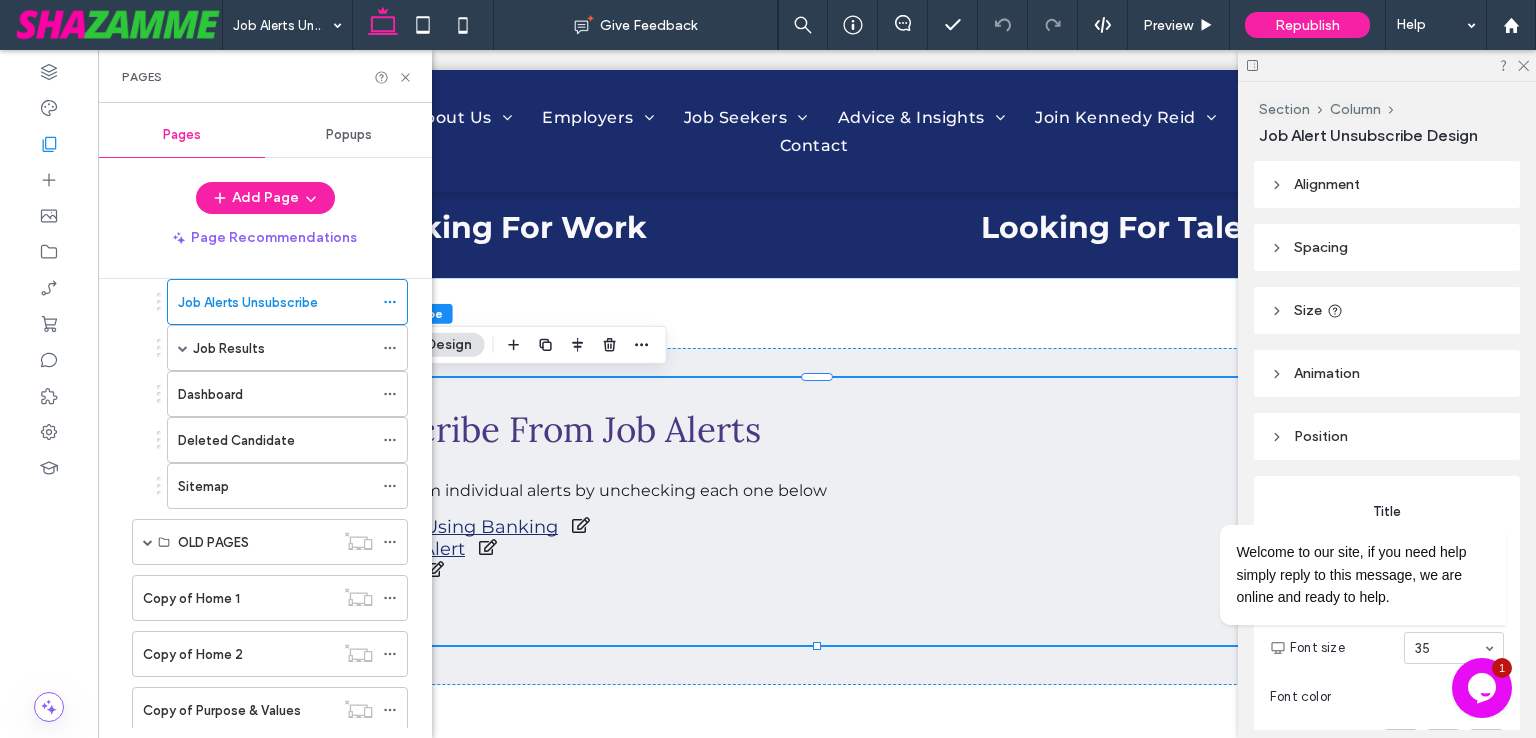 scroll, scrollTop: 664, scrollLeft: 0, axis: vertical 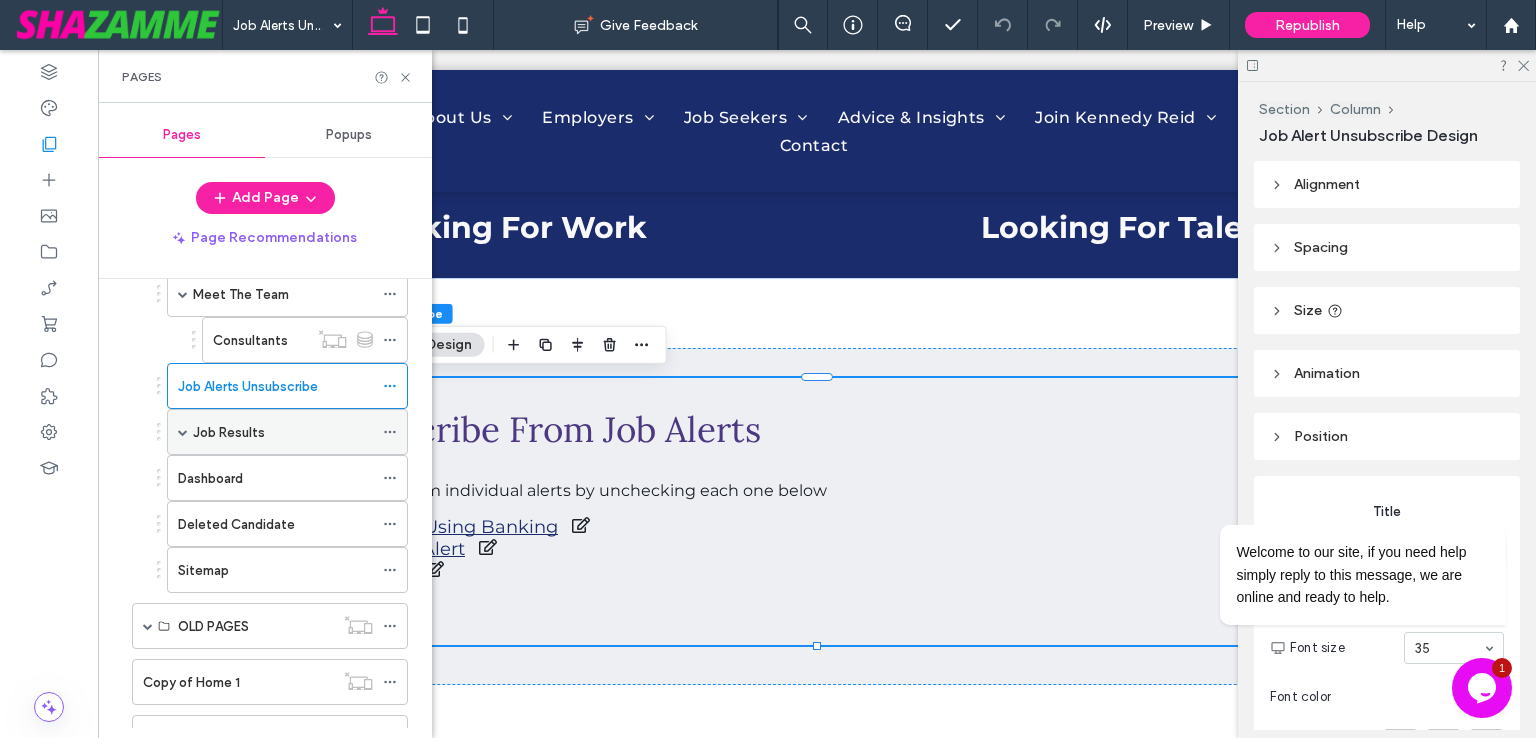 click on "Job Results" at bounding box center (283, 432) 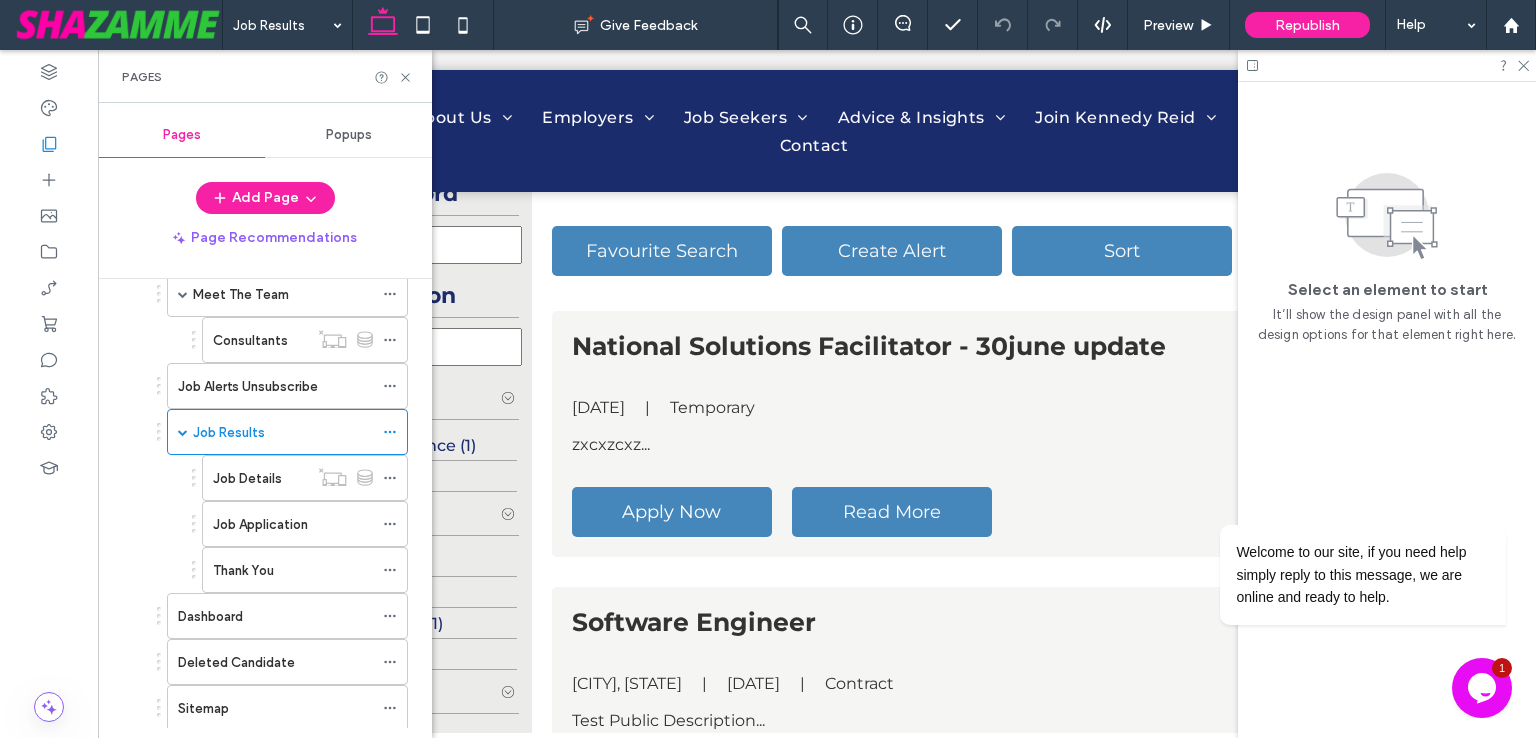 scroll, scrollTop: 826, scrollLeft: 0, axis: vertical 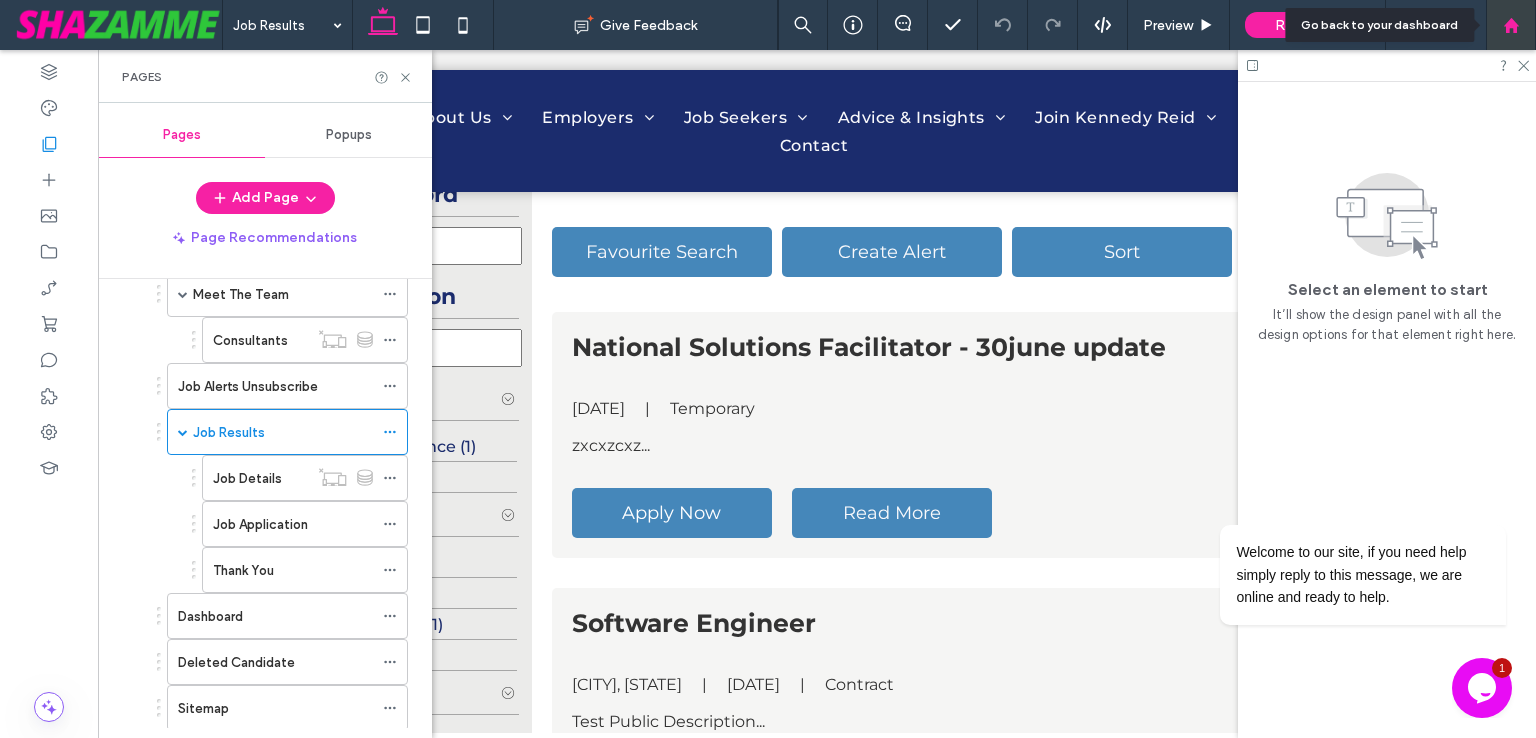 click 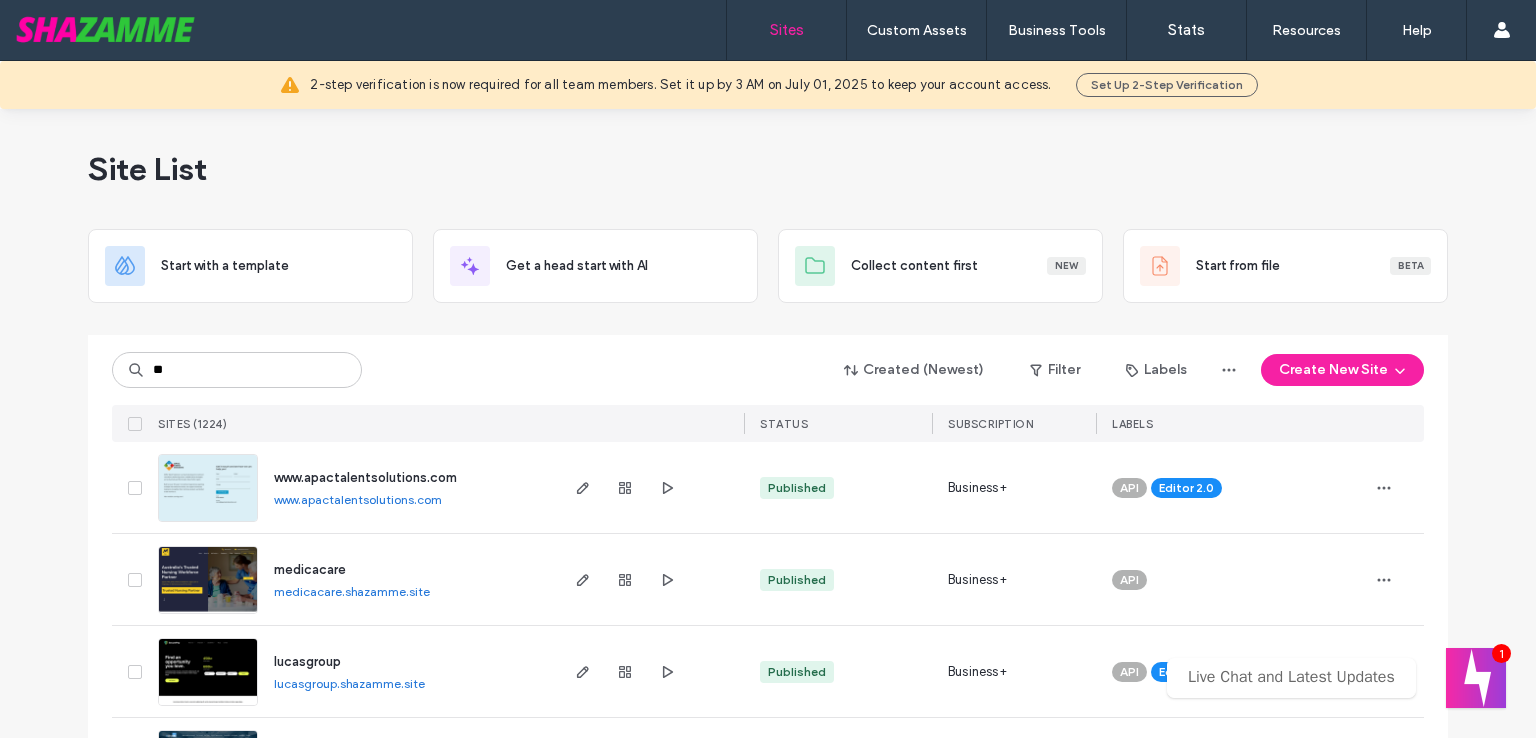scroll, scrollTop: 0, scrollLeft: 0, axis: both 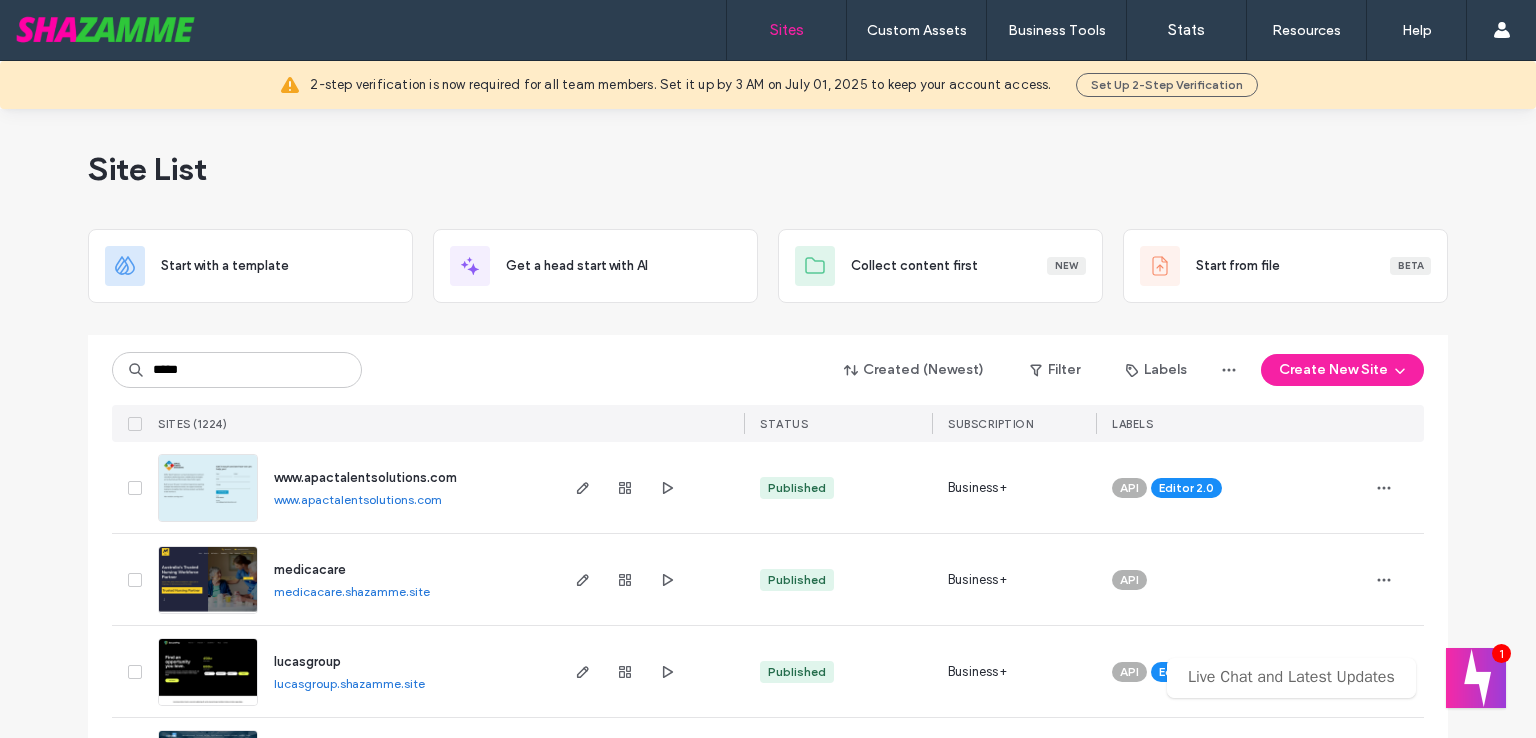 type on "*****" 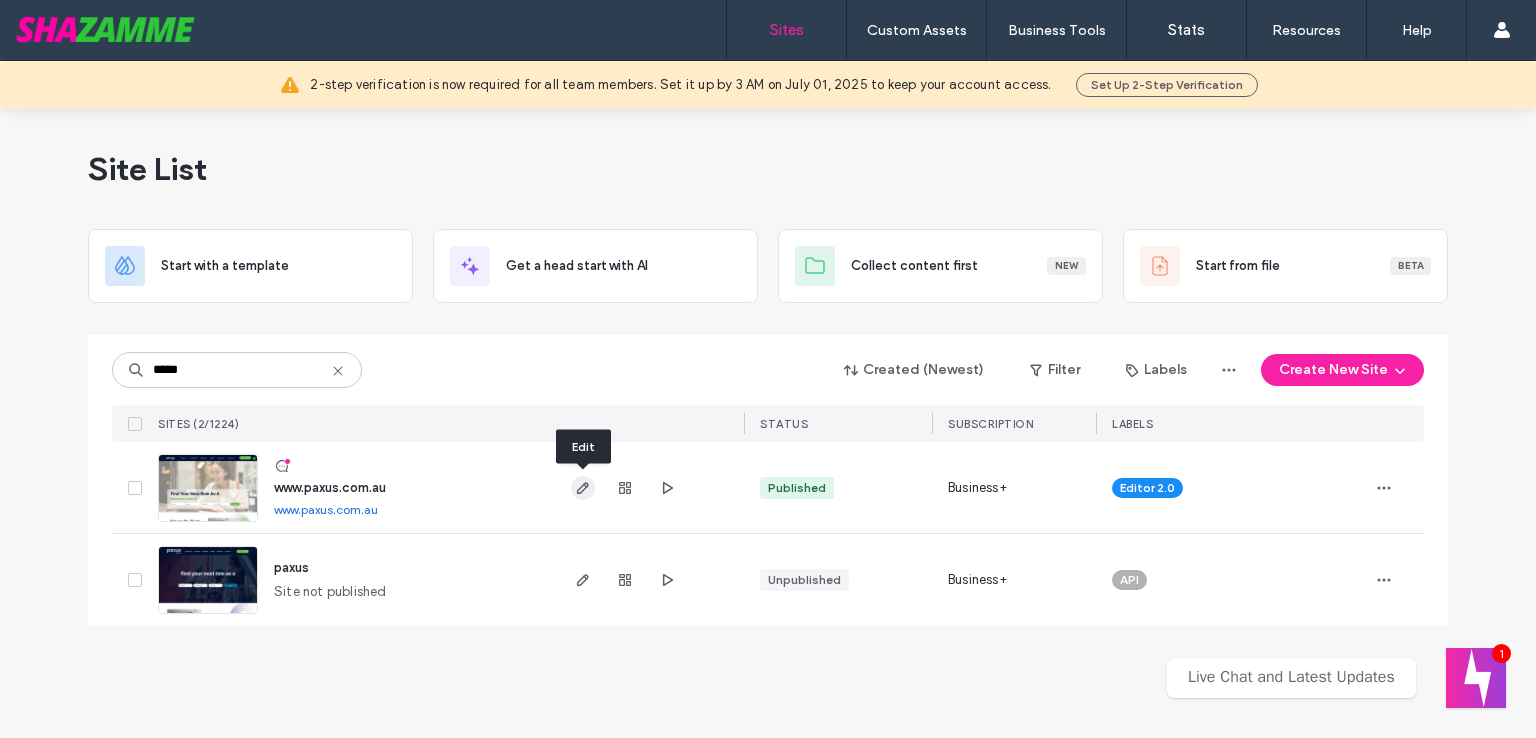 click 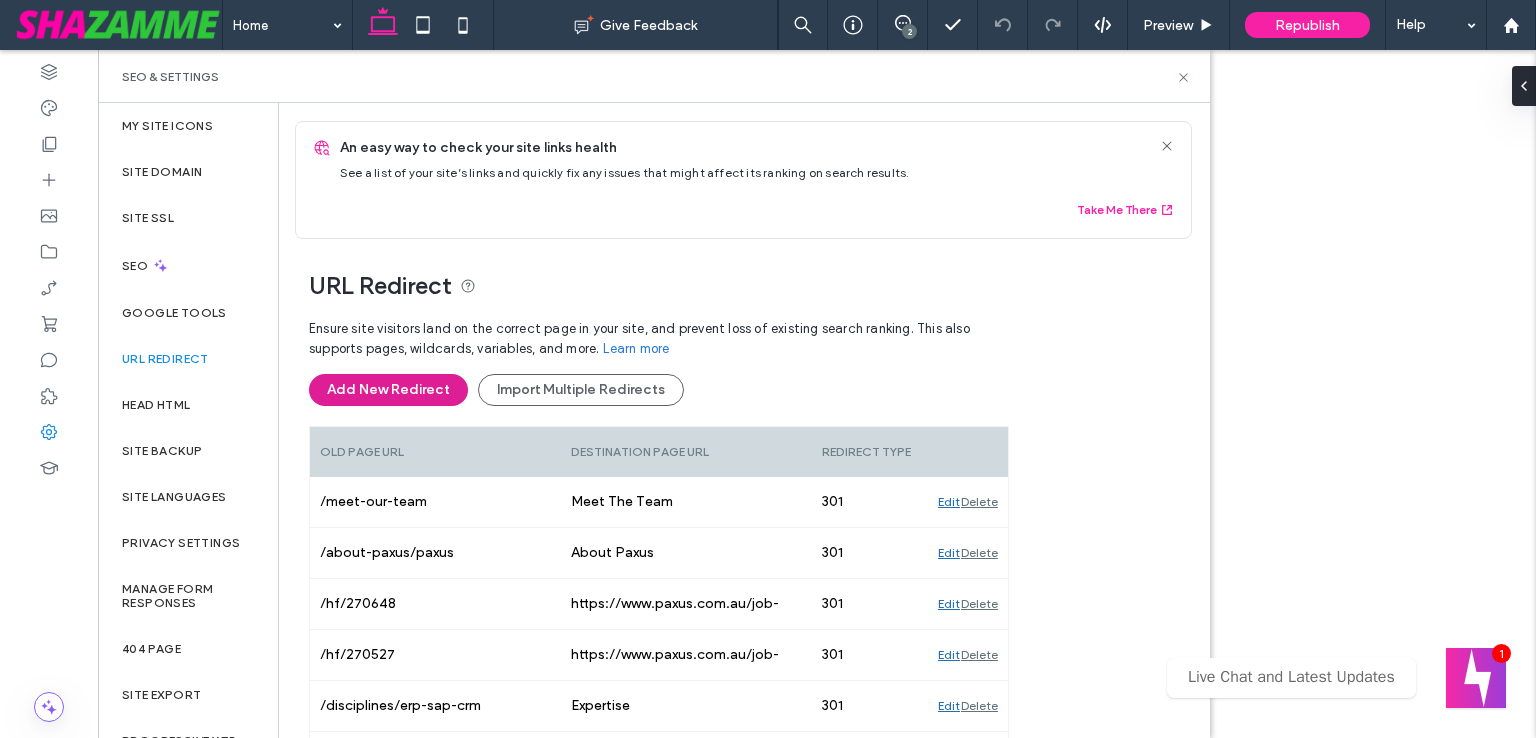 scroll, scrollTop: 0, scrollLeft: 0, axis: both 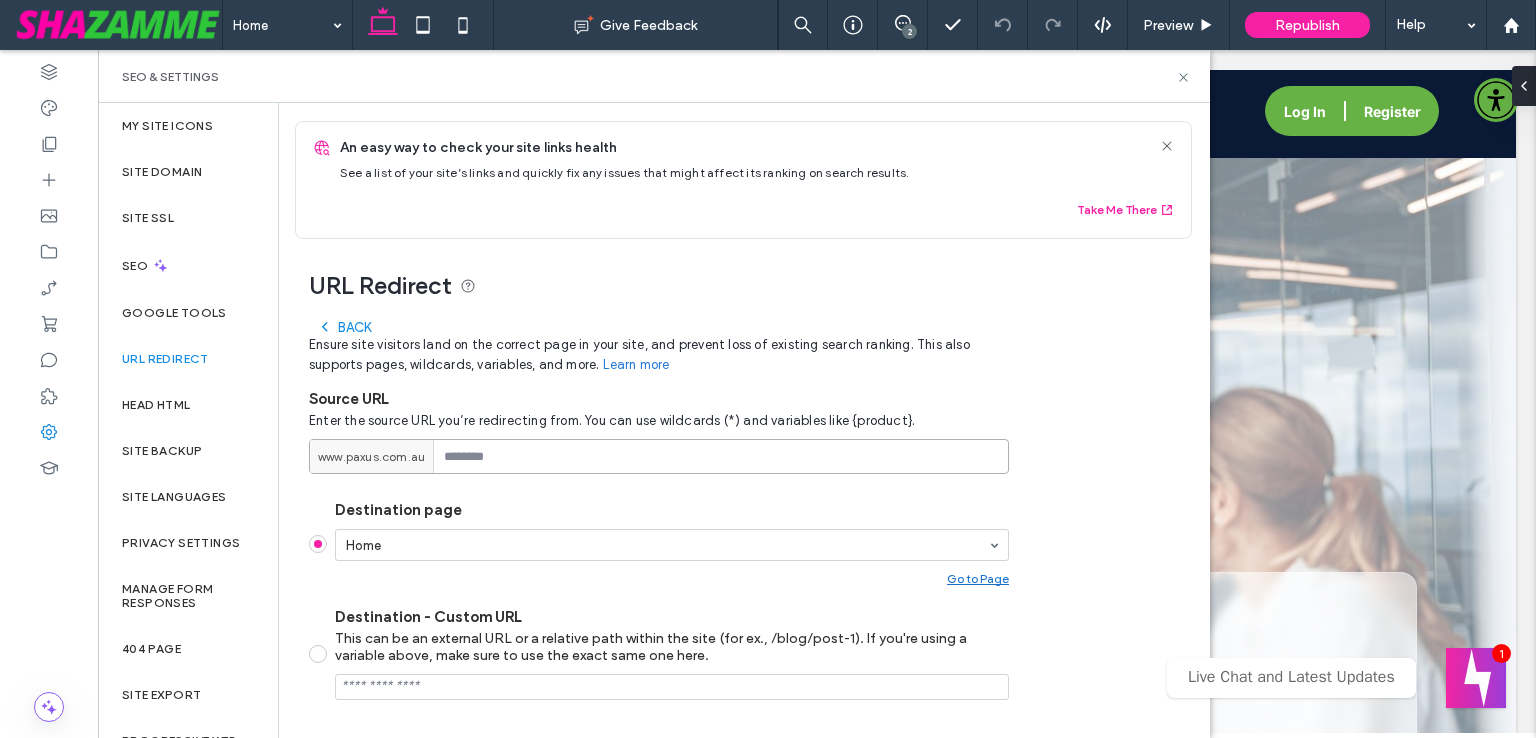 click at bounding box center (659, 456) 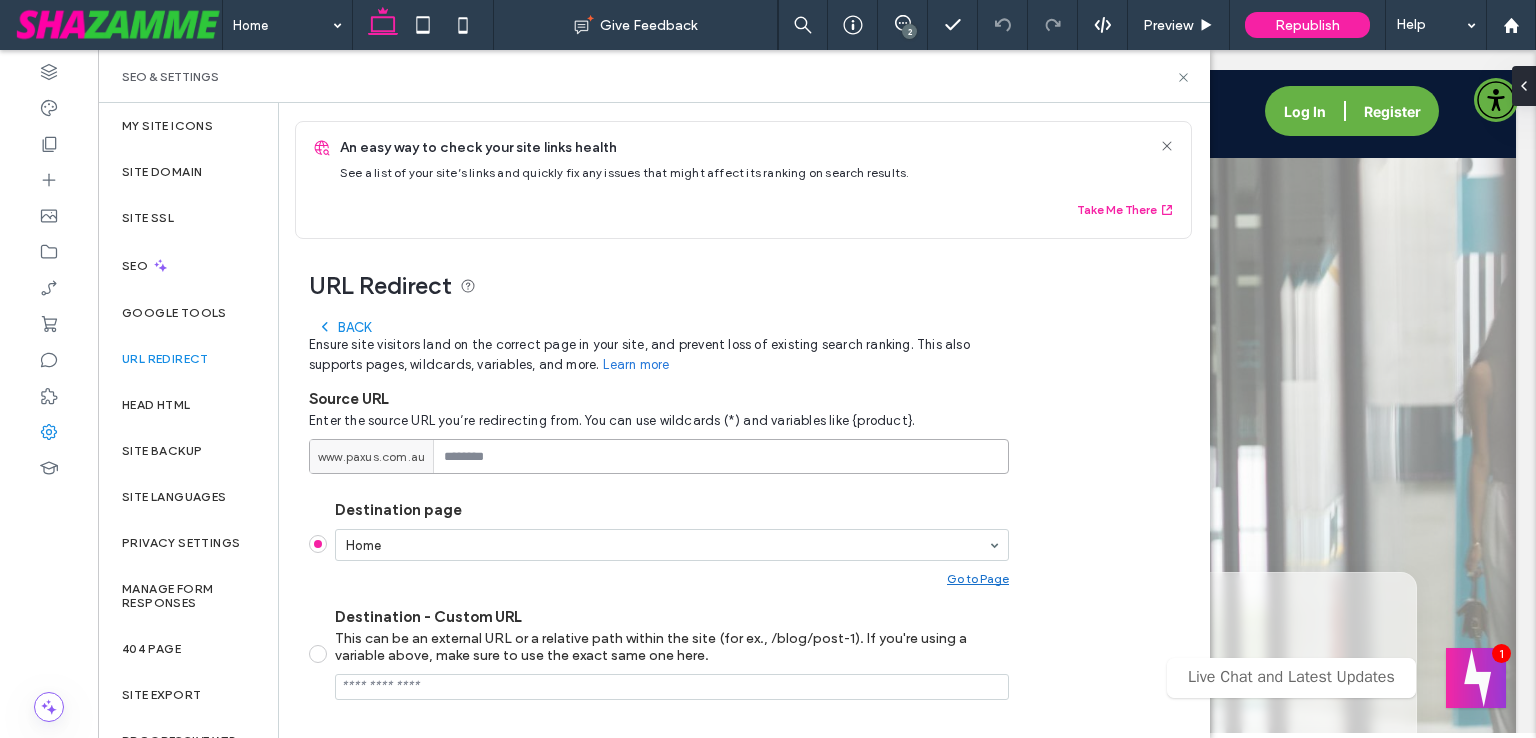 paste on "**********" 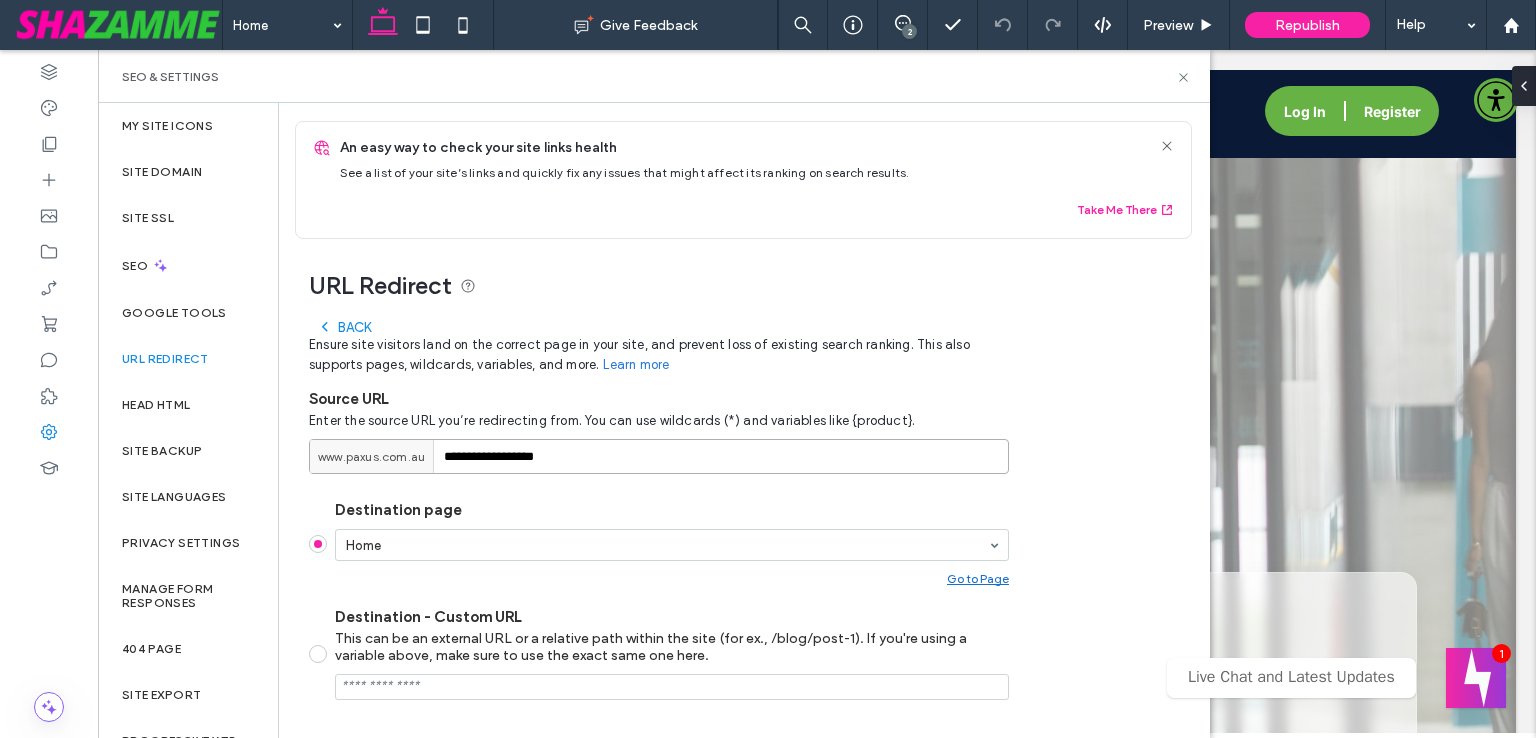 type on "**********" 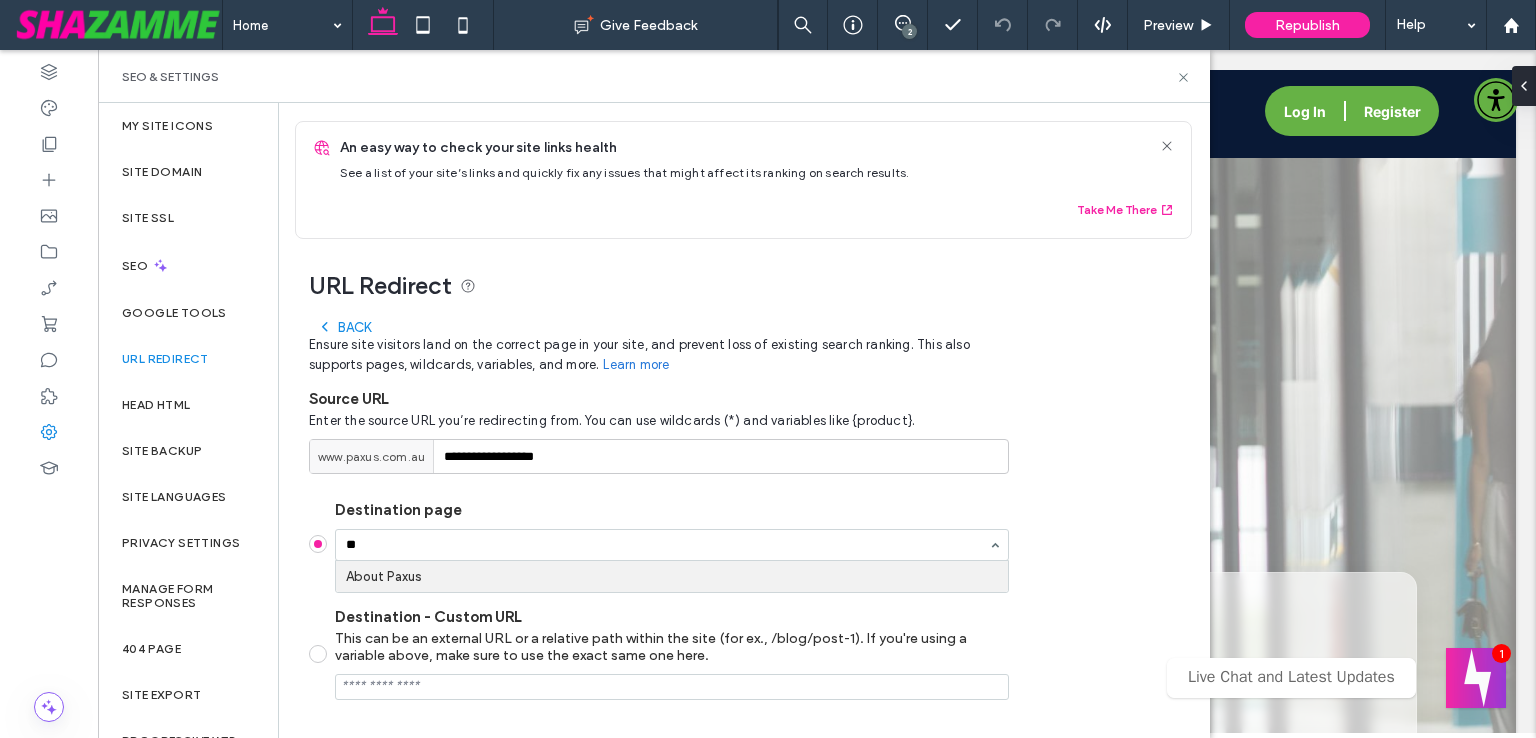 type on "***" 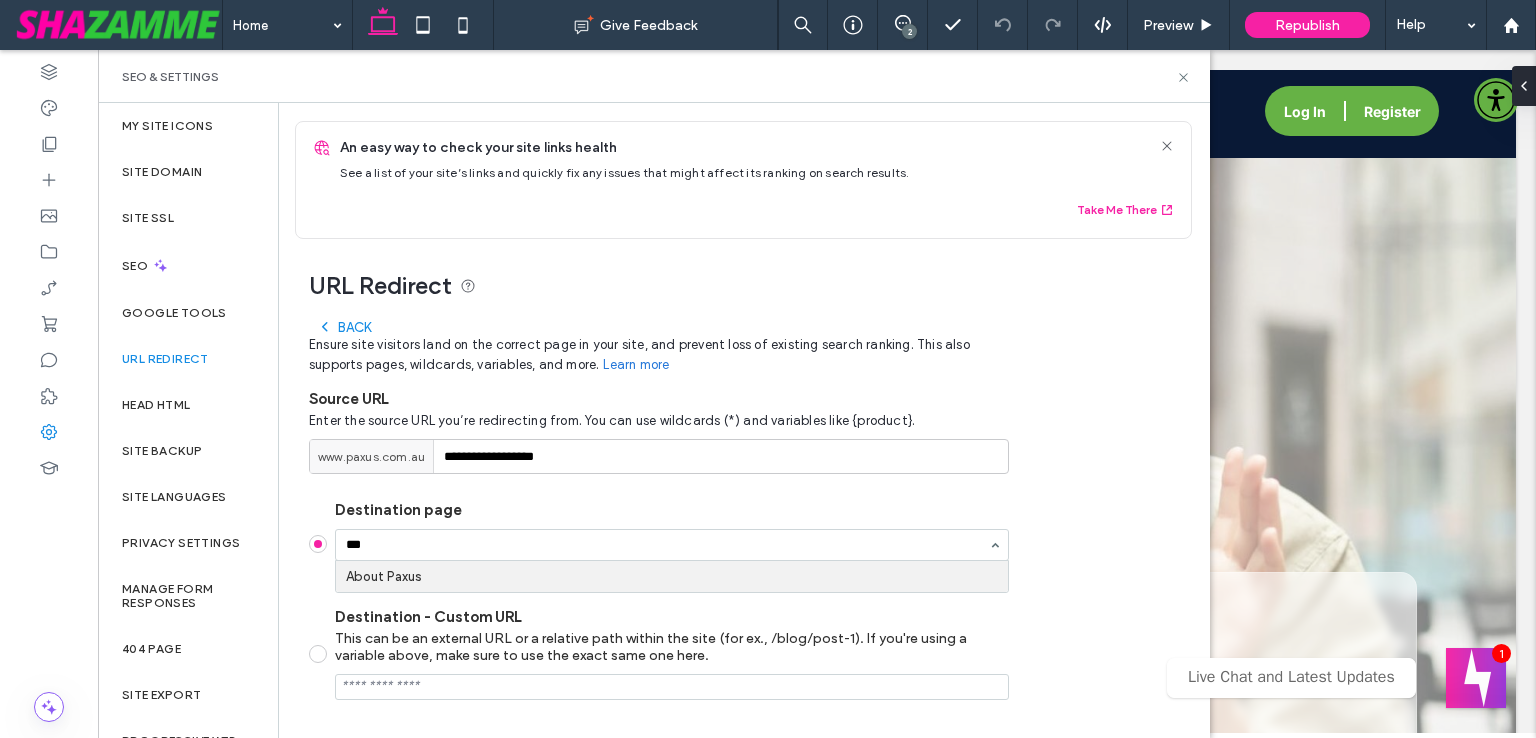 type 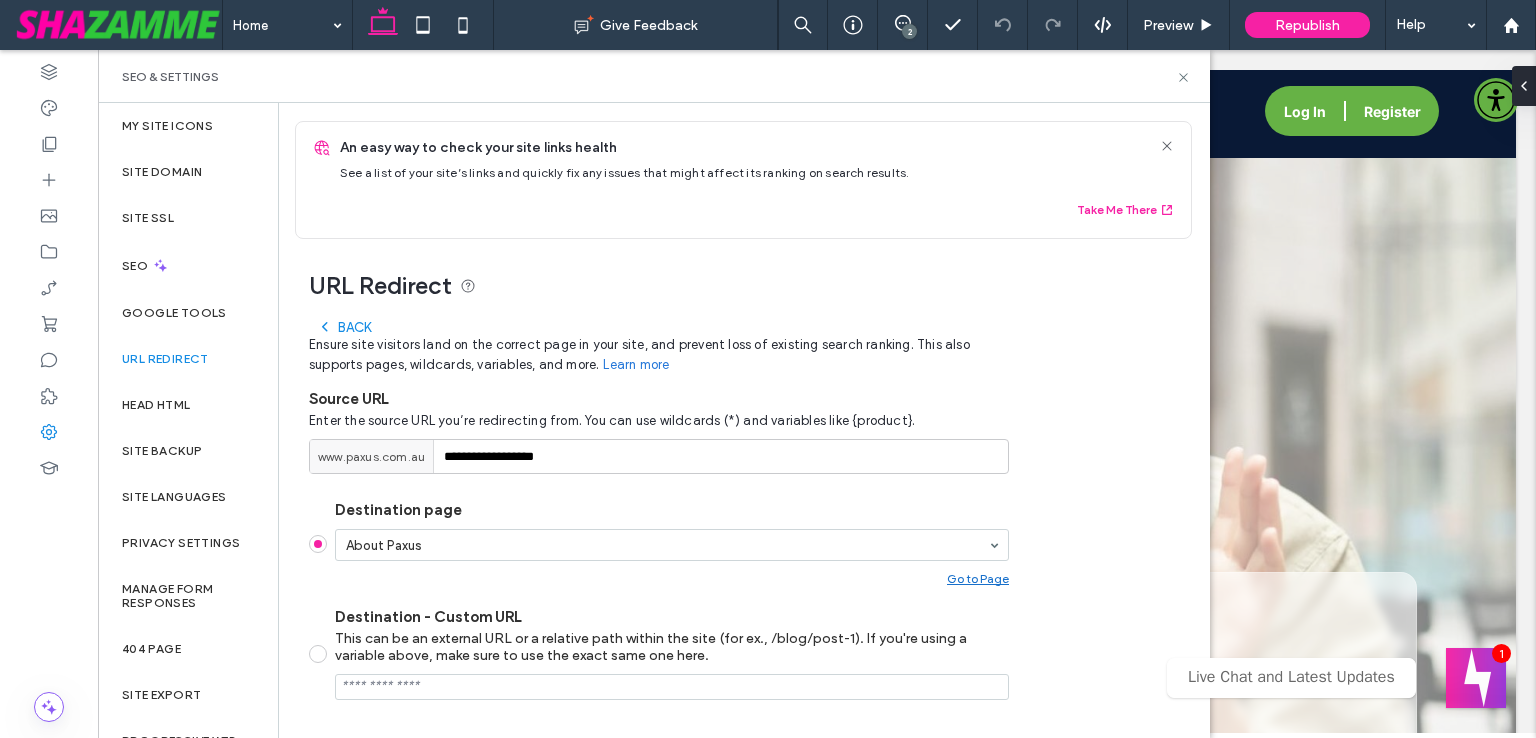 scroll, scrollTop: 268, scrollLeft: 0, axis: vertical 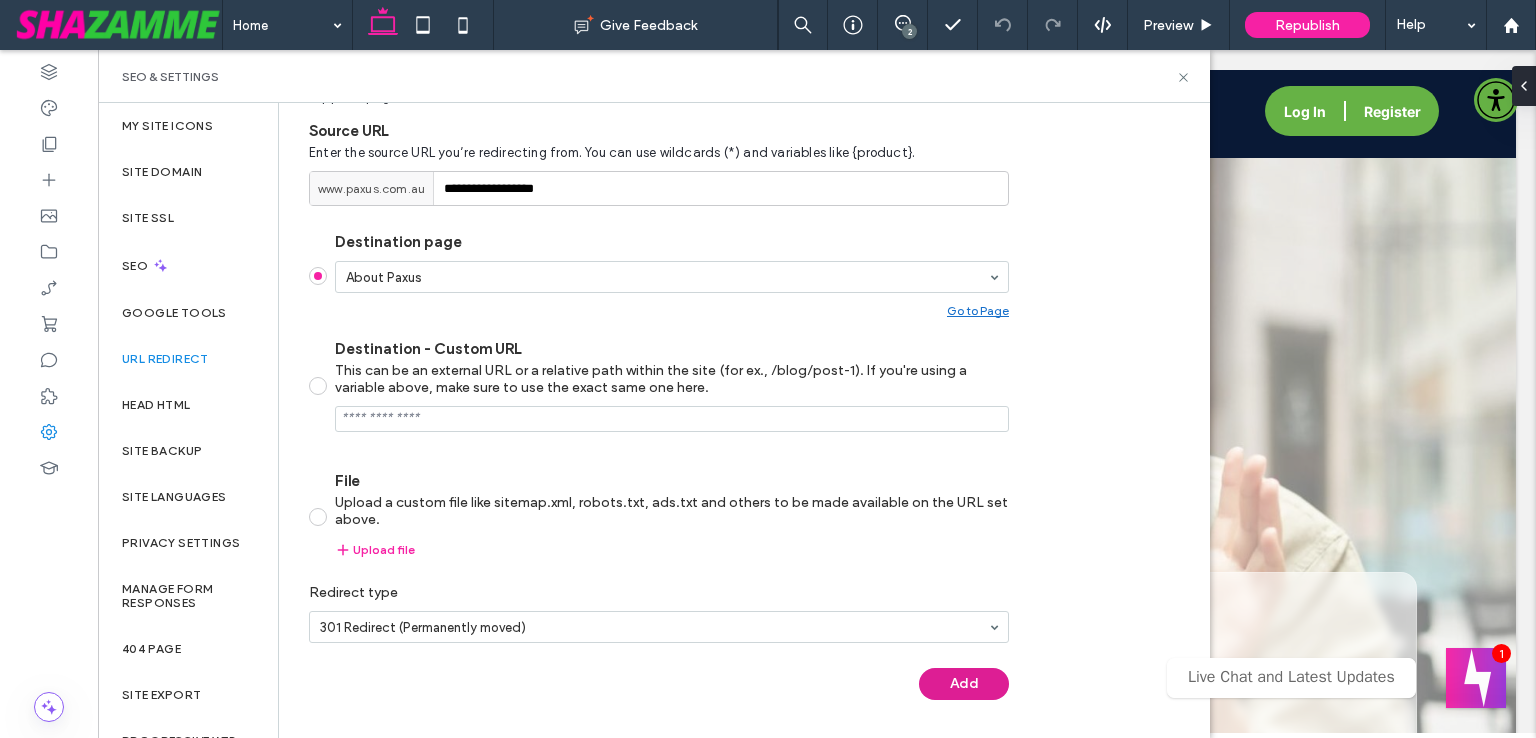 click on "Add" at bounding box center [964, 684] 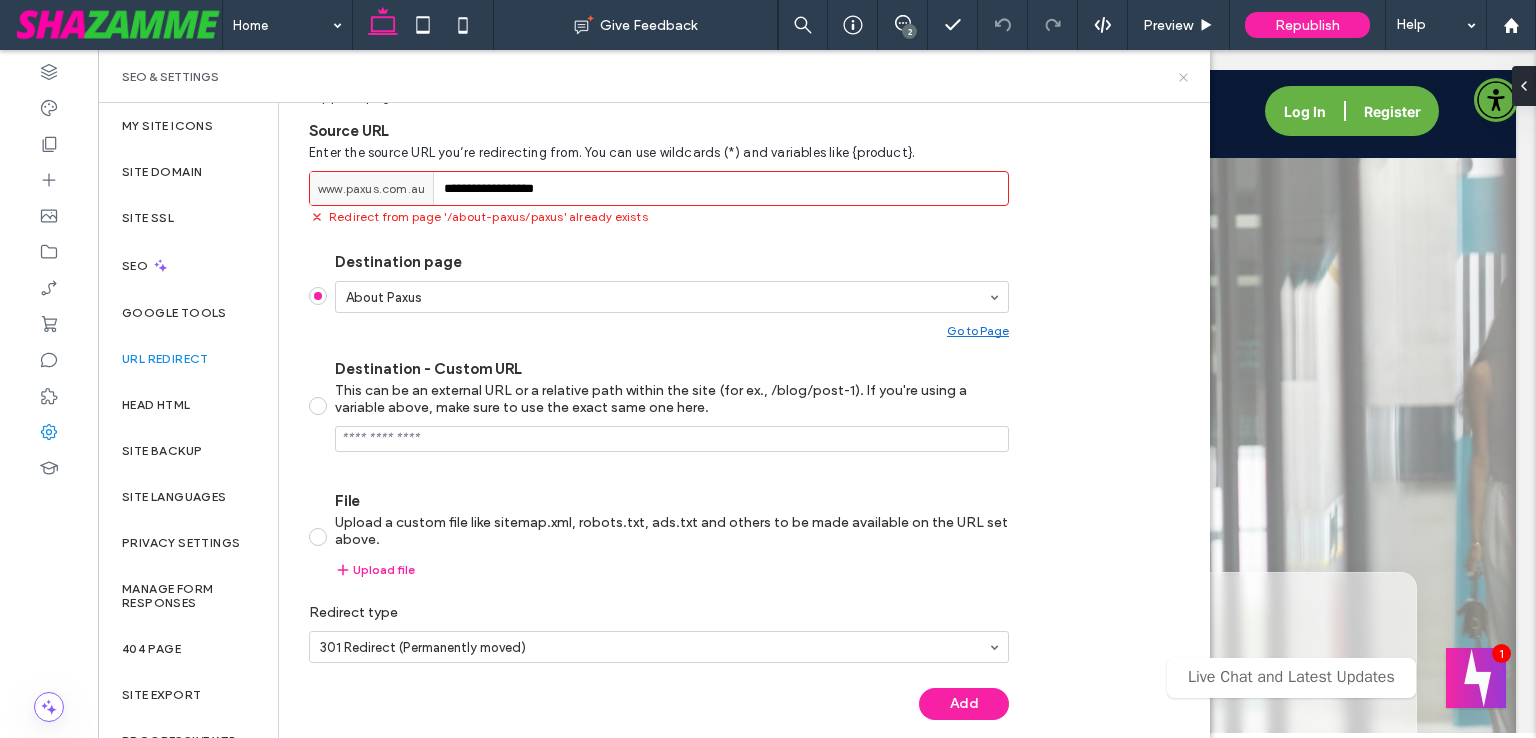 click 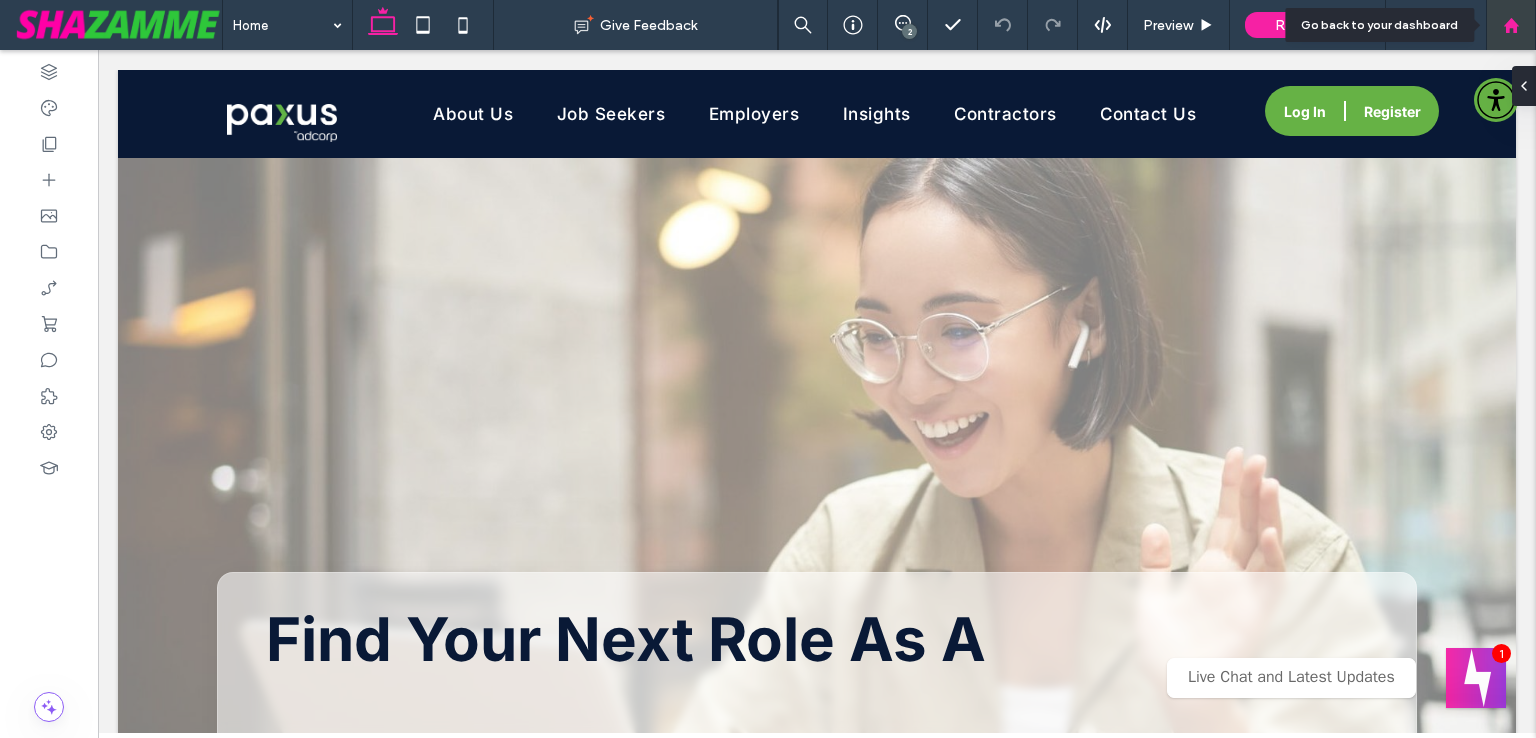 click at bounding box center (1511, 25) 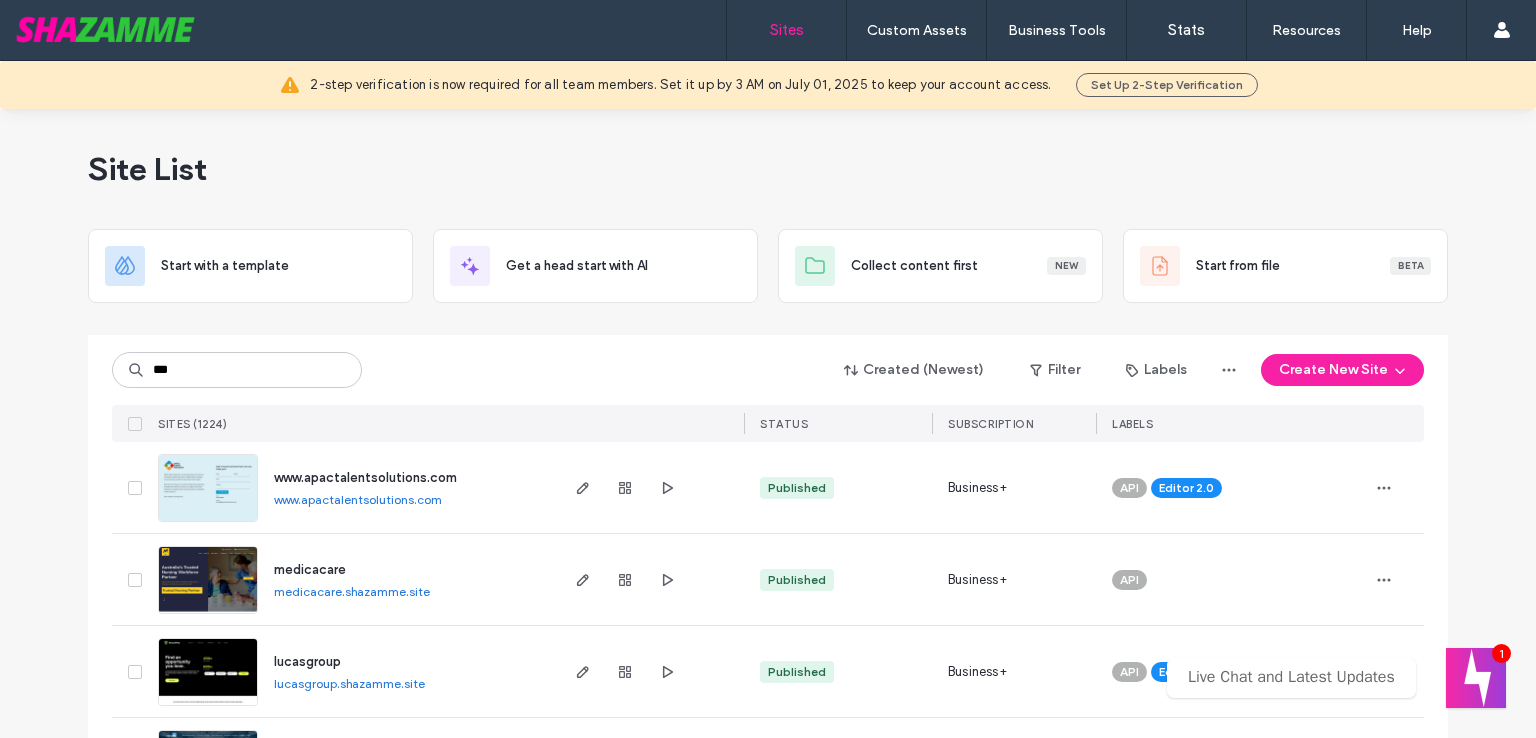 scroll, scrollTop: 0, scrollLeft: 0, axis: both 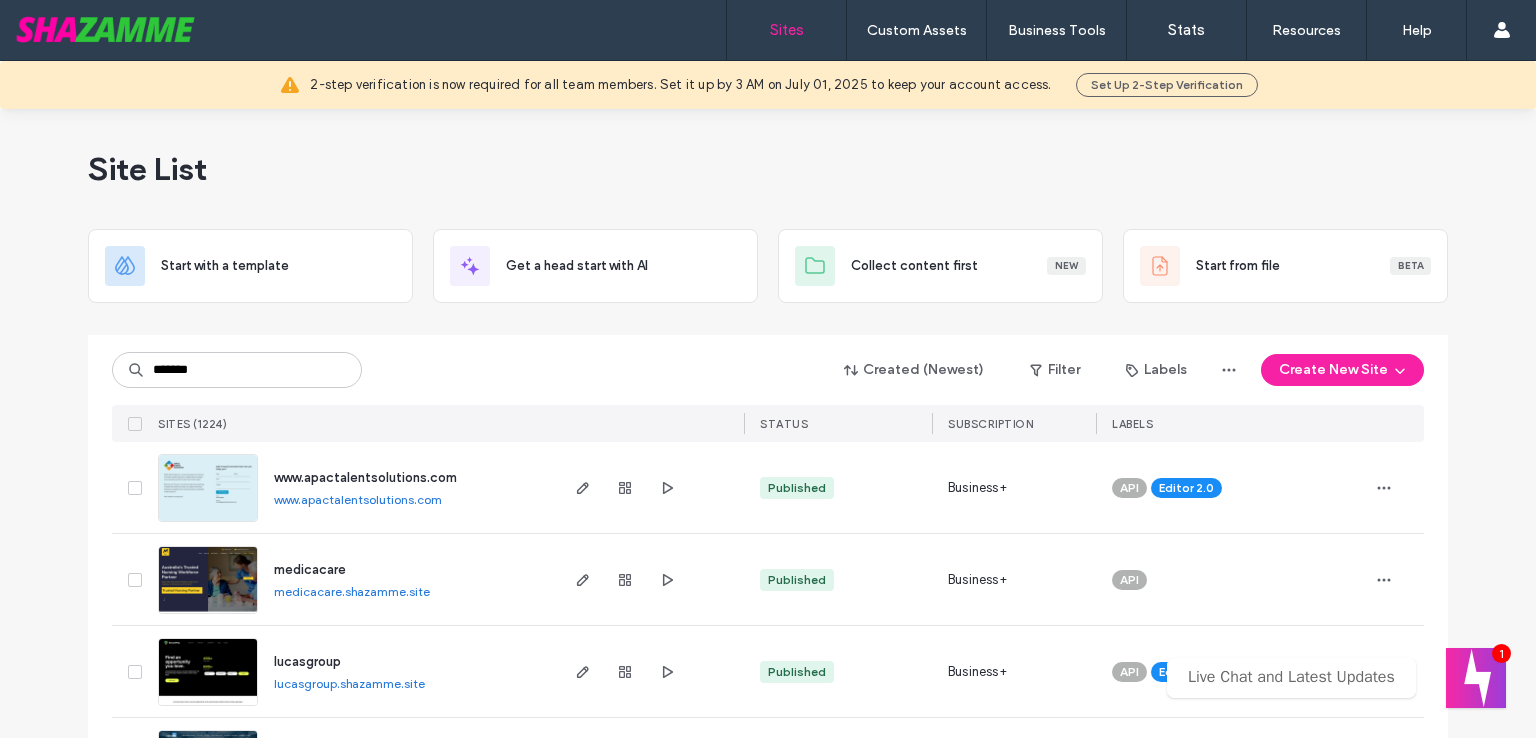 type on "*******" 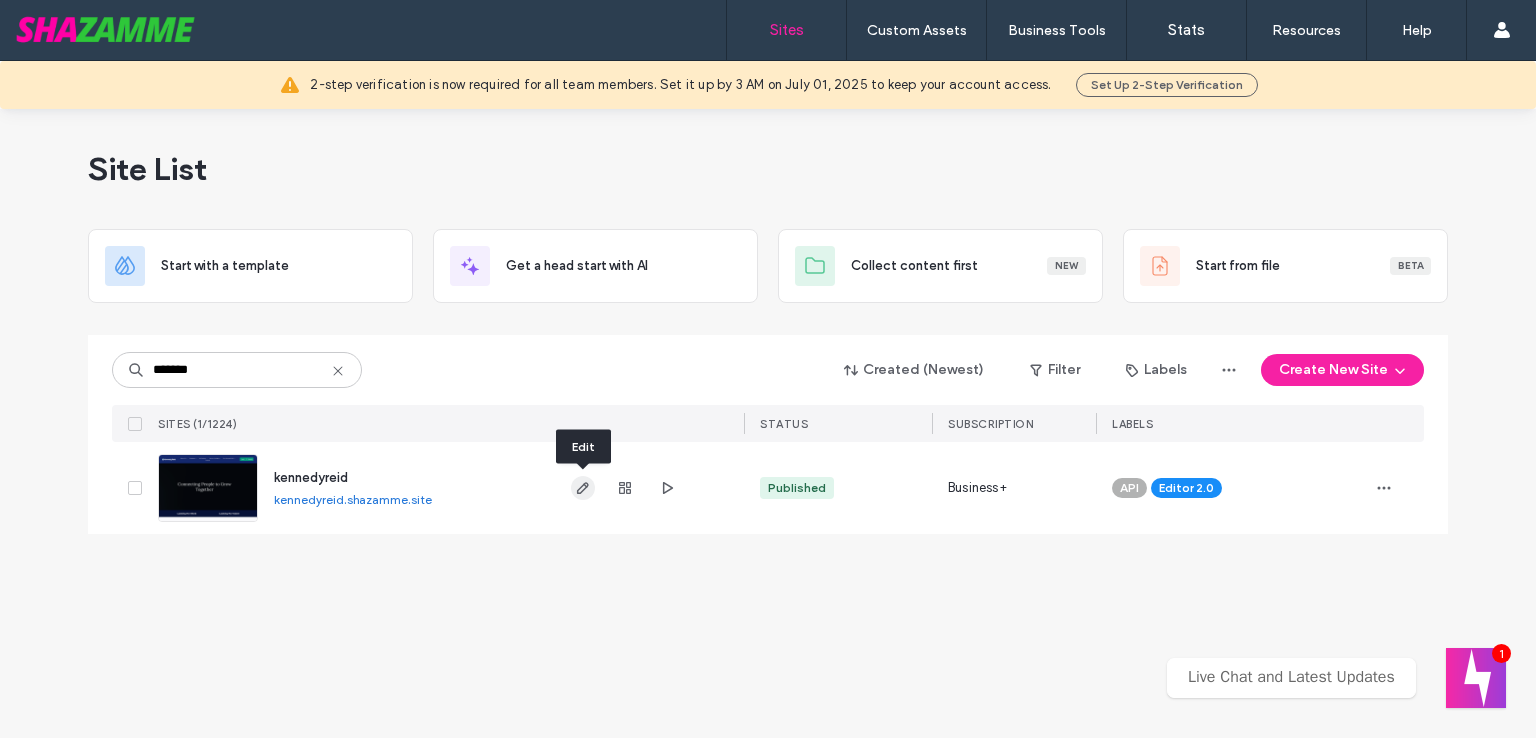 click at bounding box center (583, 488) 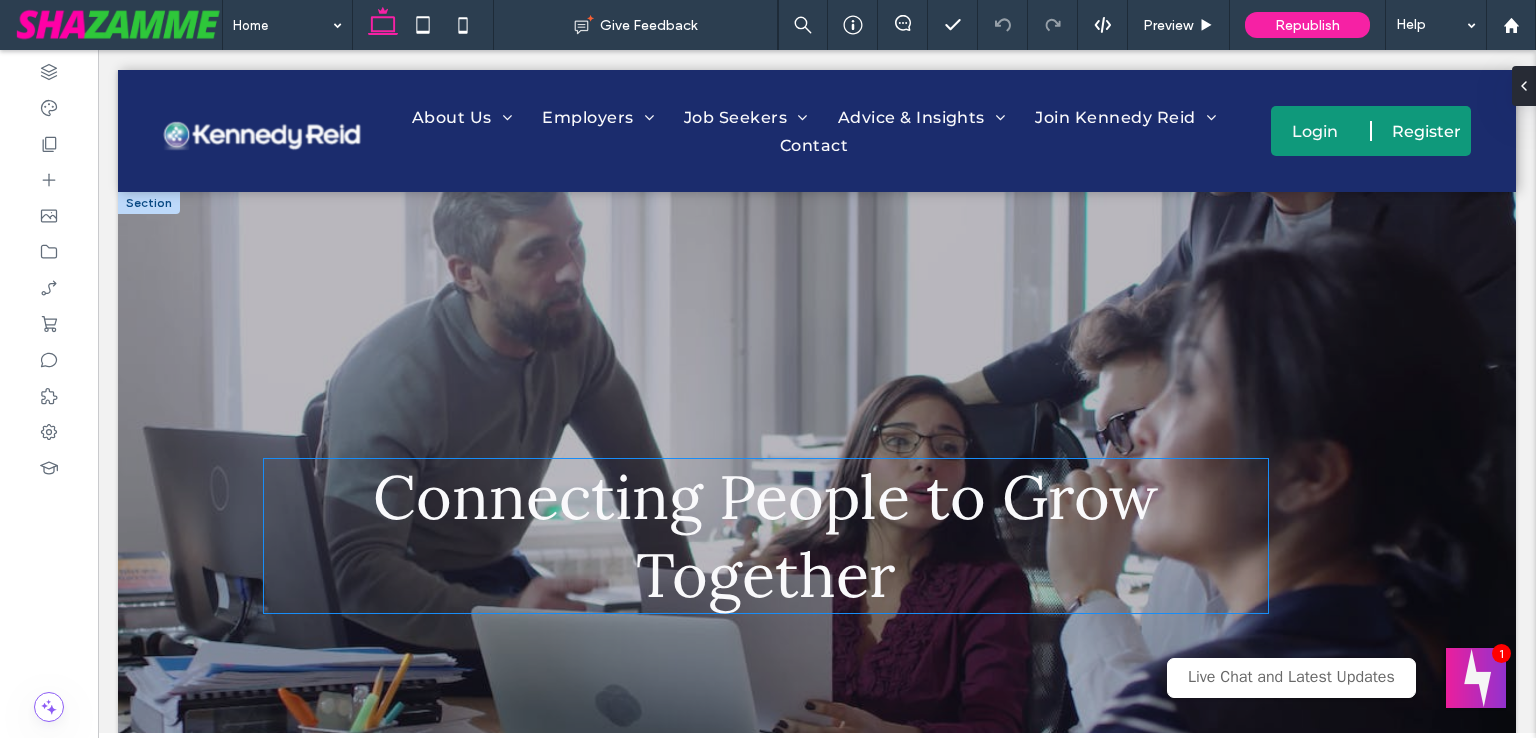 scroll, scrollTop: 0, scrollLeft: 0, axis: both 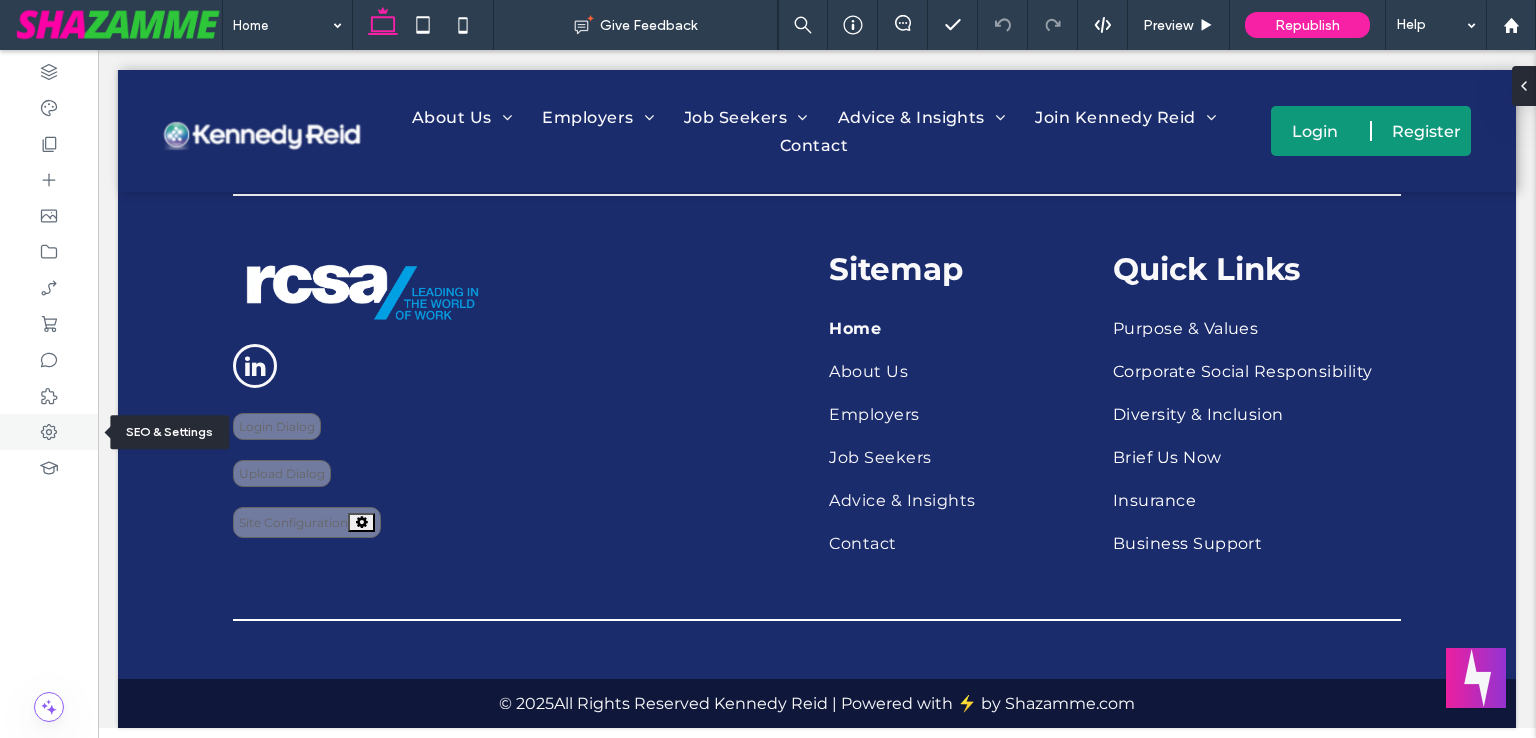 click 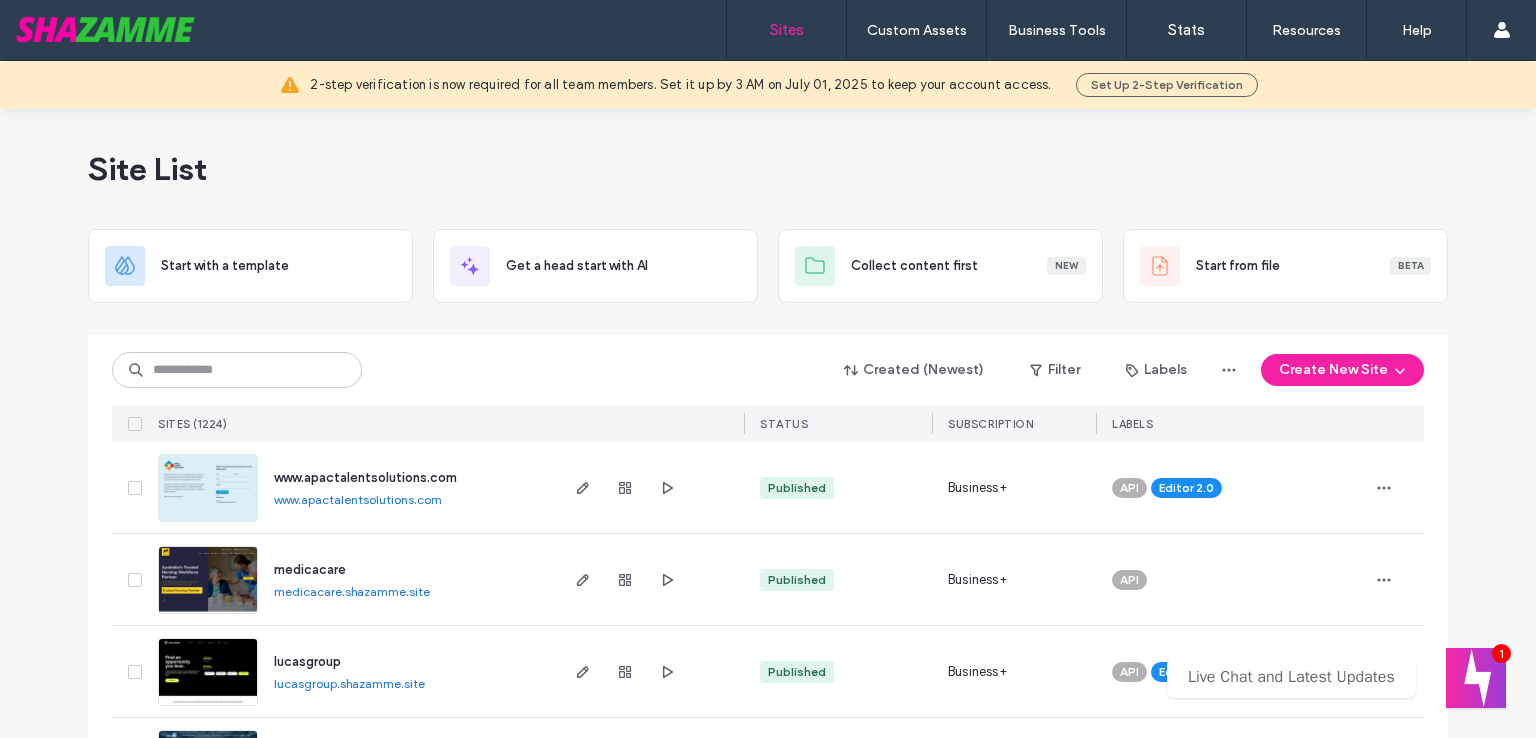 scroll, scrollTop: 0, scrollLeft: 0, axis: both 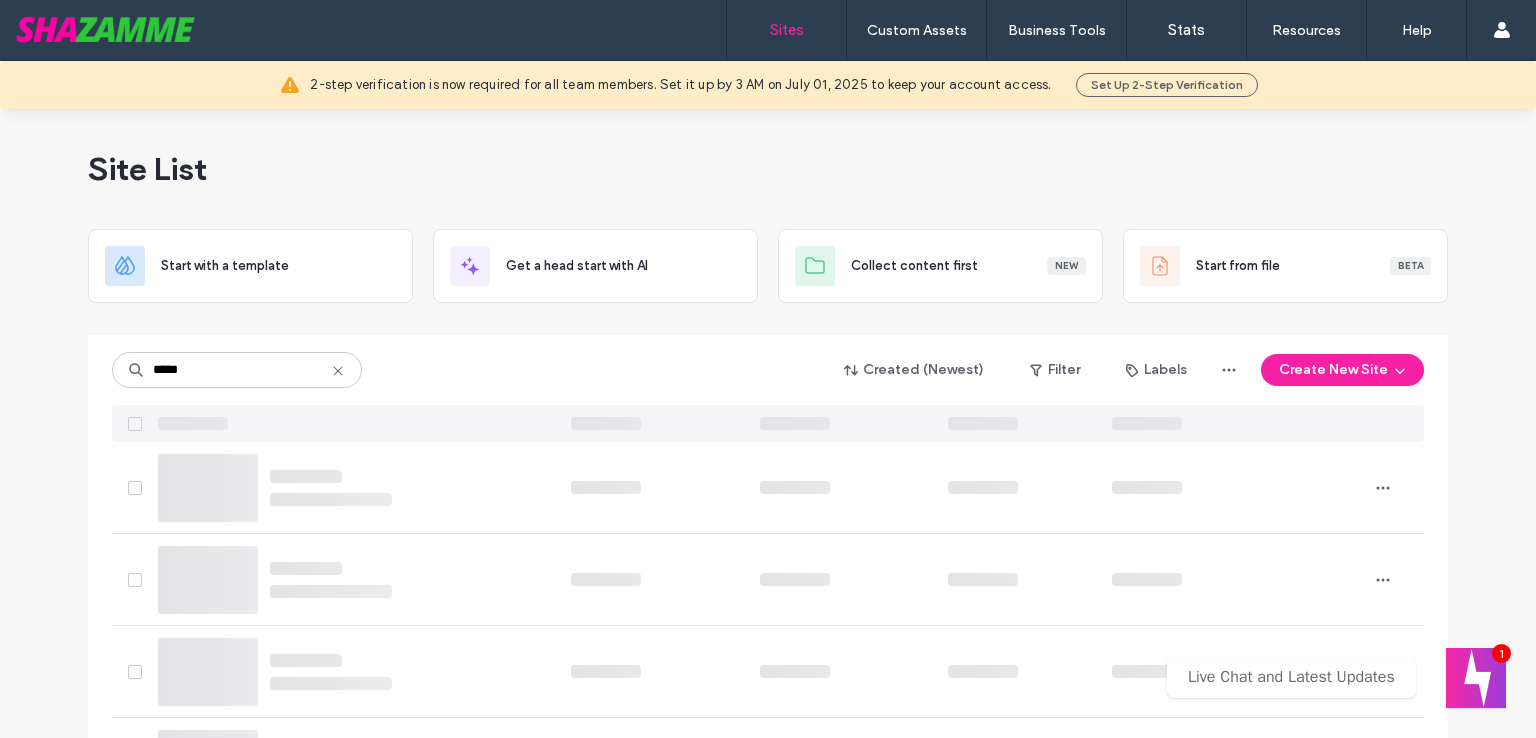 type on "*****" 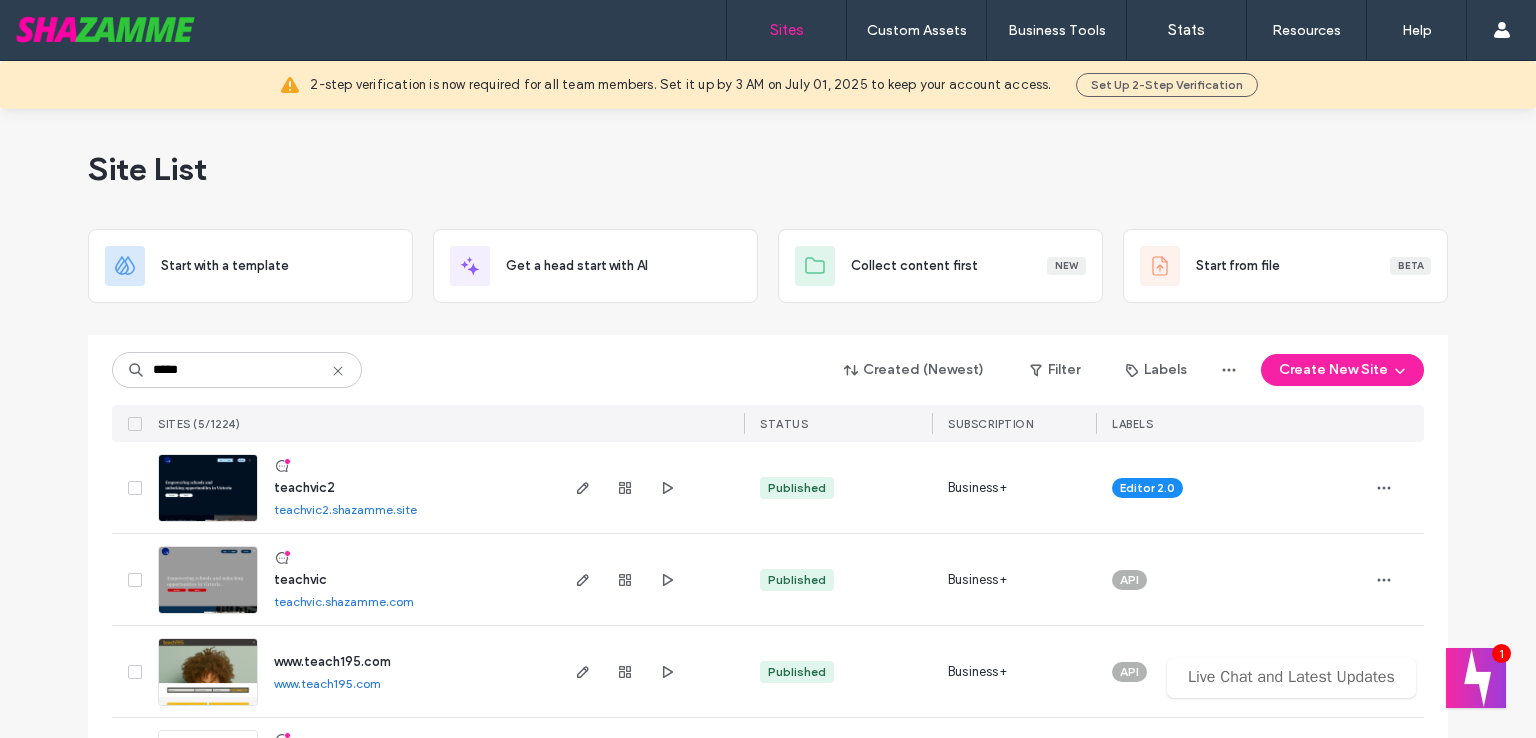 click on "*****" at bounding box center (237, 370) 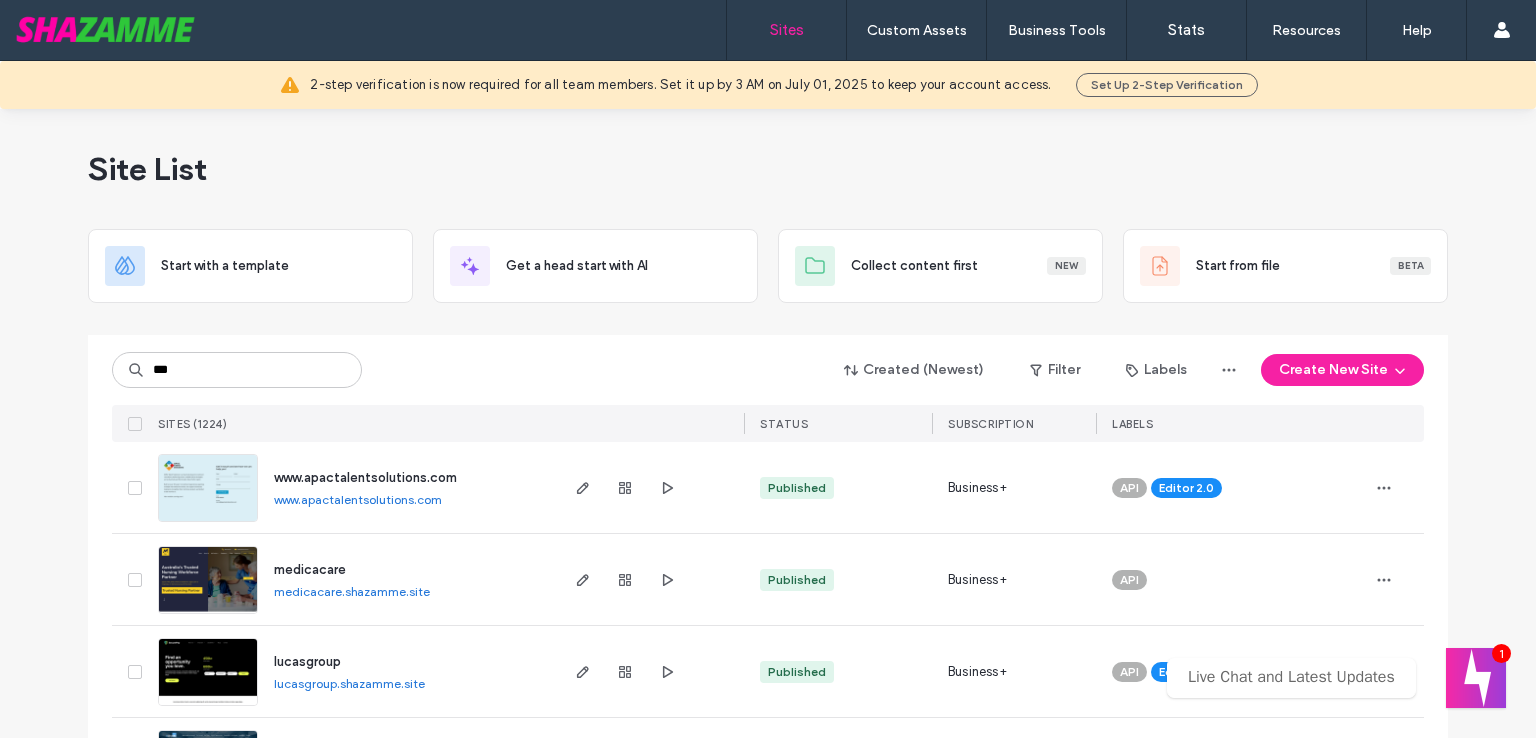type on "***" 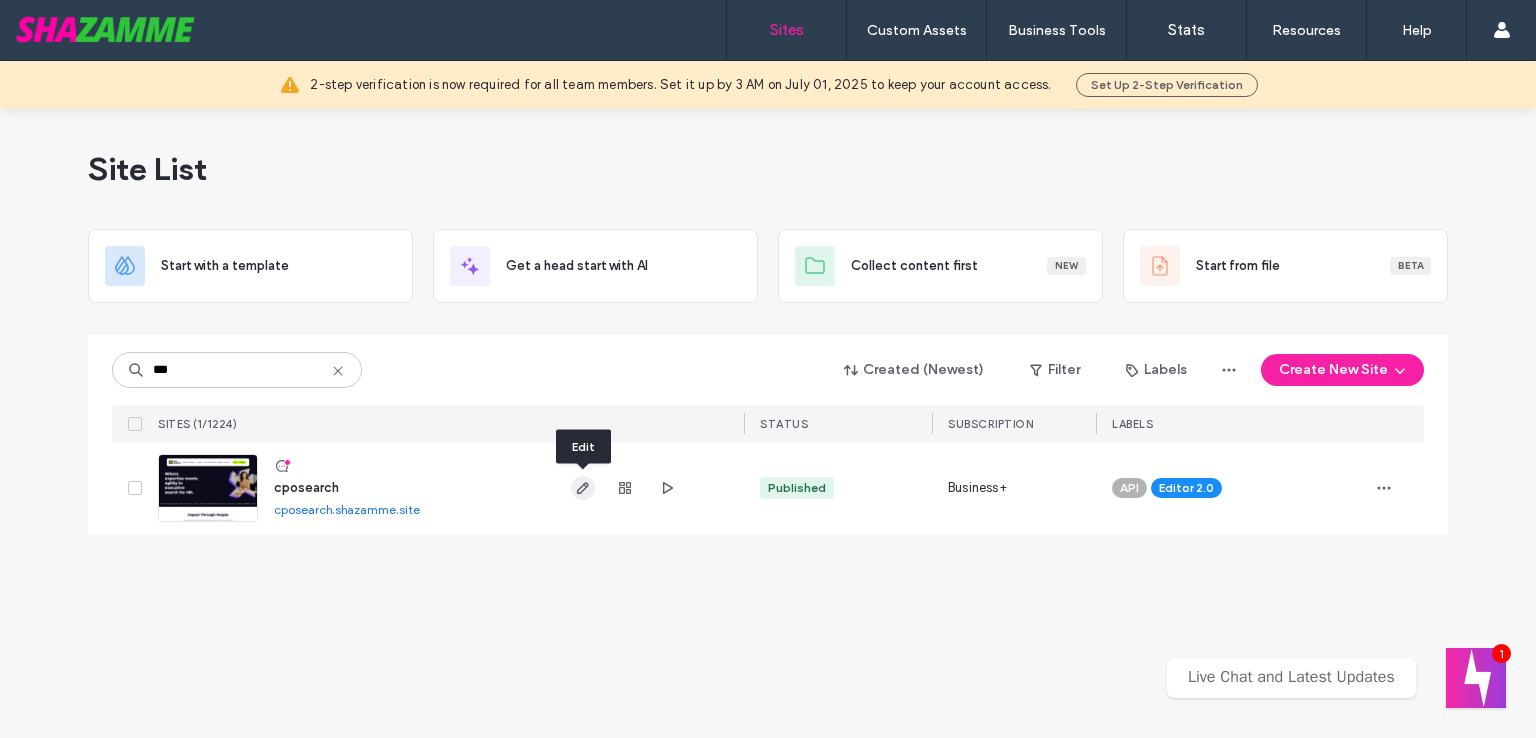 click 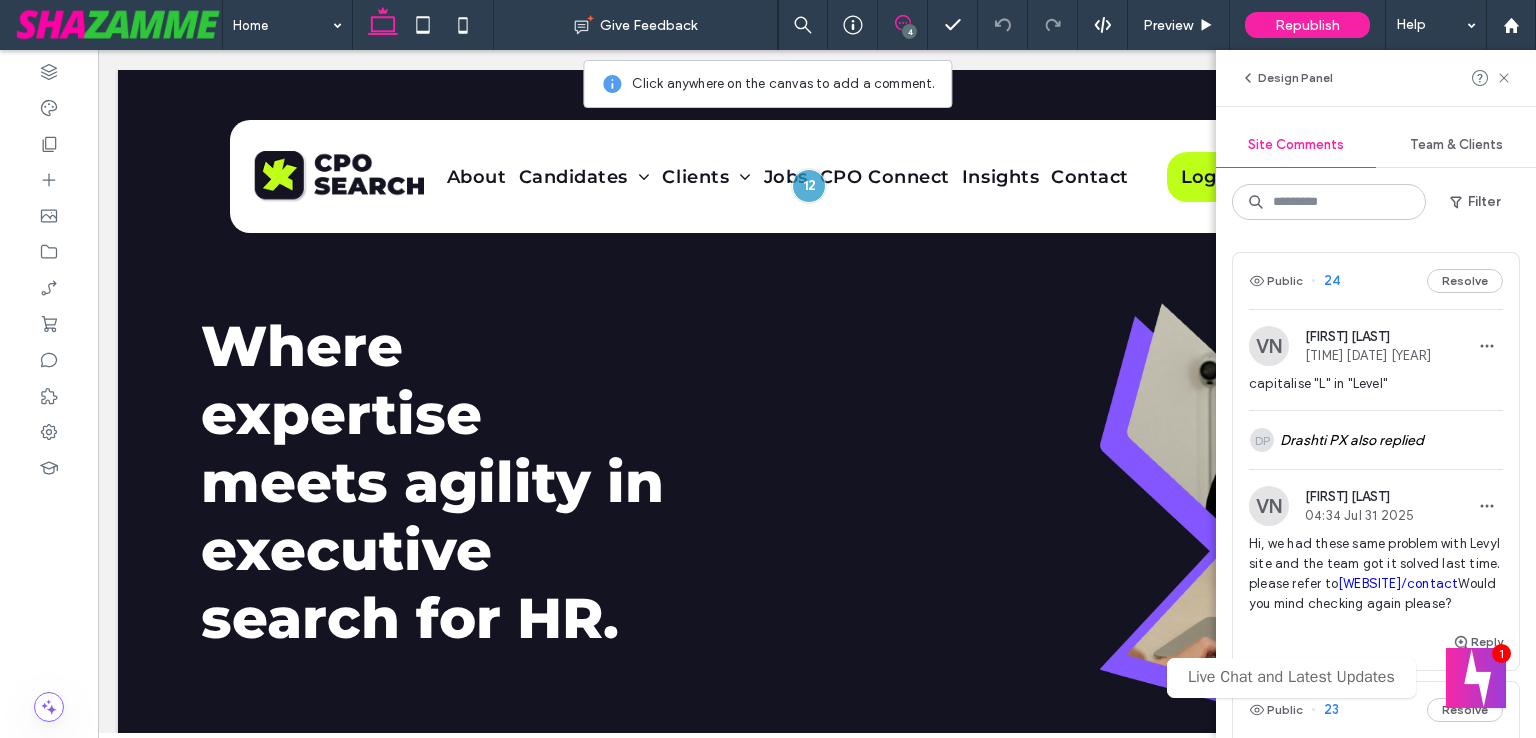 scroll, scrollTop: 0, scrollLeft: 0, axis: both 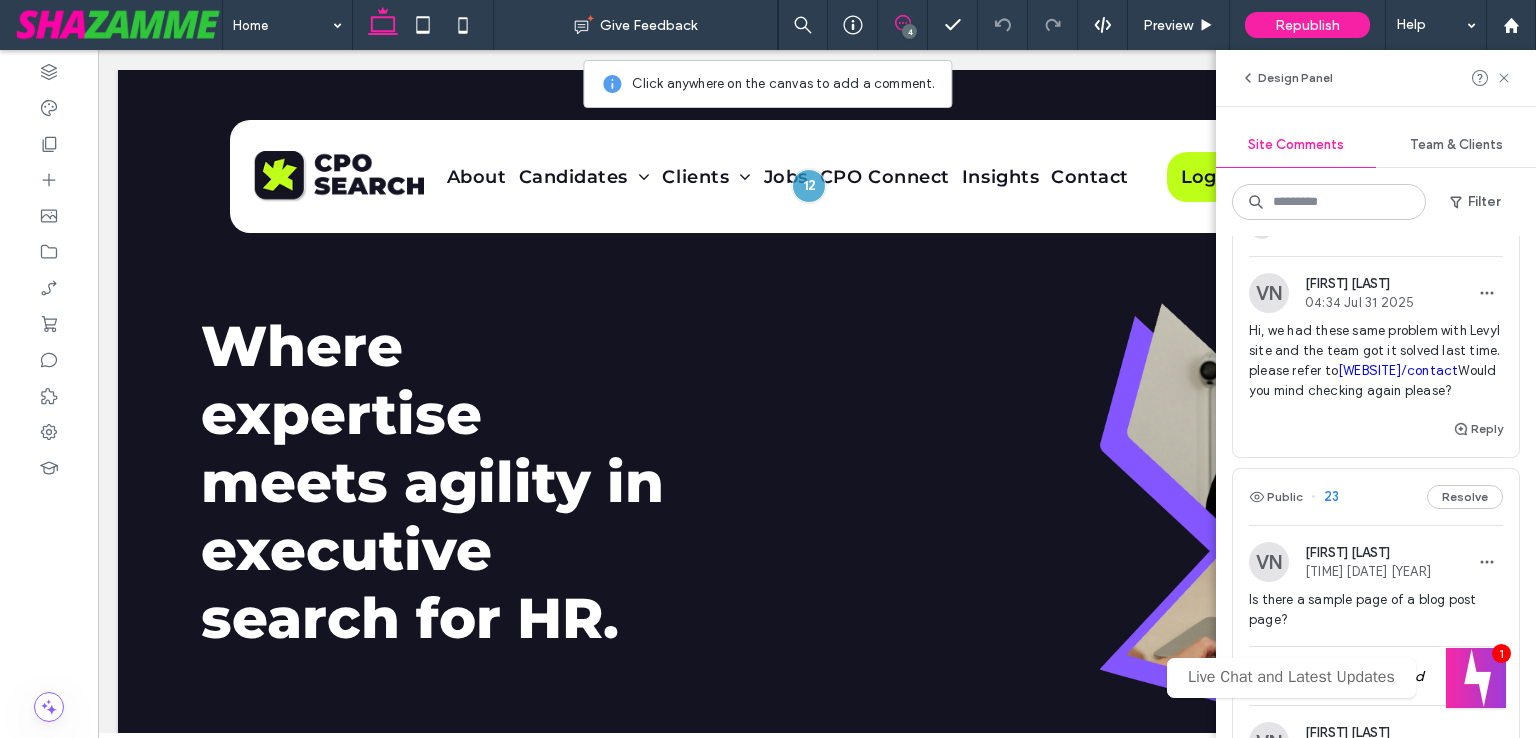 click on "Hi, we had these same problem with [COMPANY] site and the team got it solved last time. please refer to  [WEBSITE]/contact
Would you mind checking again please?" at bounding box center (1376, 361) 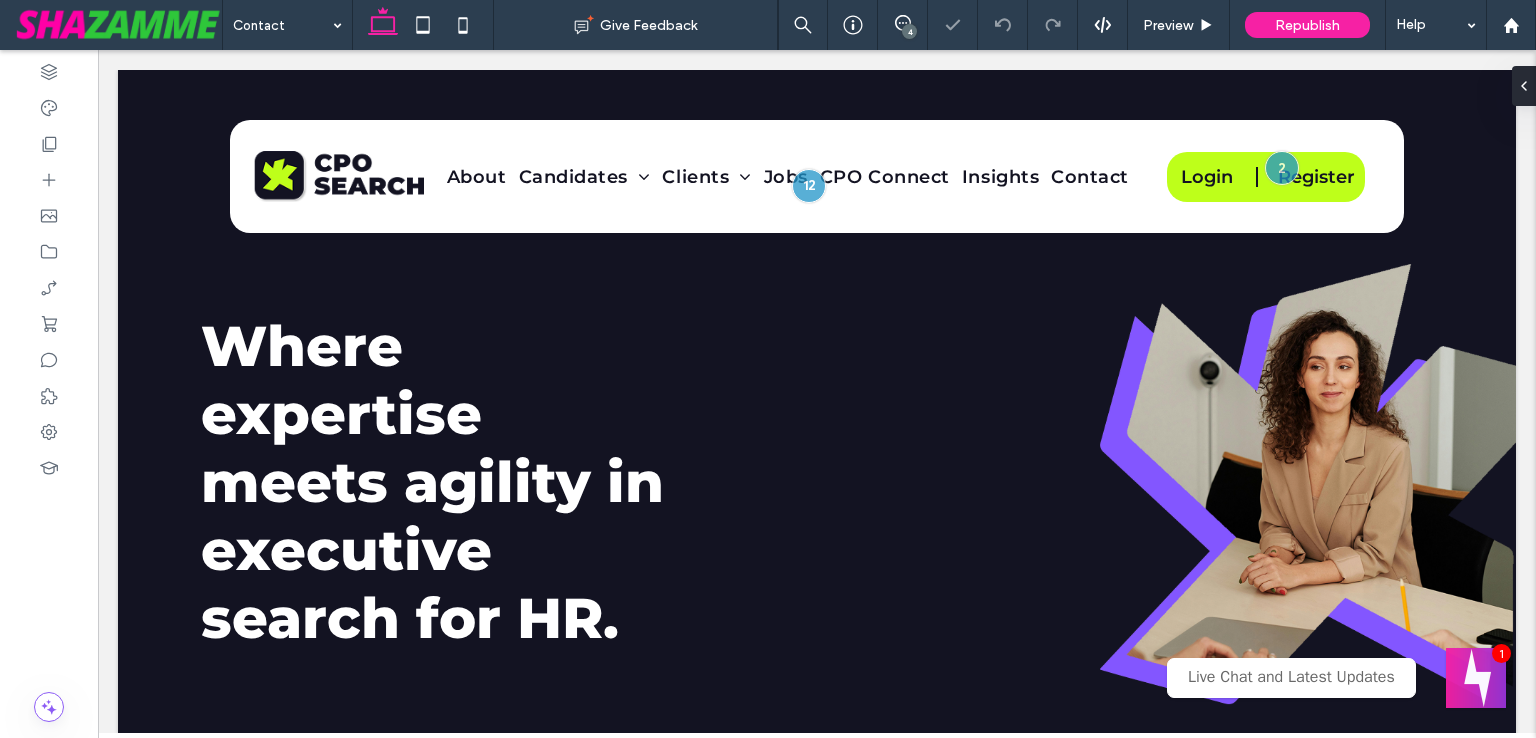 scroll, scrollTop: 0, scrollLeft: 0, axis: both 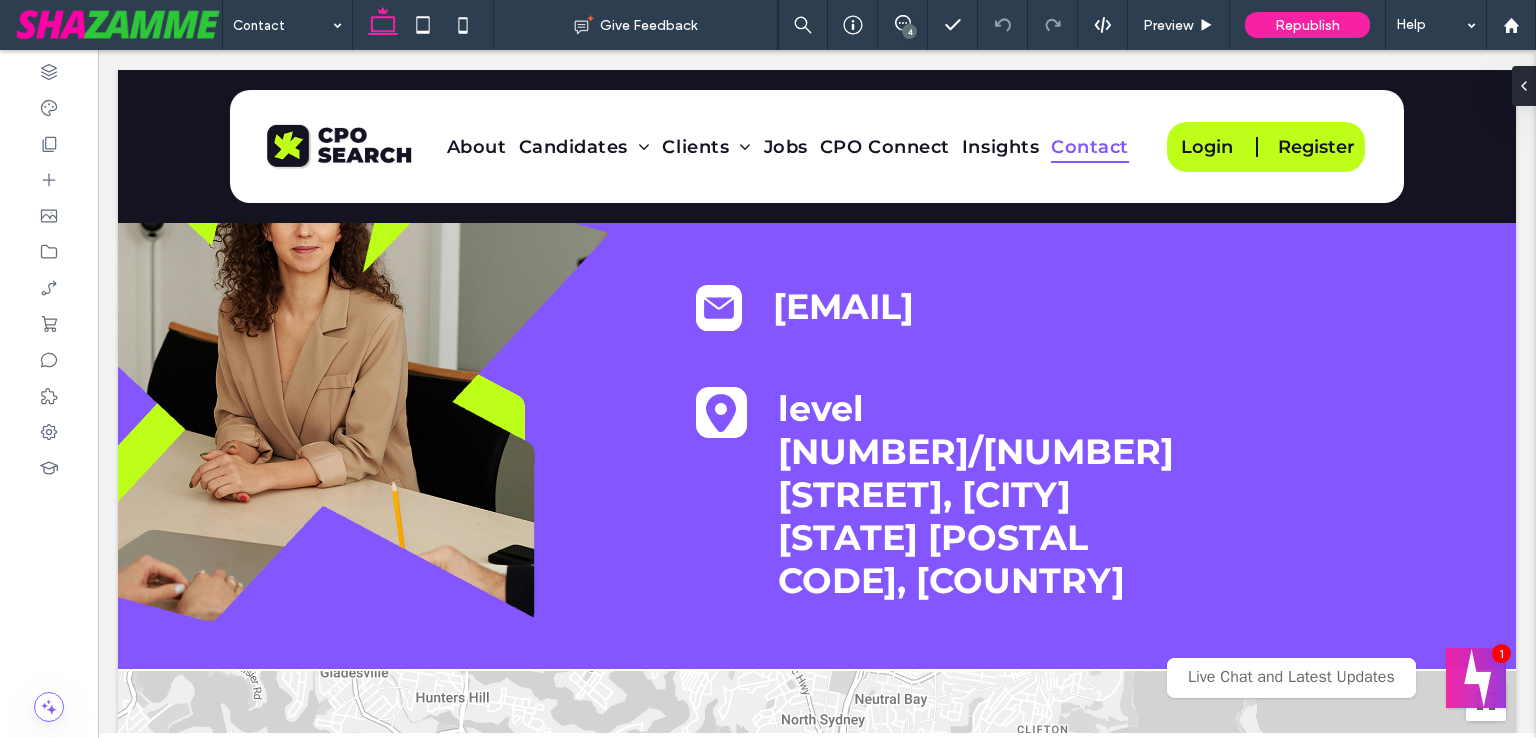 click on "4" at bounding box center [909, 31] 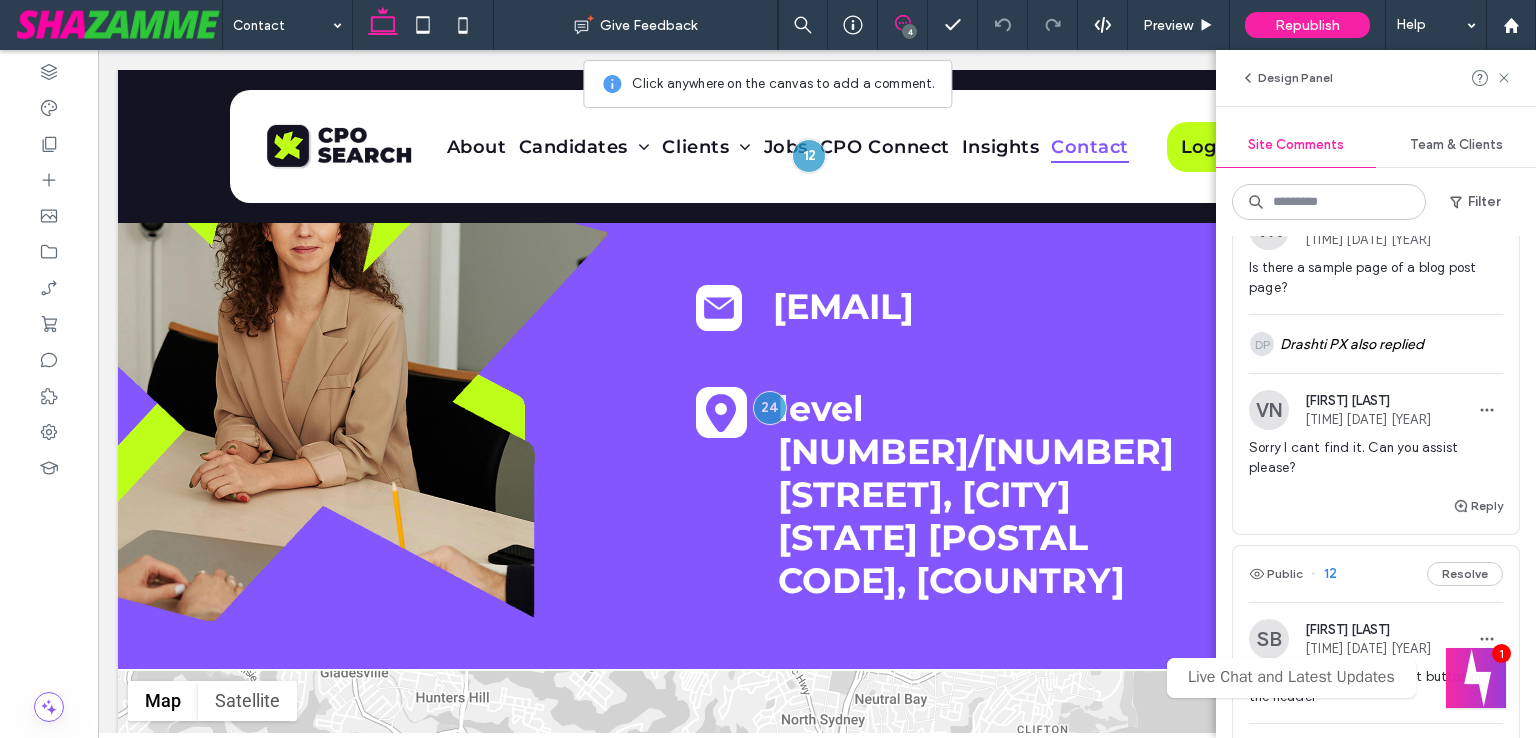 scroll, scrollTop: 546, scrollLeft: 0, axis: vertical 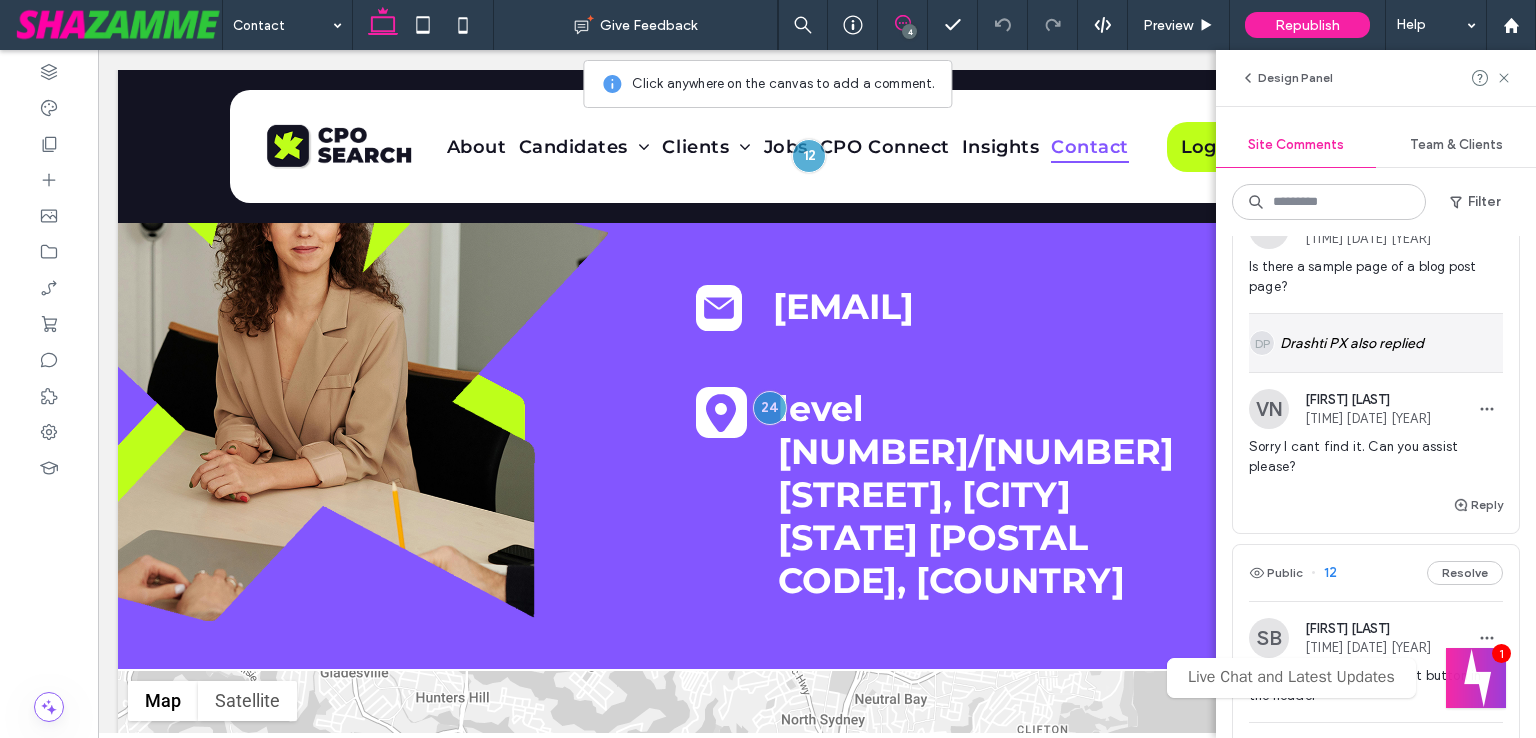 click on "DP [LAST] PX also replied" at bounding box center (1376, 343) 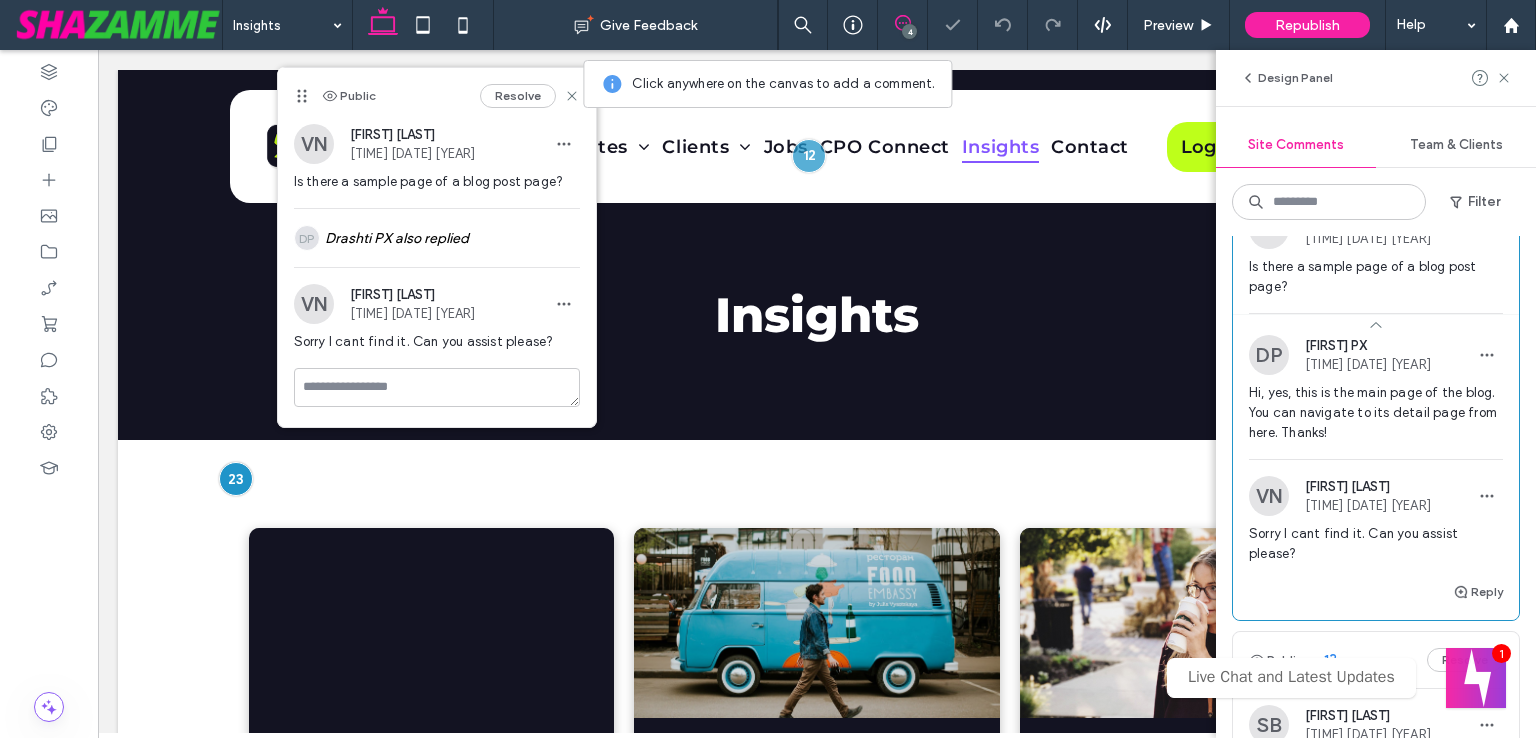 scroll, scrollTop: 340, scrollLeft: 0, axis: vertical 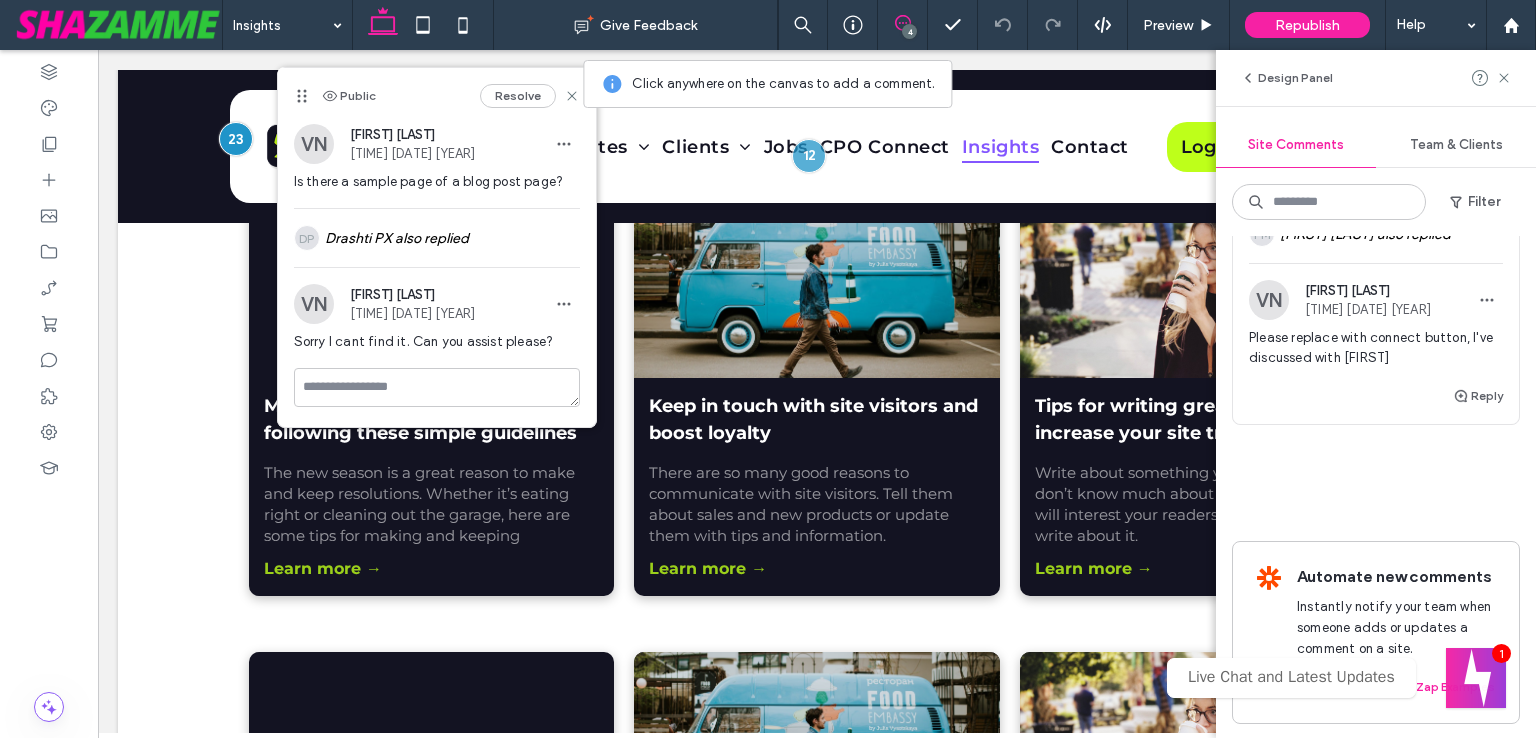 click on "Please replace with connect button, I've discussed with [FIRST]" at bounding box center [1376, 348] 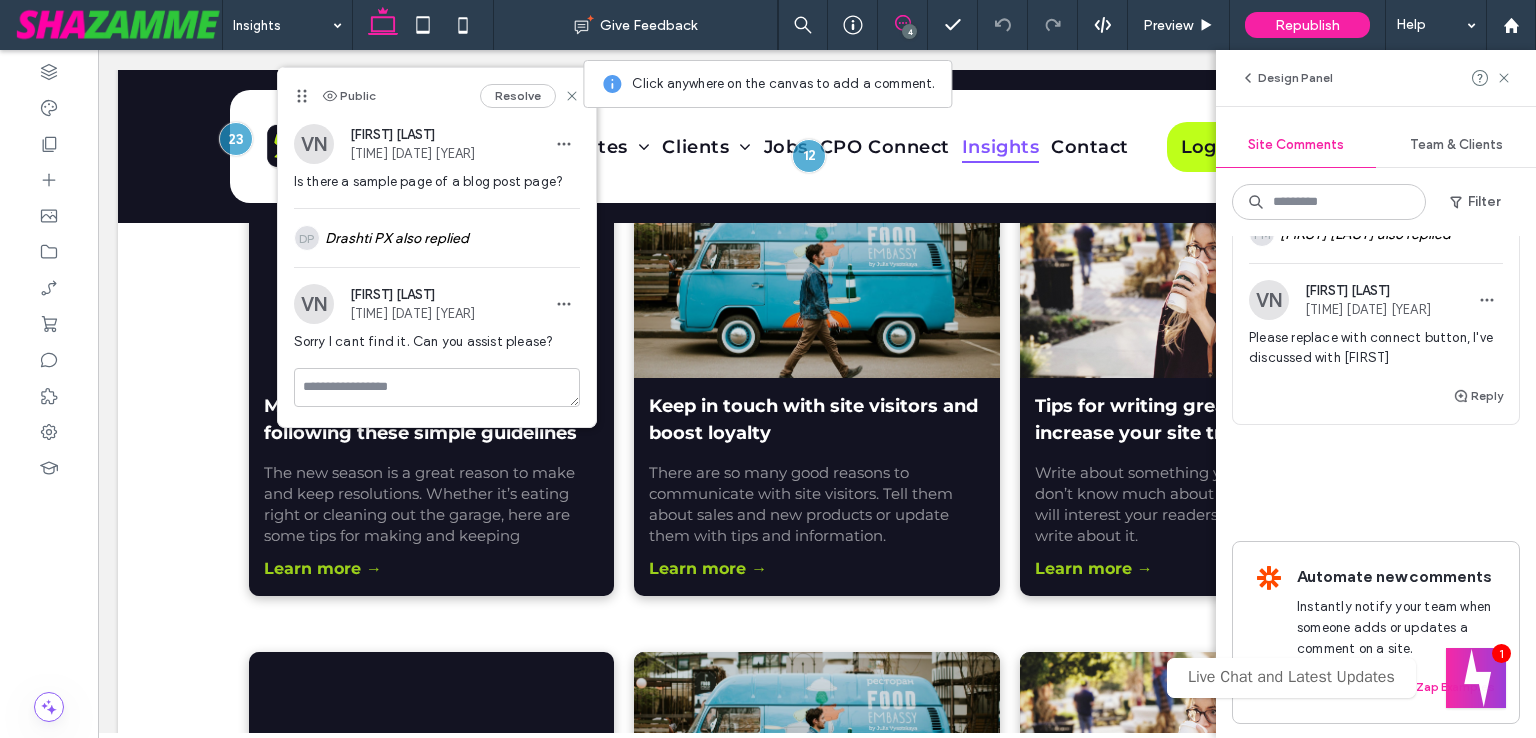 scroll, scrollTop: 0, scrollLeft: 0, axis: both 